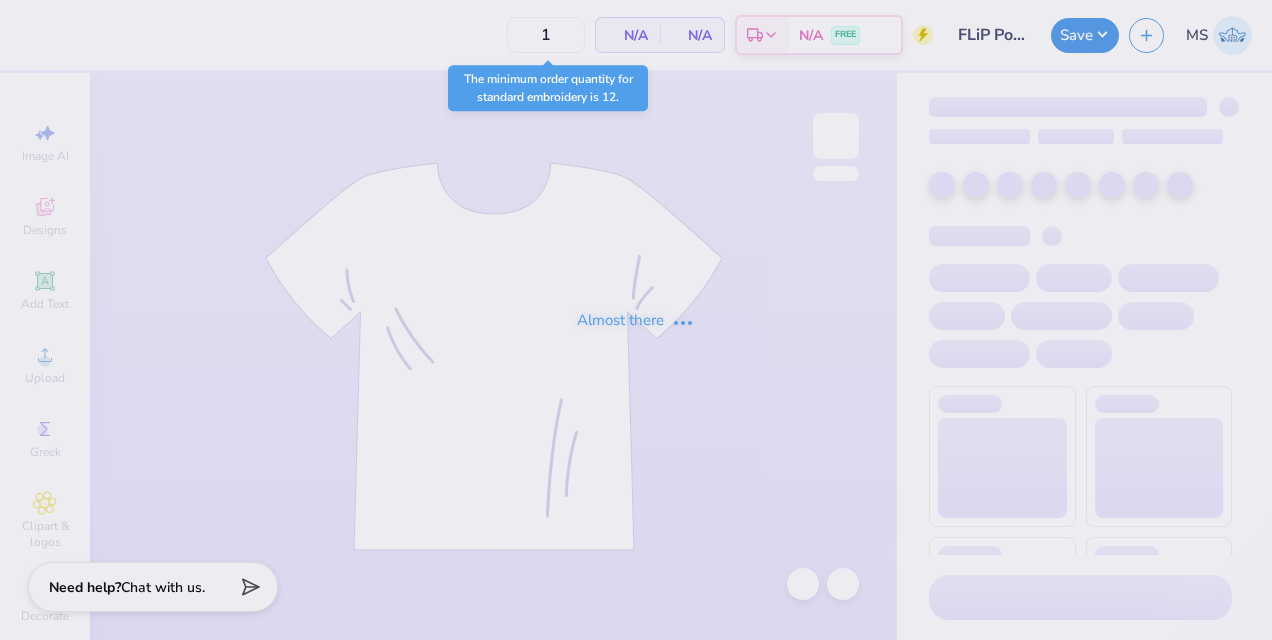 scroll, scrollTop: 0, scrollLeft: 0, axis: both 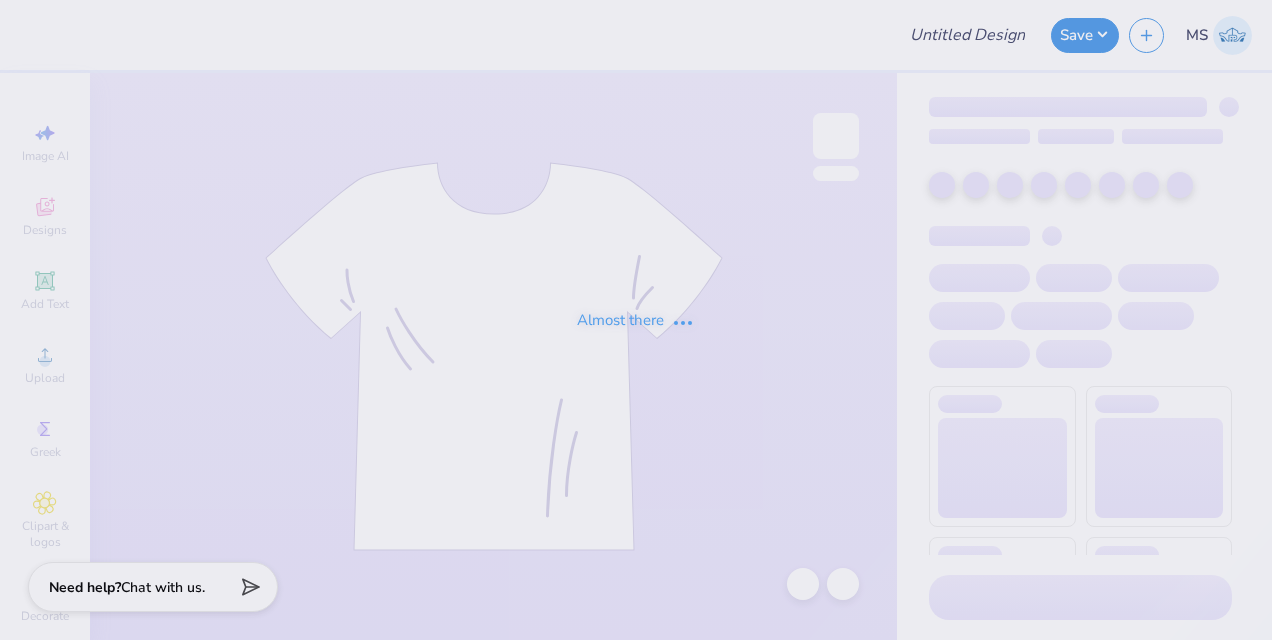 type on "Legacy recruitment Shirt" 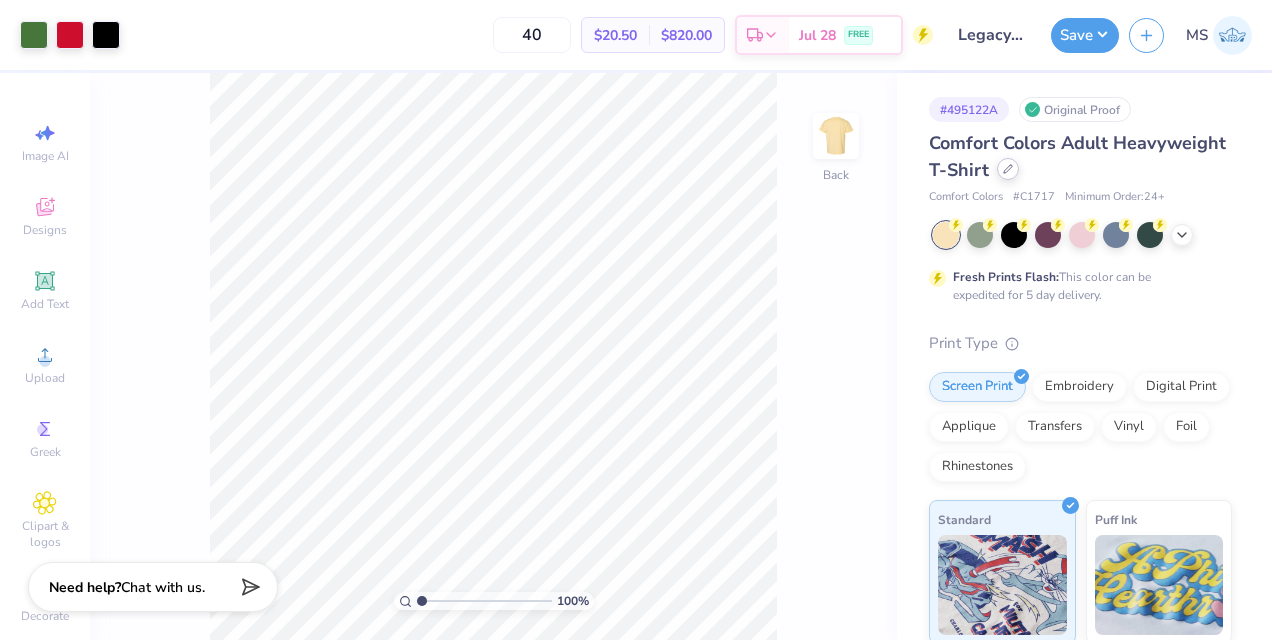 click 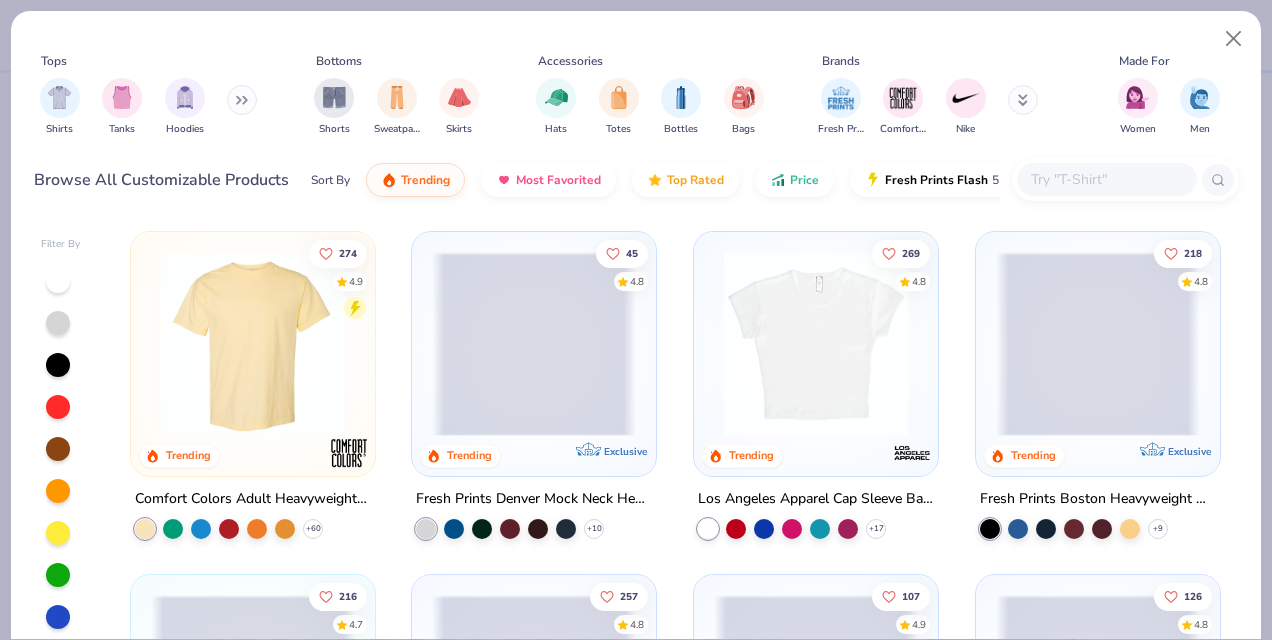 click at bounding box center [1106, 179] 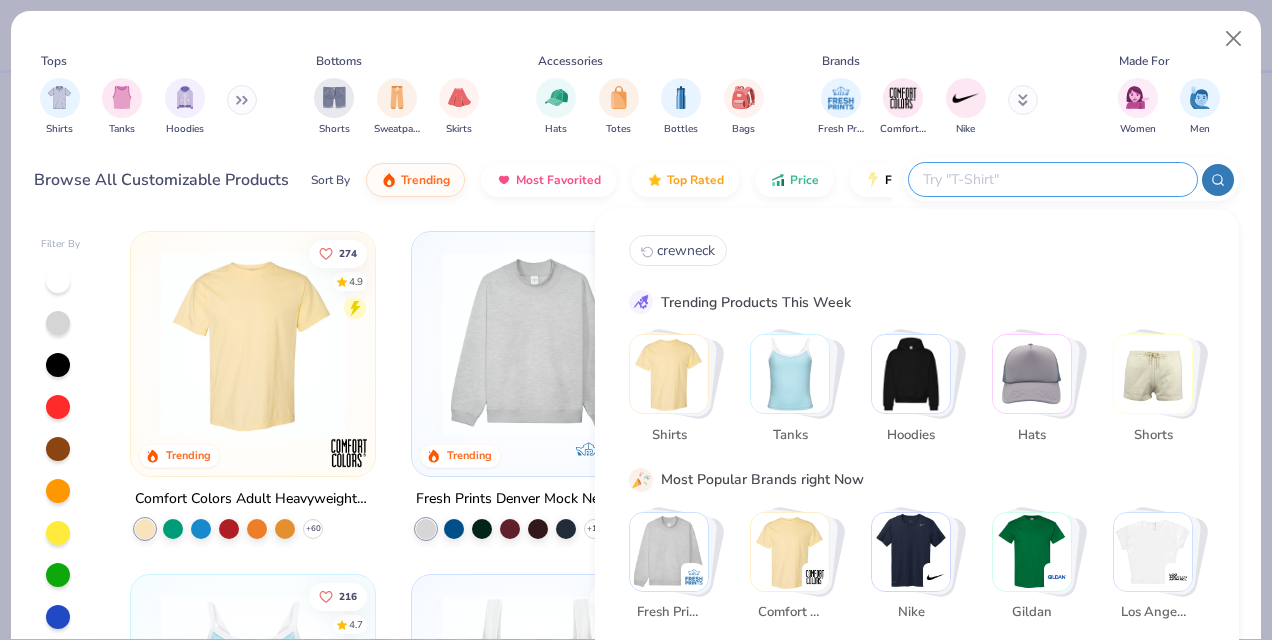 click at bounding box center (1052, 179) 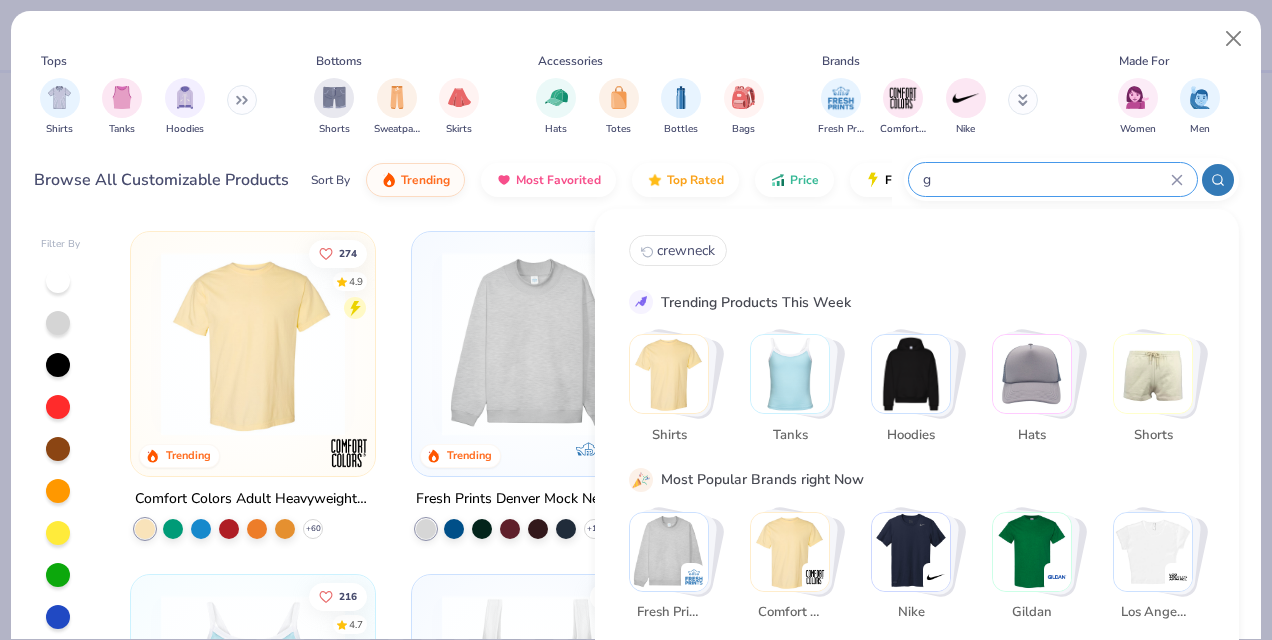 click on "g" at bounding box center (1046, 179) 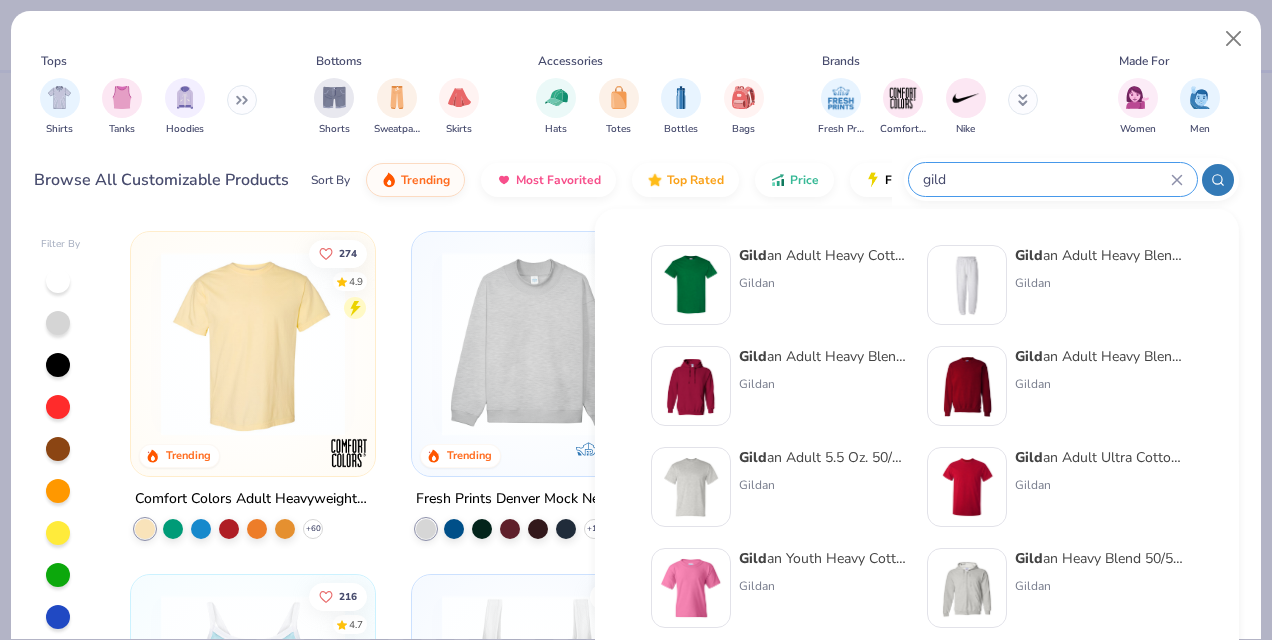 type on "gild" 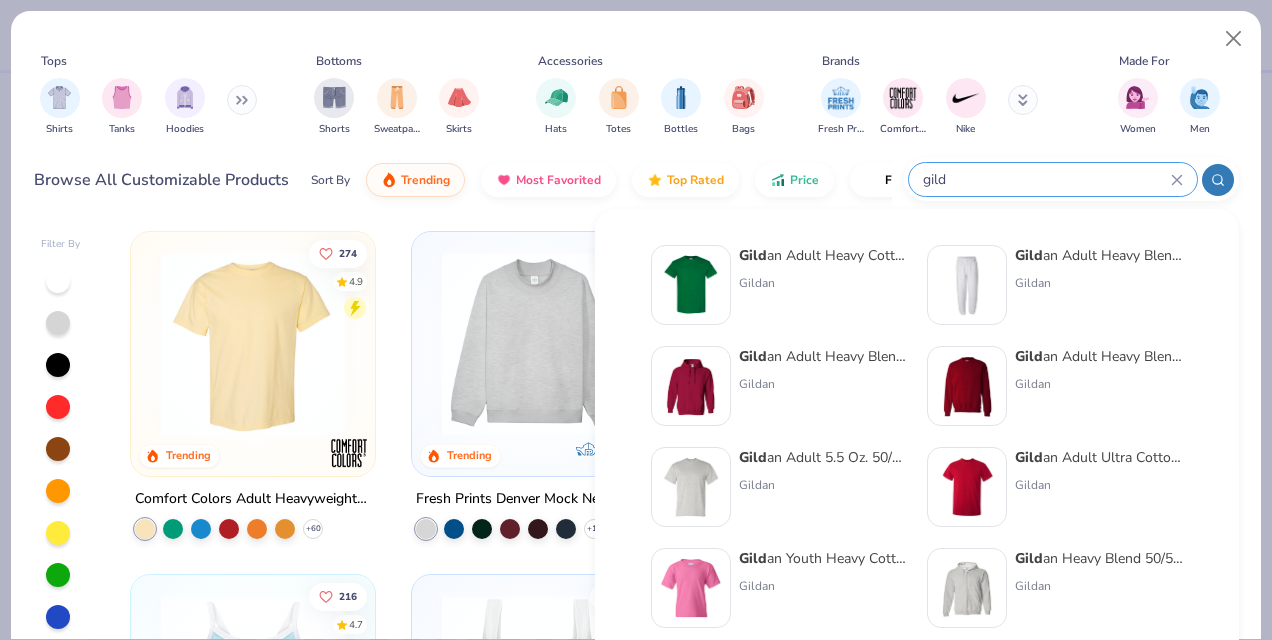 click at bounding box center (691, 285) 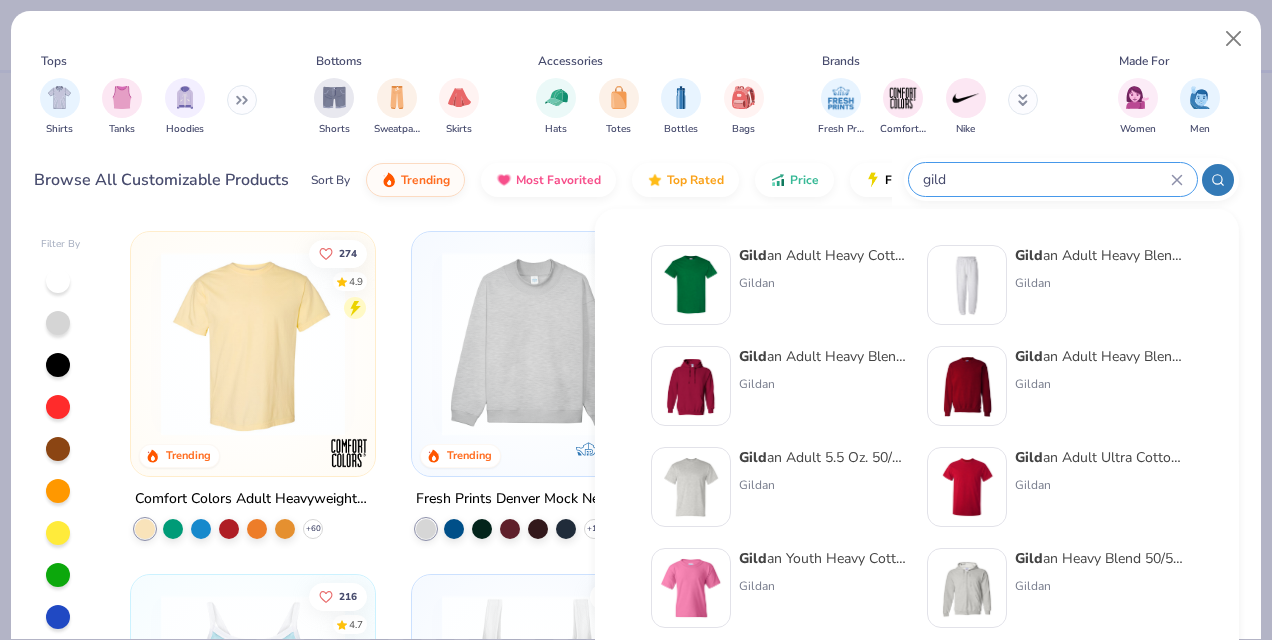 type 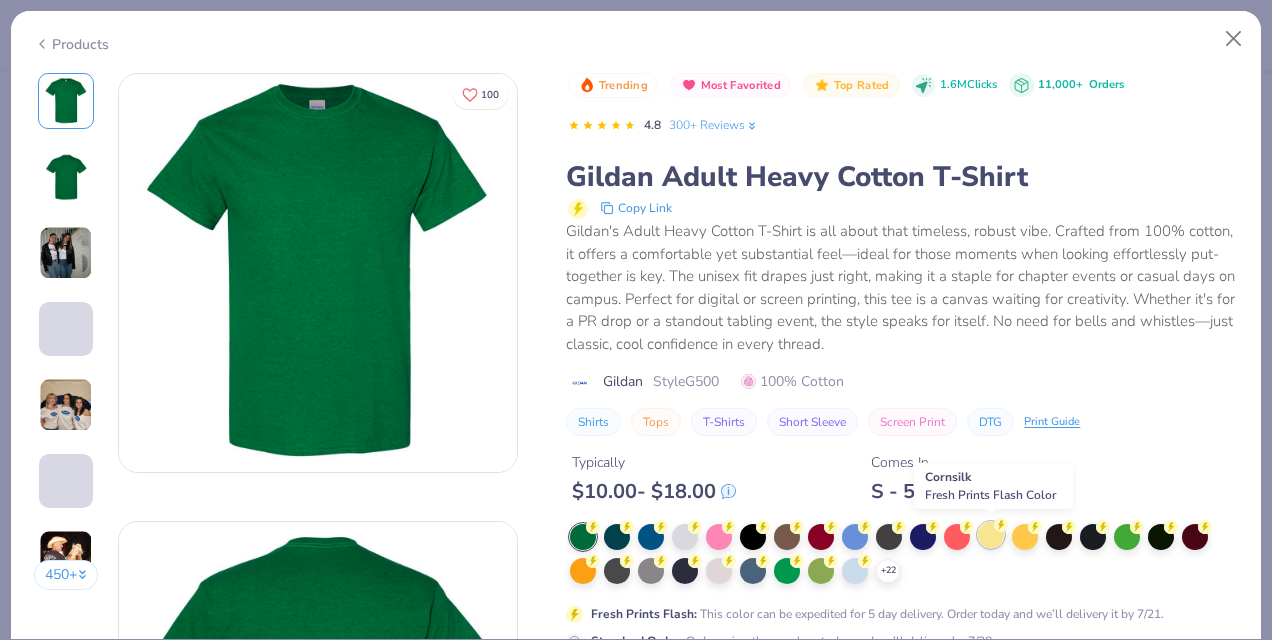 click at bounding box center (991, 535) 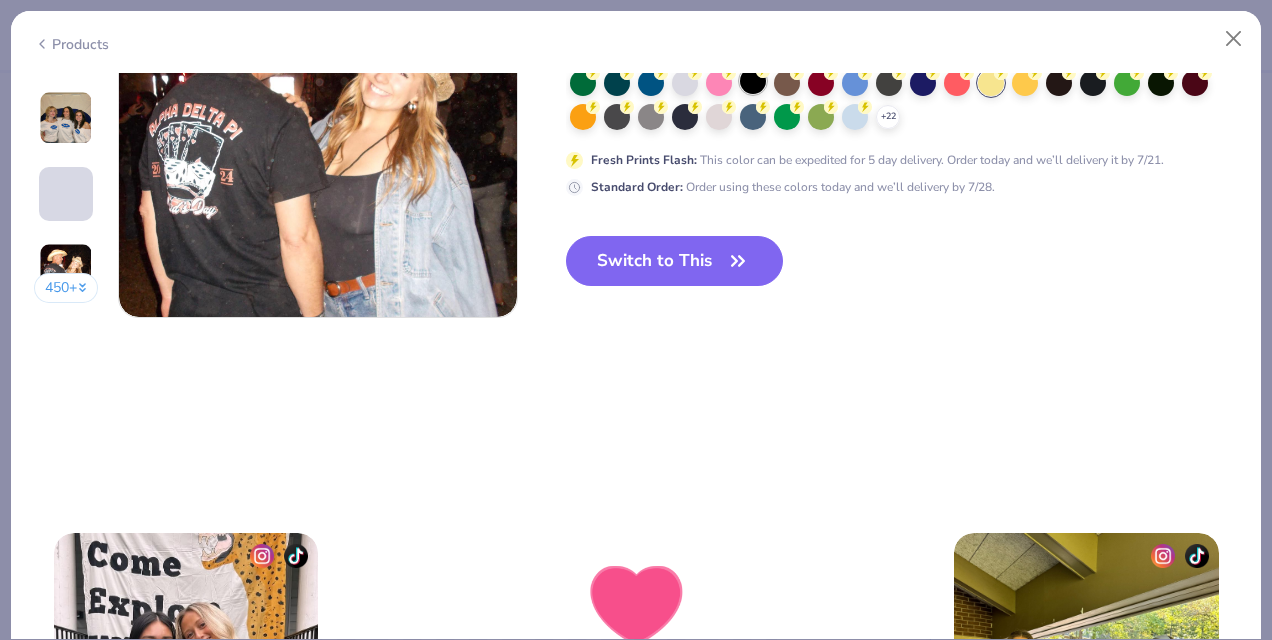 scroll, scrollTop: 2847, scrollLeft: 0, axis: vertical 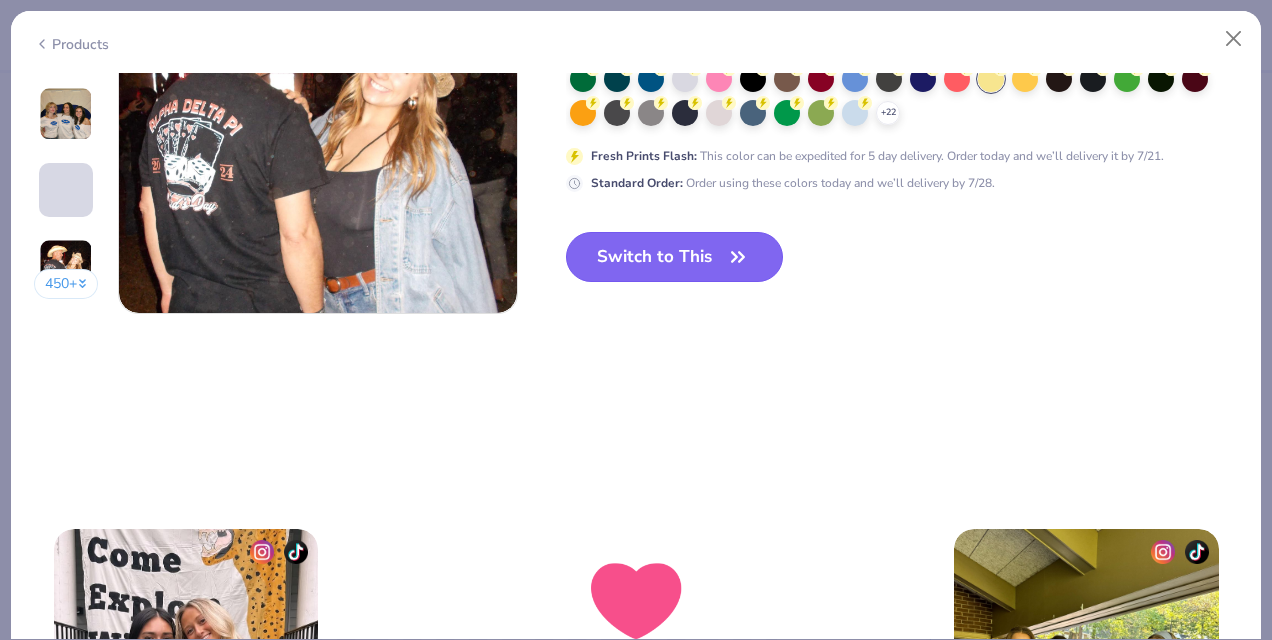 click on "Switch to This" at bounding box center (674, 257) 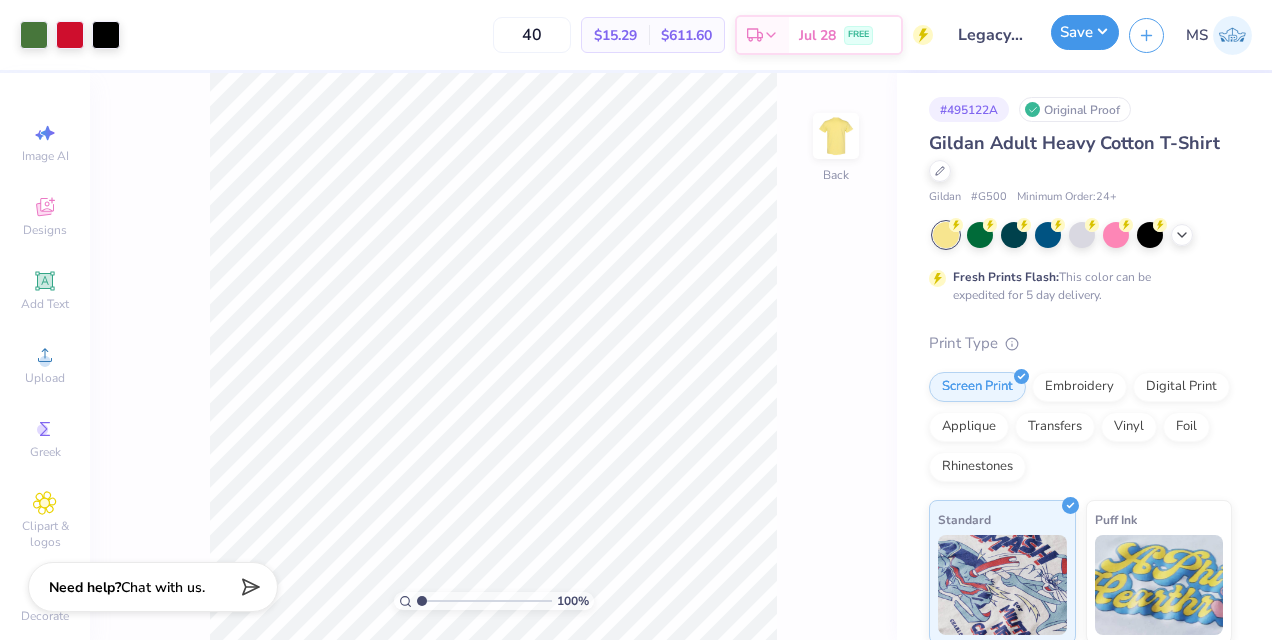 click on "Save" at bounding box center (1085, 32) 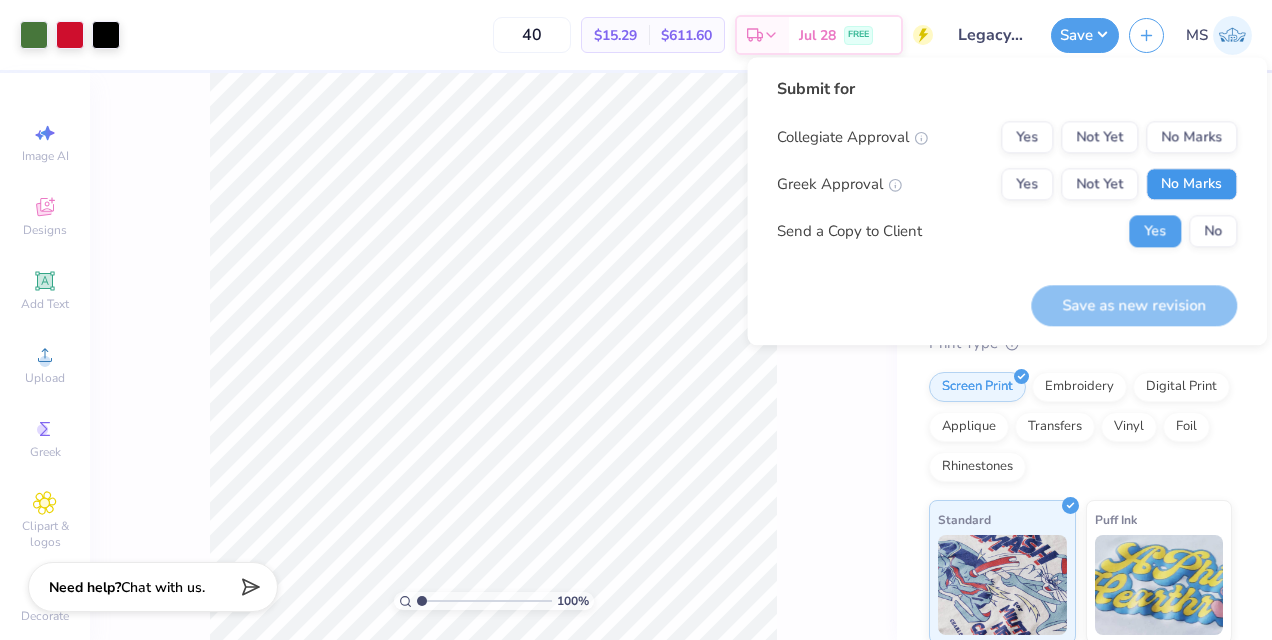 click on "No Marks" at bounding box center (1191, 184) 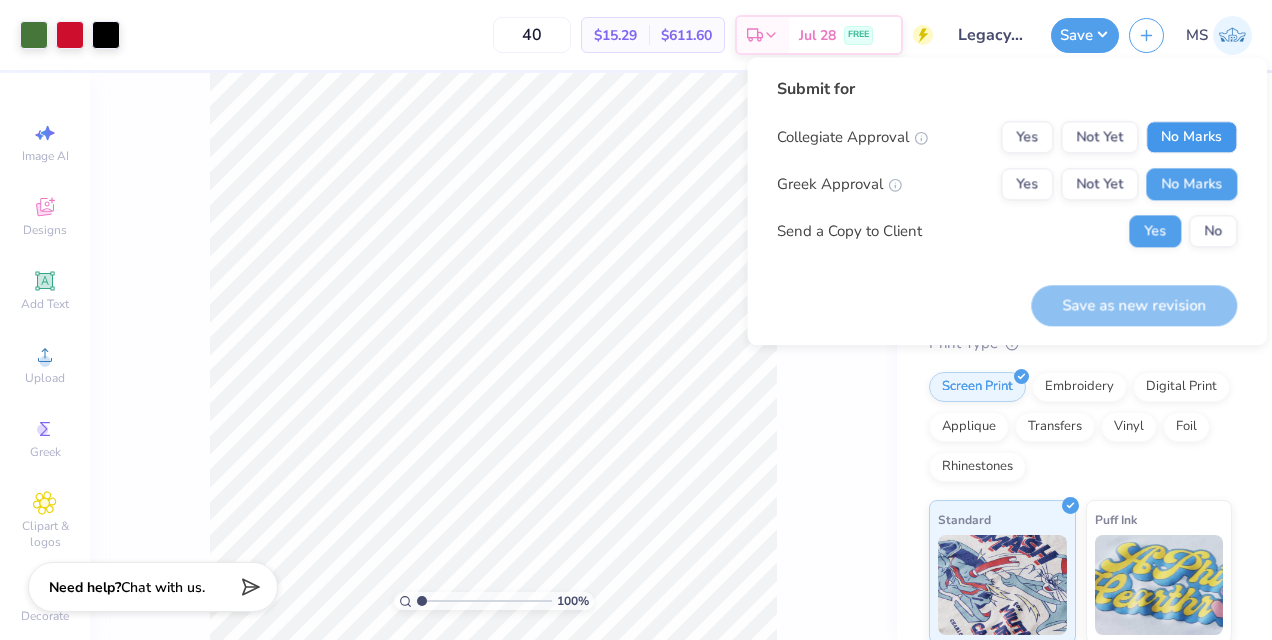 click on "No Marks" at bounding box center [1191, 137] 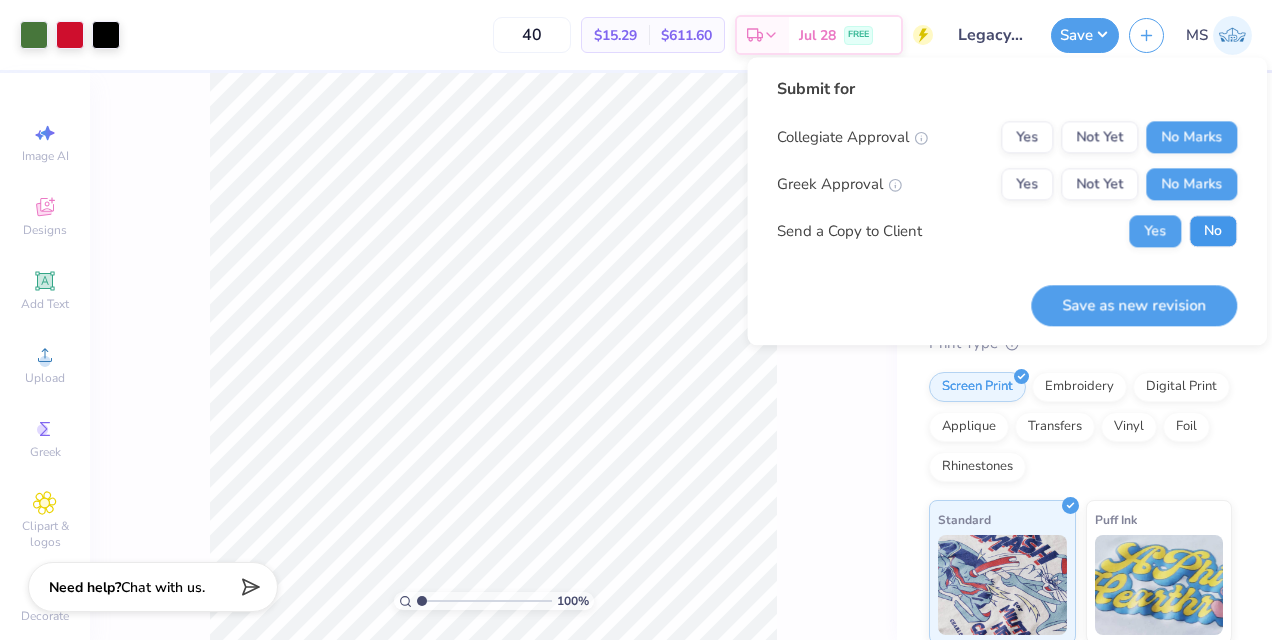 click on "No" at bounding box center [1213, 231] 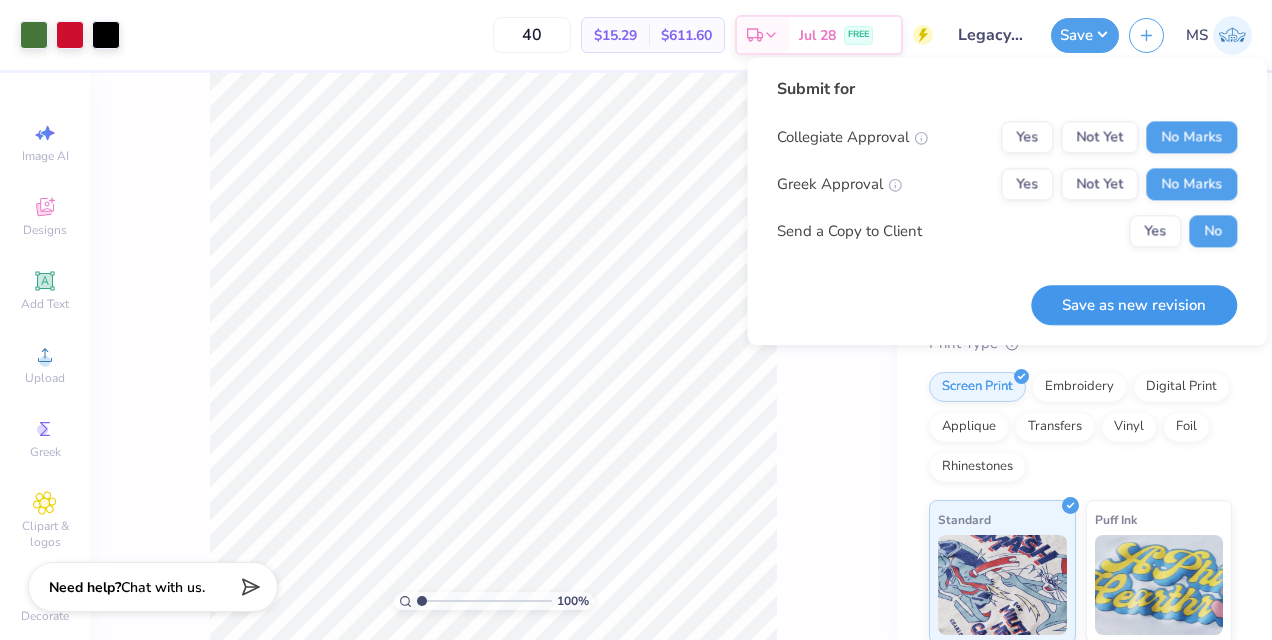 click on "Save as new revision" at bounding box center (1134, 305) 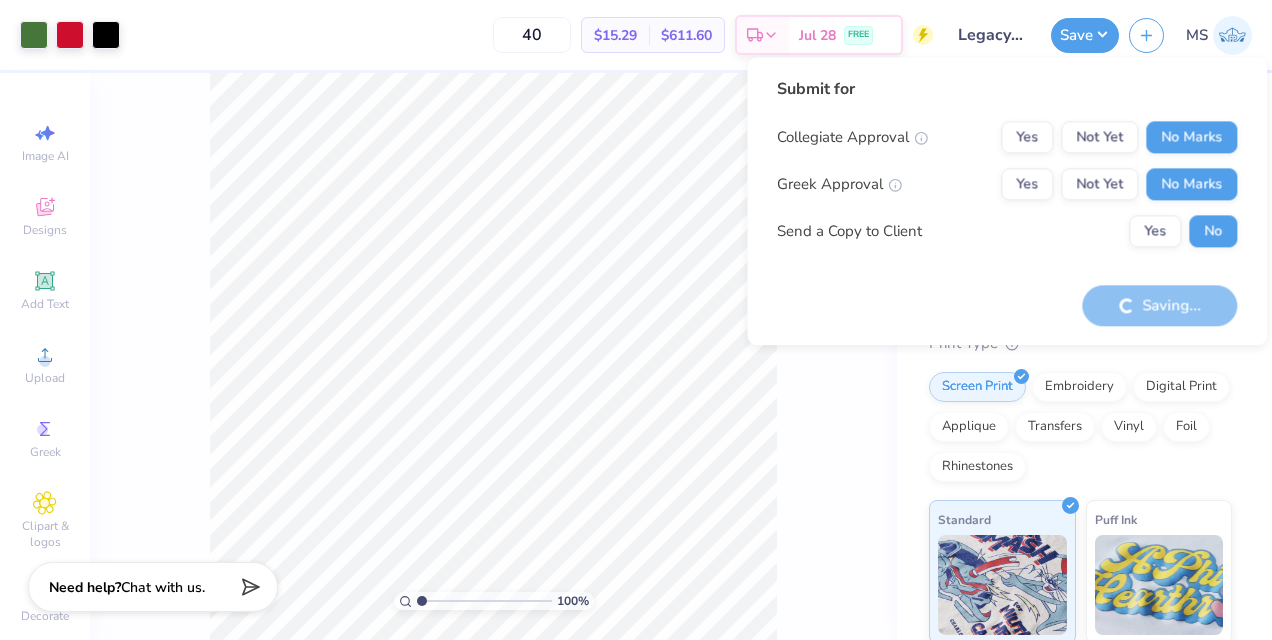 click on "Submit for Collegiate Approval Yes Not Yet No Marks Greek Approval Yes Not Yet No Marks Send a Copy to Client Yes No Saving..." at bounding box center (1007, 201) 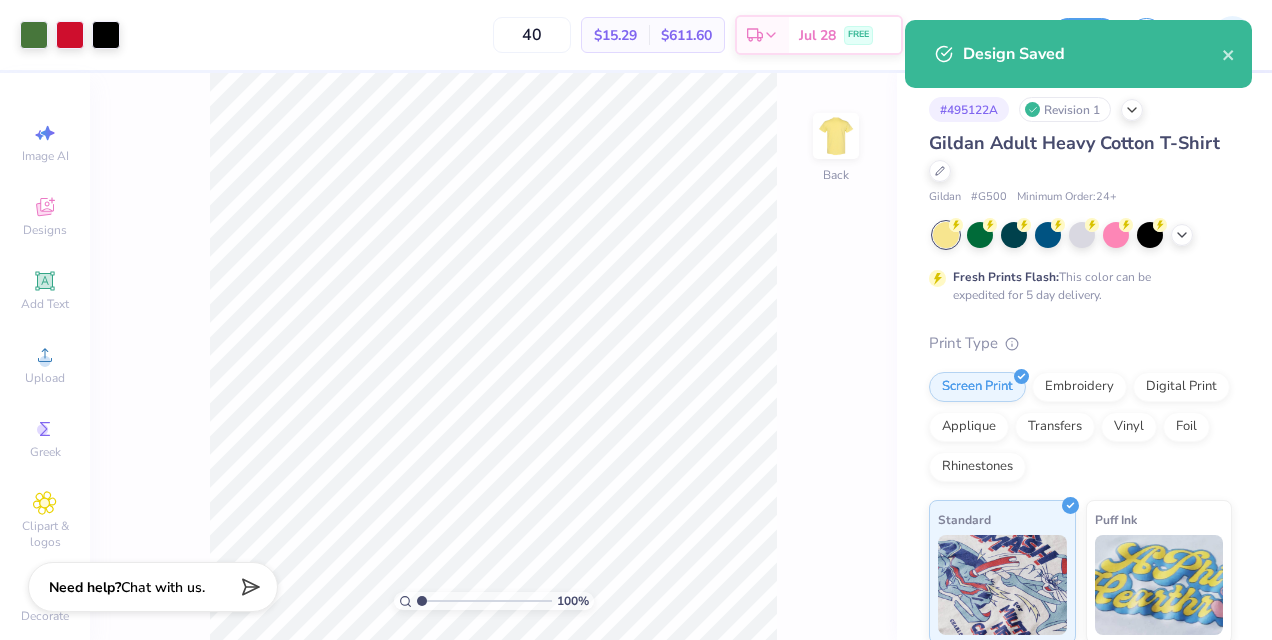 click on "100  % Back" at bounding box center (493, 356) 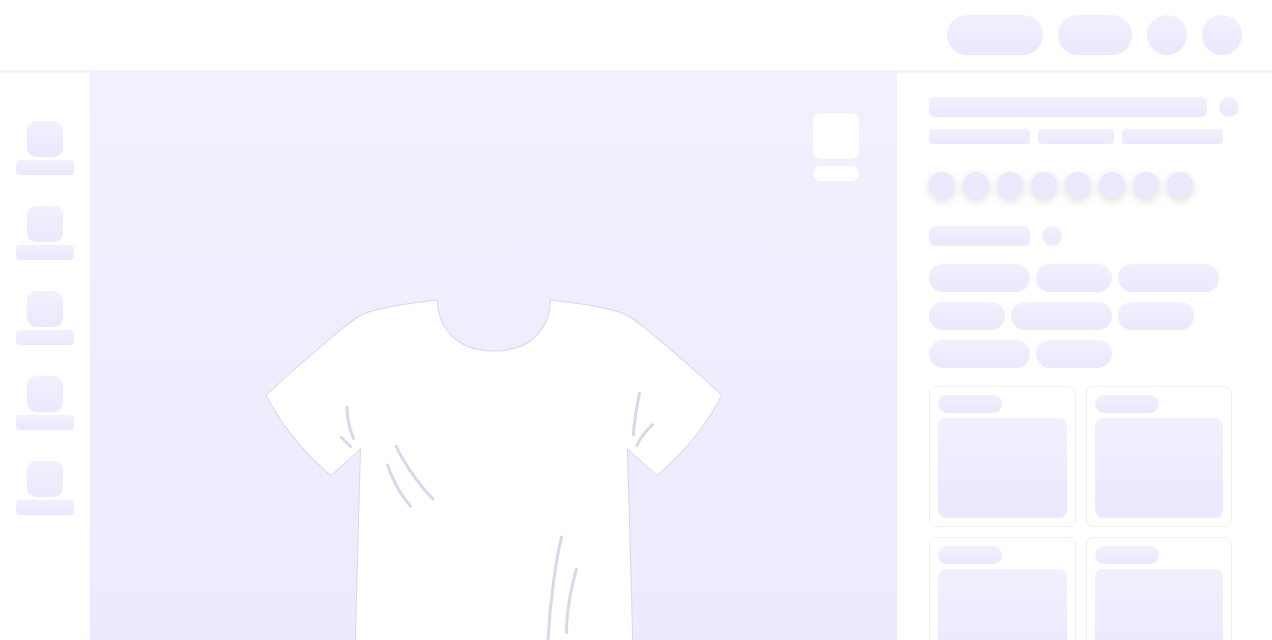 scroll, scrollTop: 0, scrollLeft: 0, axis: both 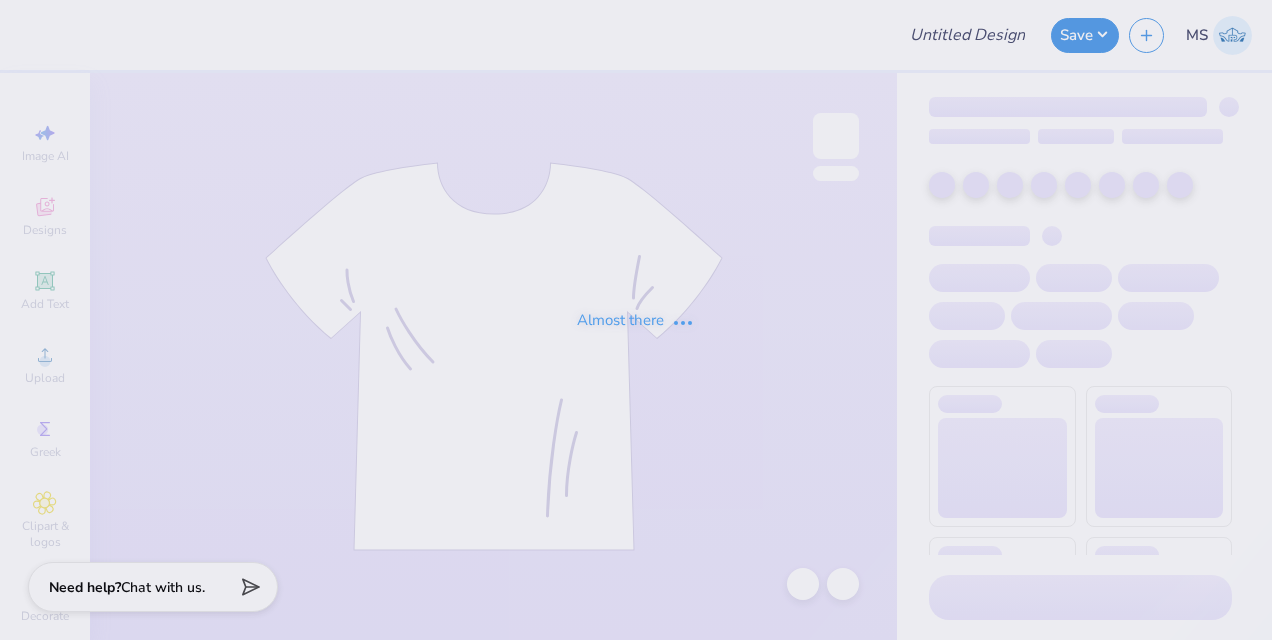type on "FLiP Polos" 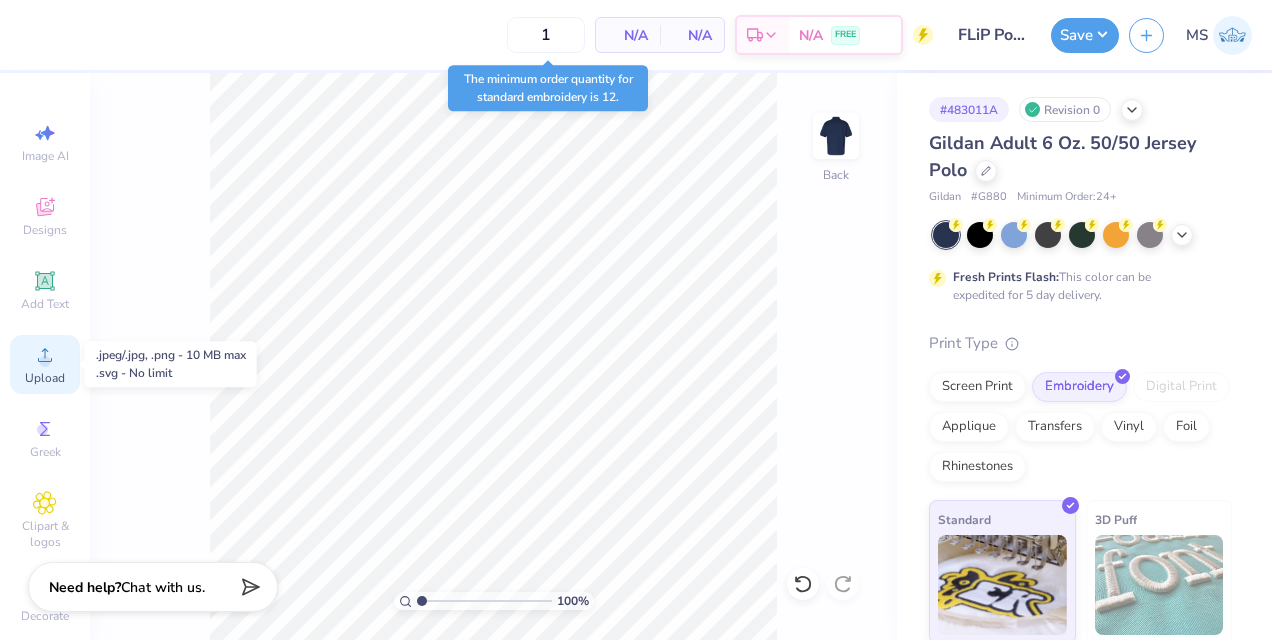 click 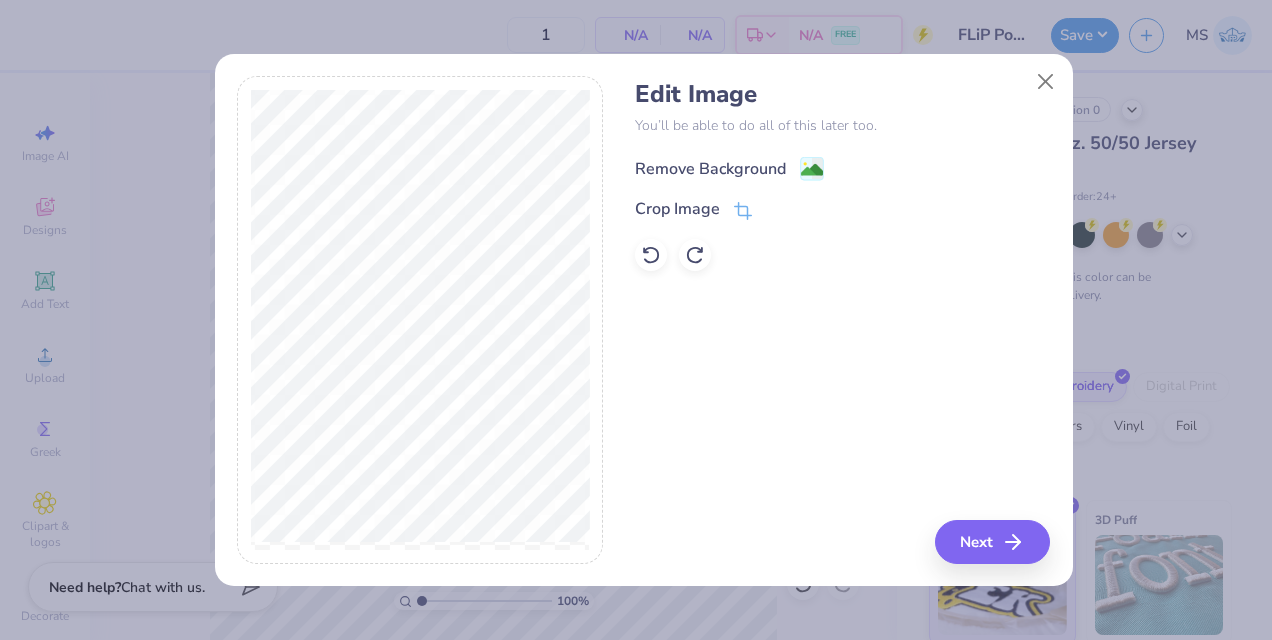 click 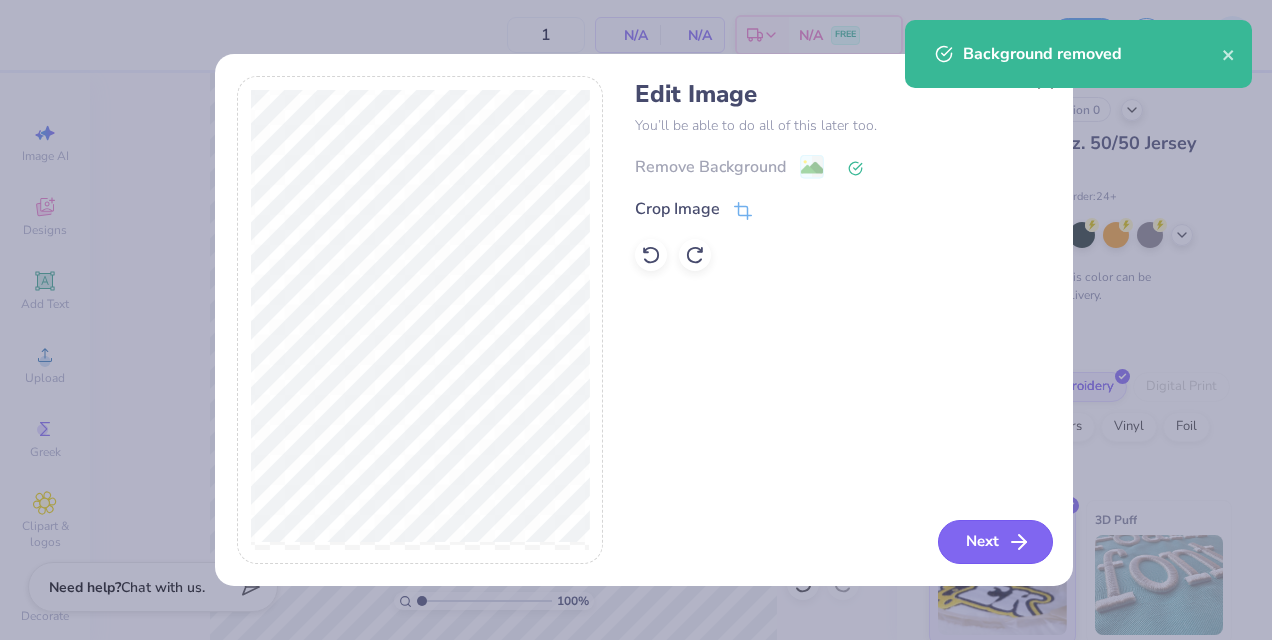 click on "Next" at bounding box center [995, 542] 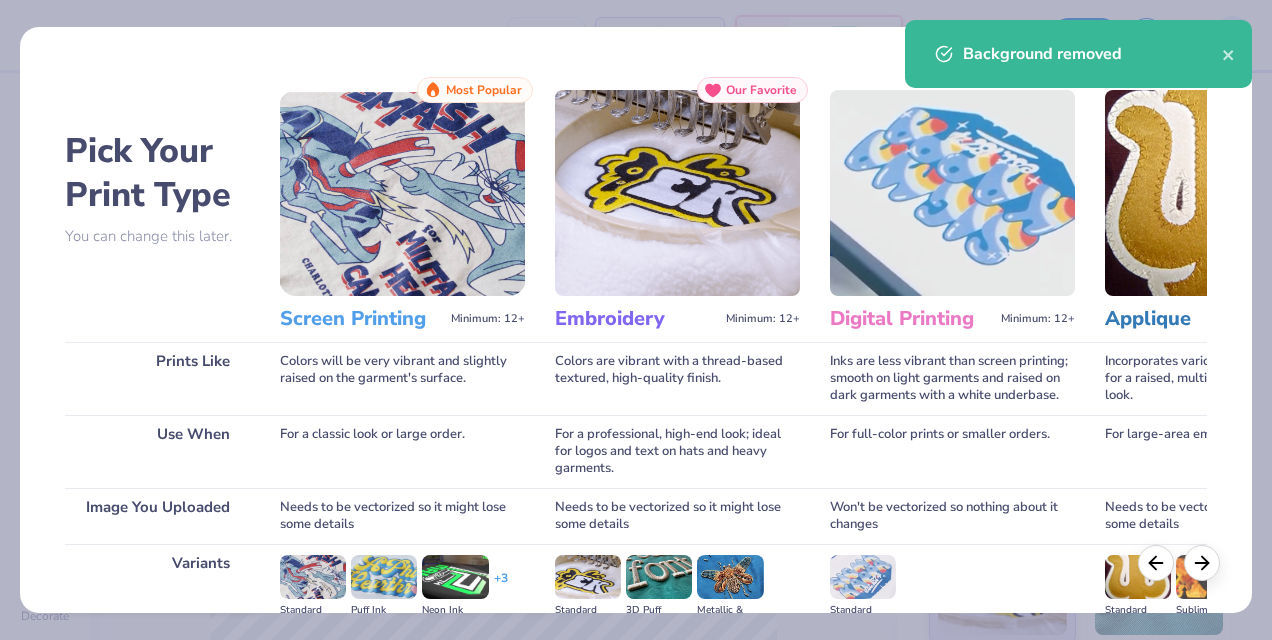 scroll, scrollTop: 256, scrollLeft: 0, axis: vertical 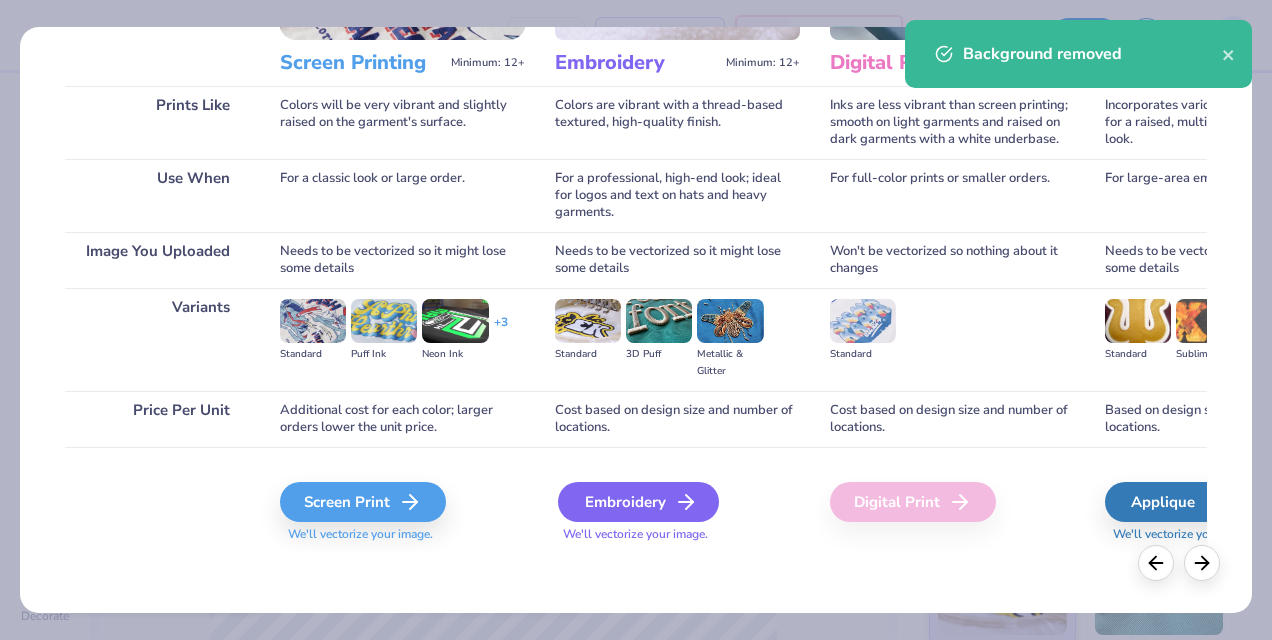 click on "Embroidery" at bounding box center [638, 502] 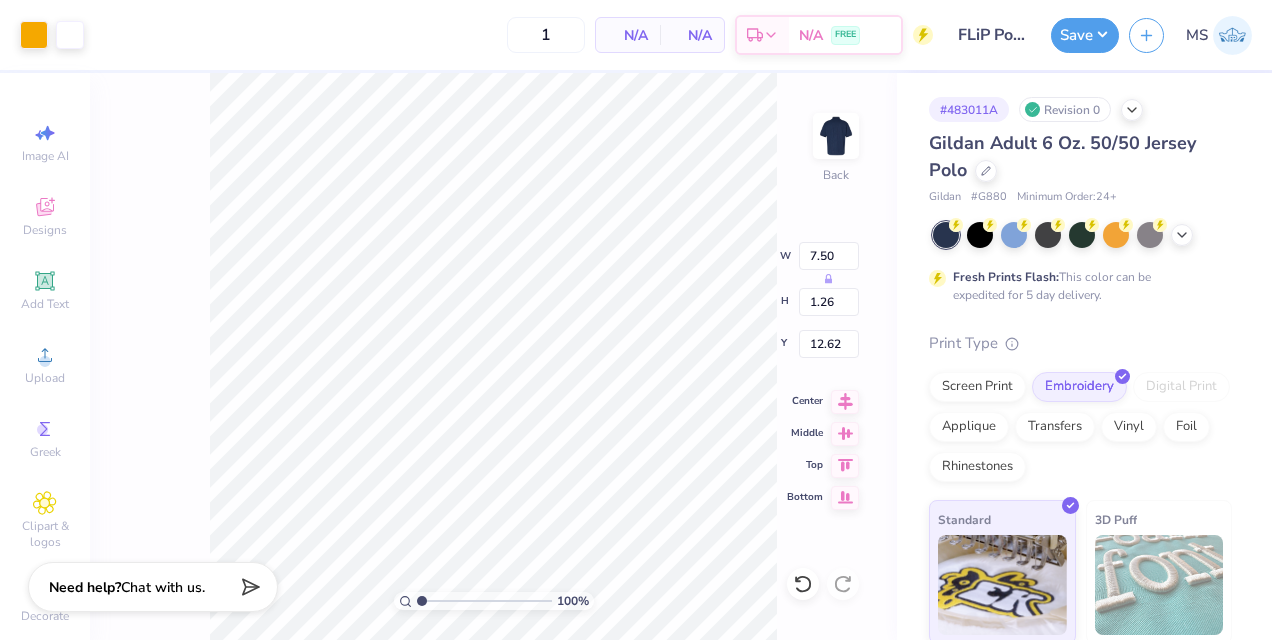 type on "4.83" 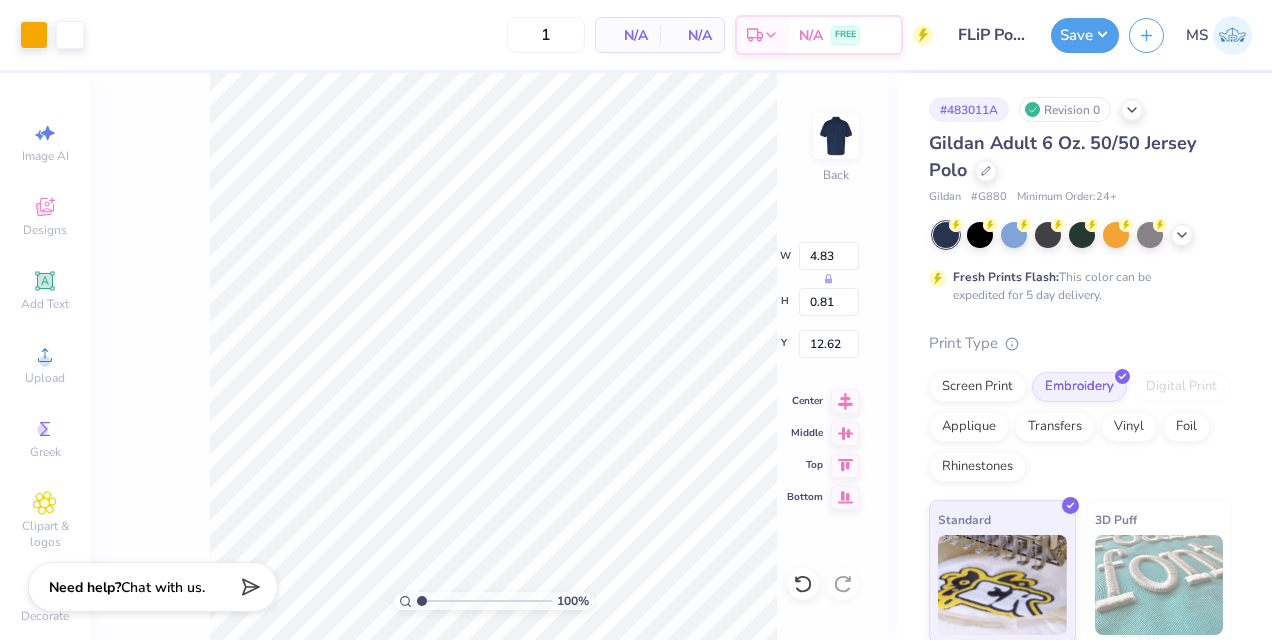 type on "3.00" 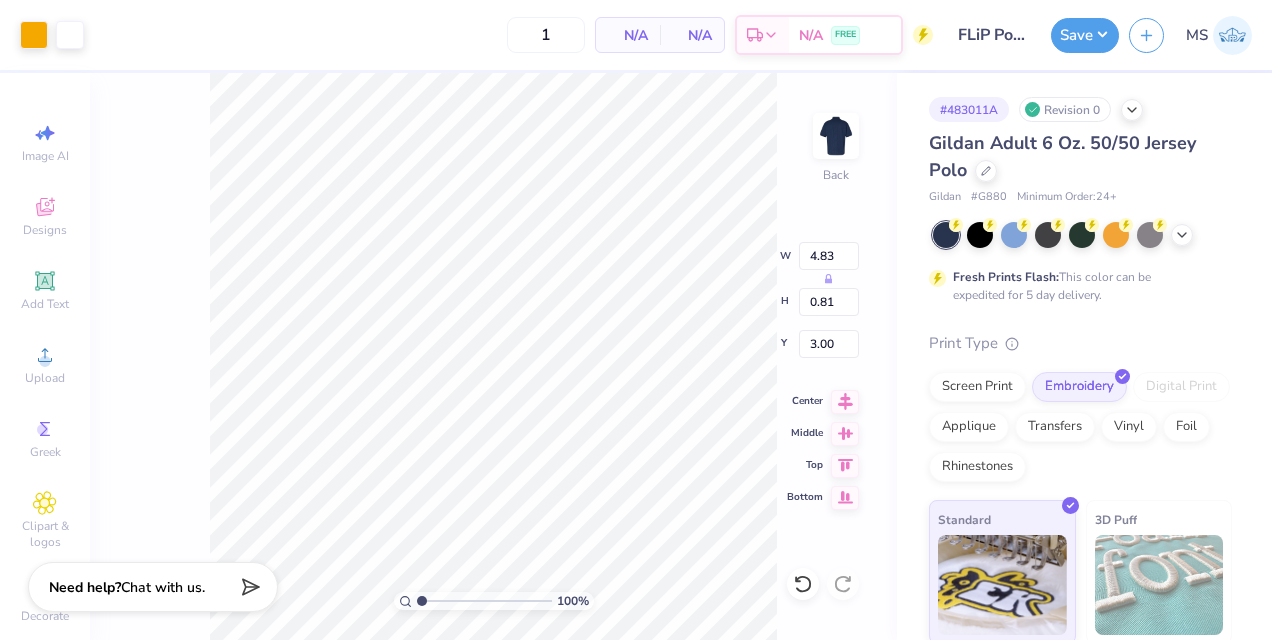 type on "5.52" 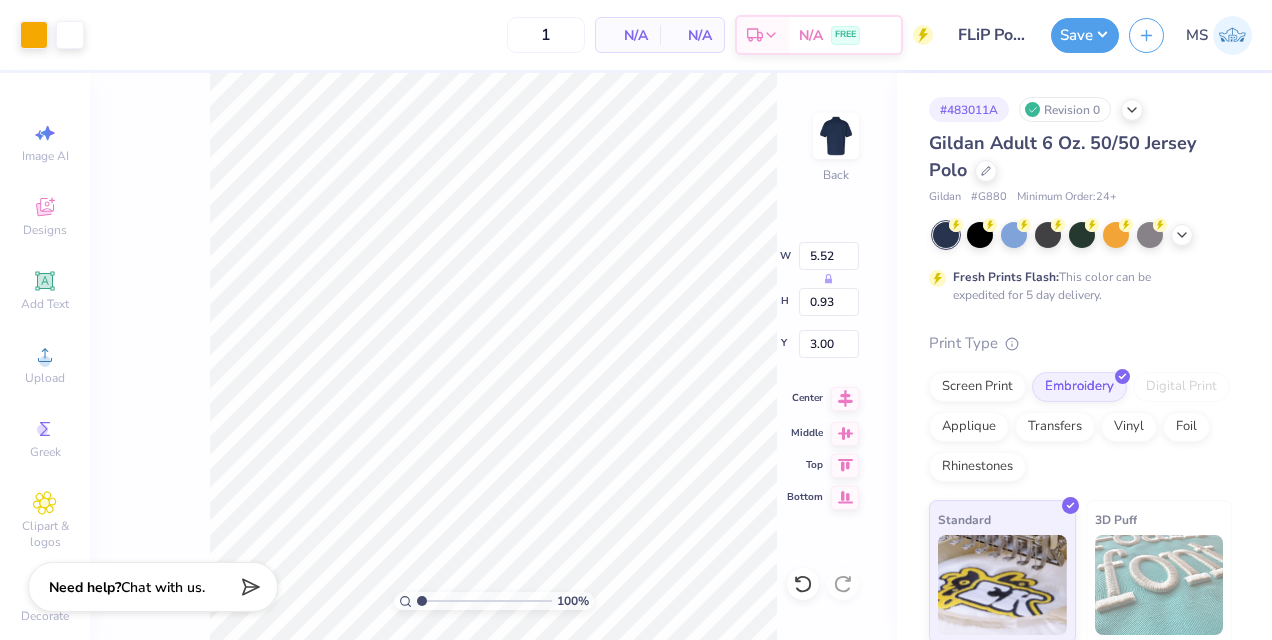 click 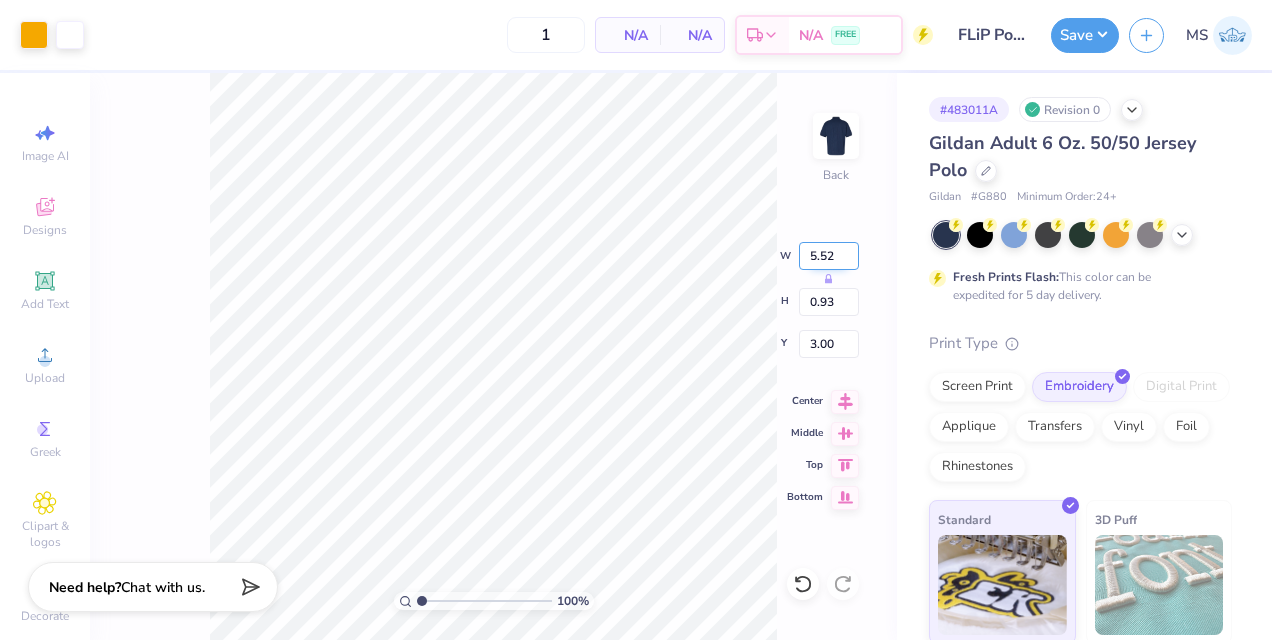 click on "5.52" at bounding box center [829, 256] 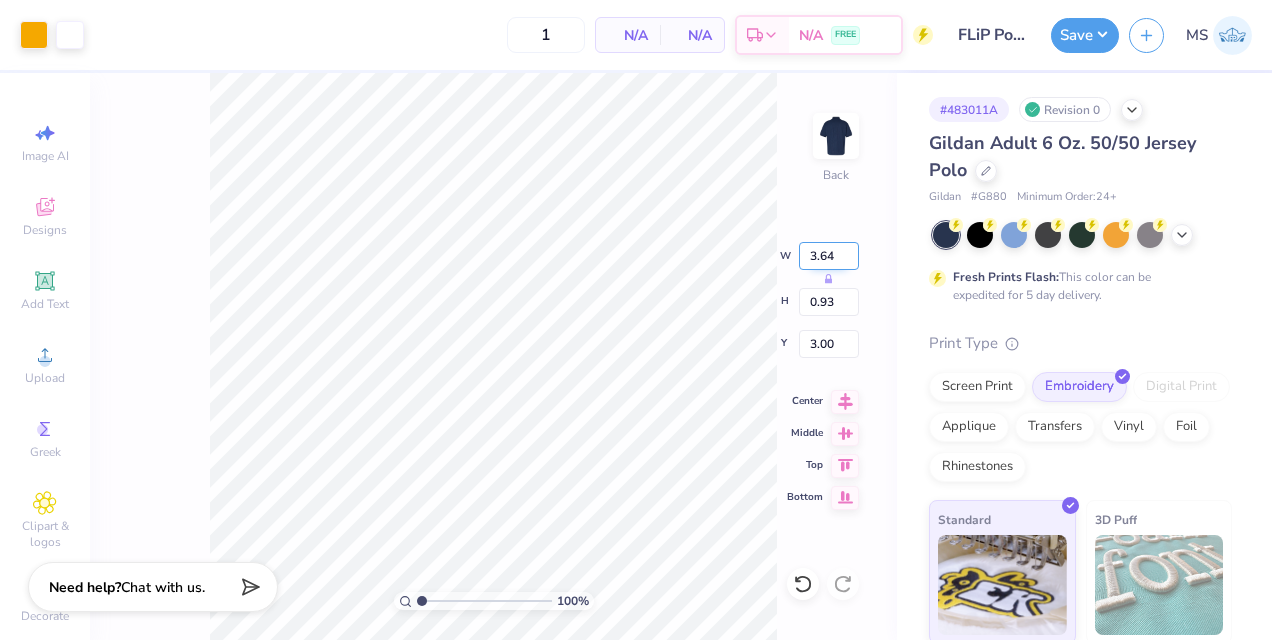 type on "3.64" 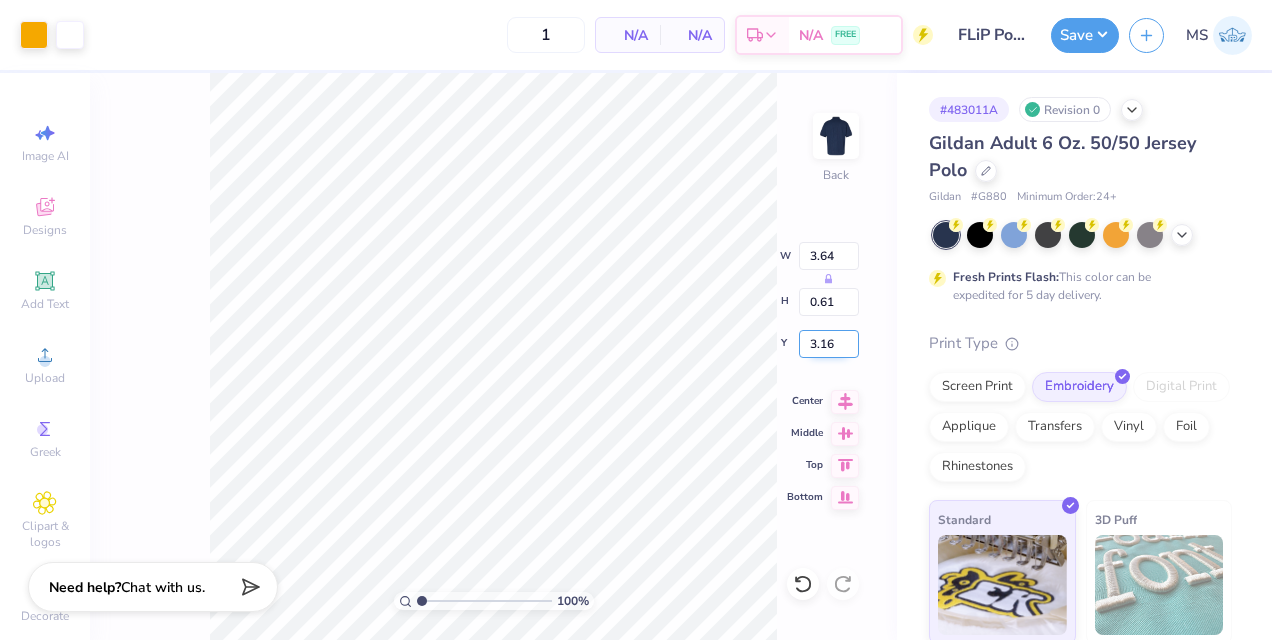 click on "3.16" at bounding box center (829, 344) 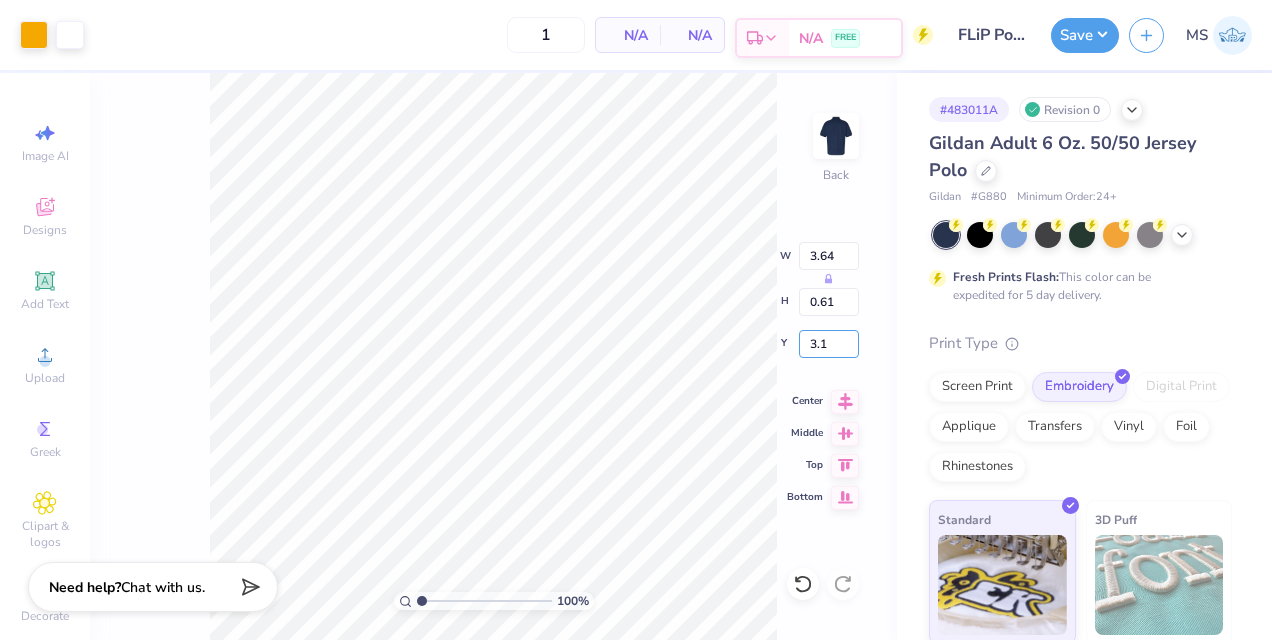 type on "3" 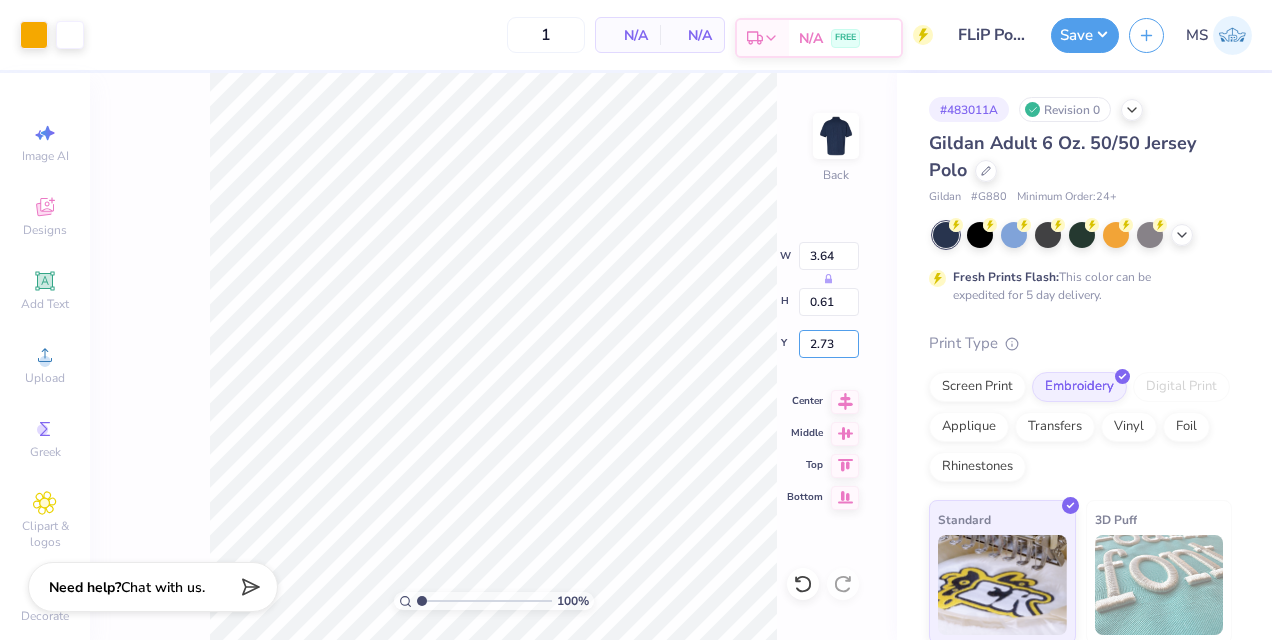 type on "2.73" 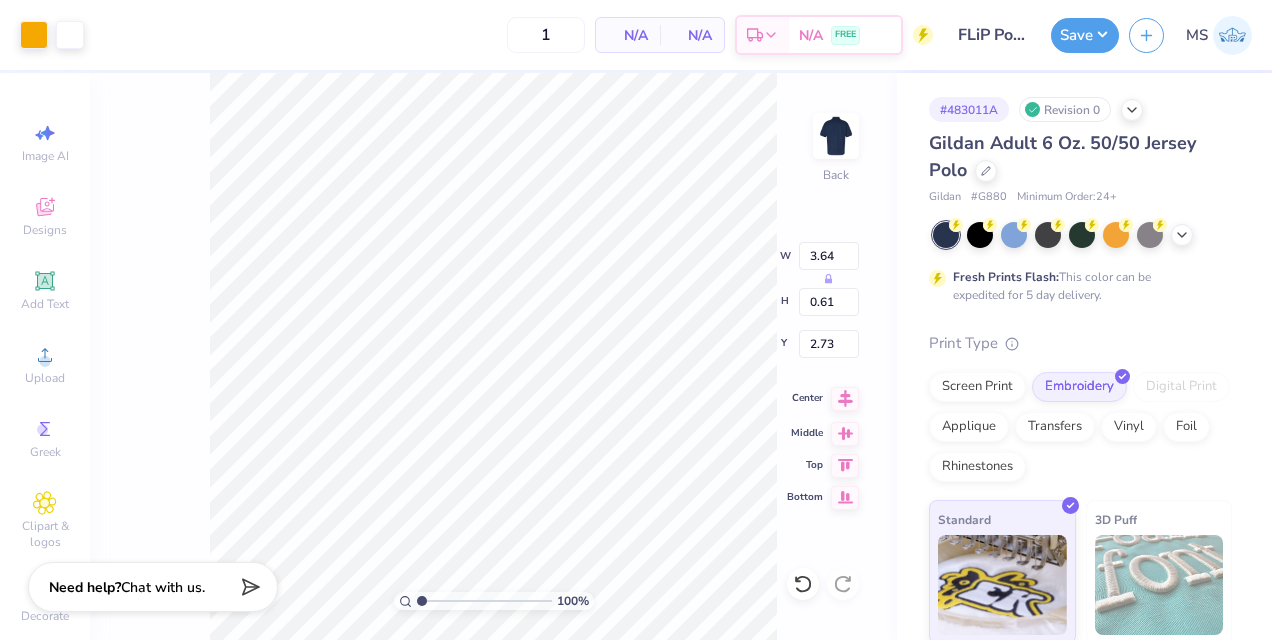 click 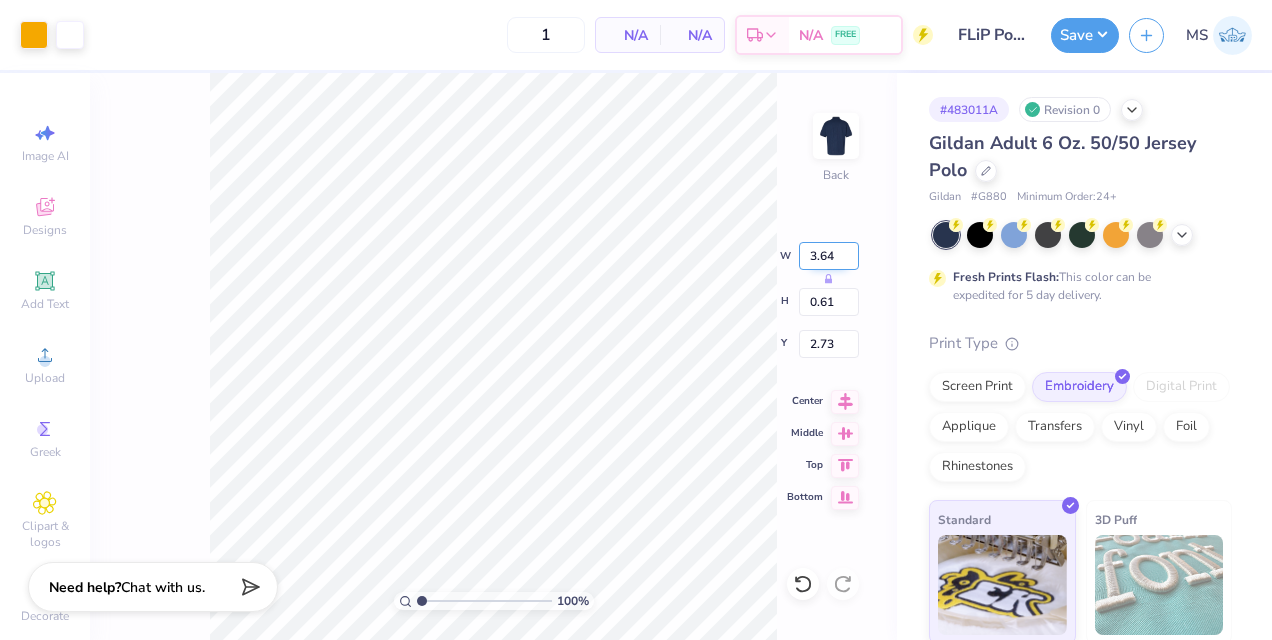 click on "3.64" at bounding box center [829, 256] 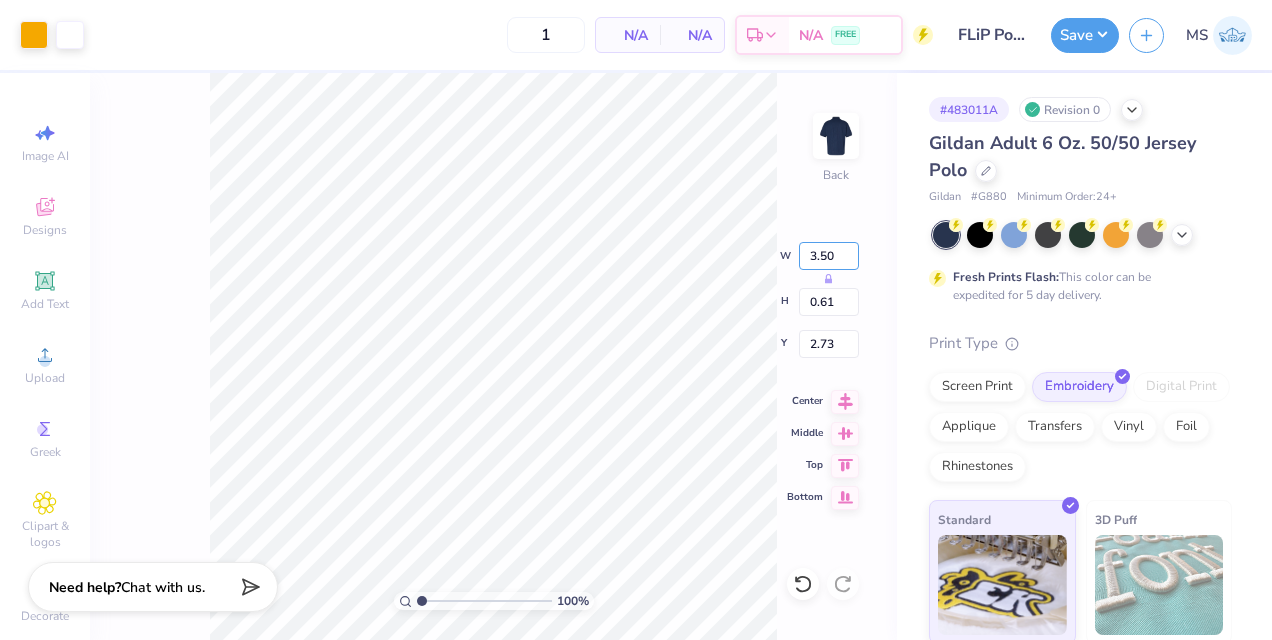type on "3.50" 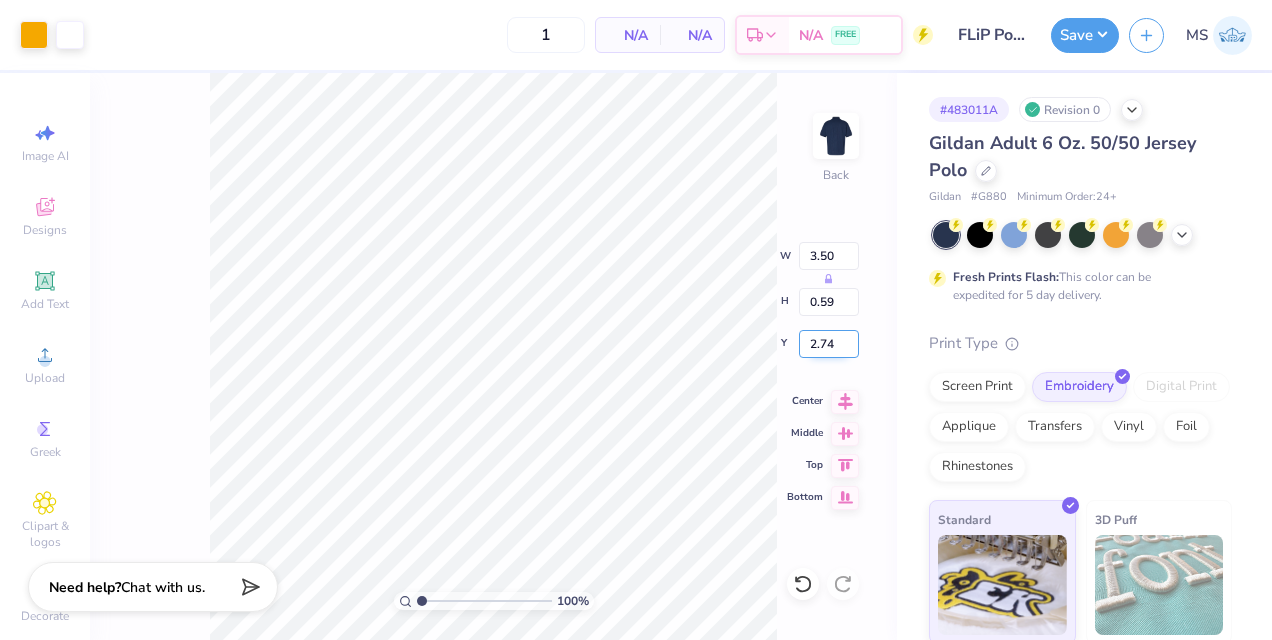 click on "2.74" at bounding box center [829, 344] 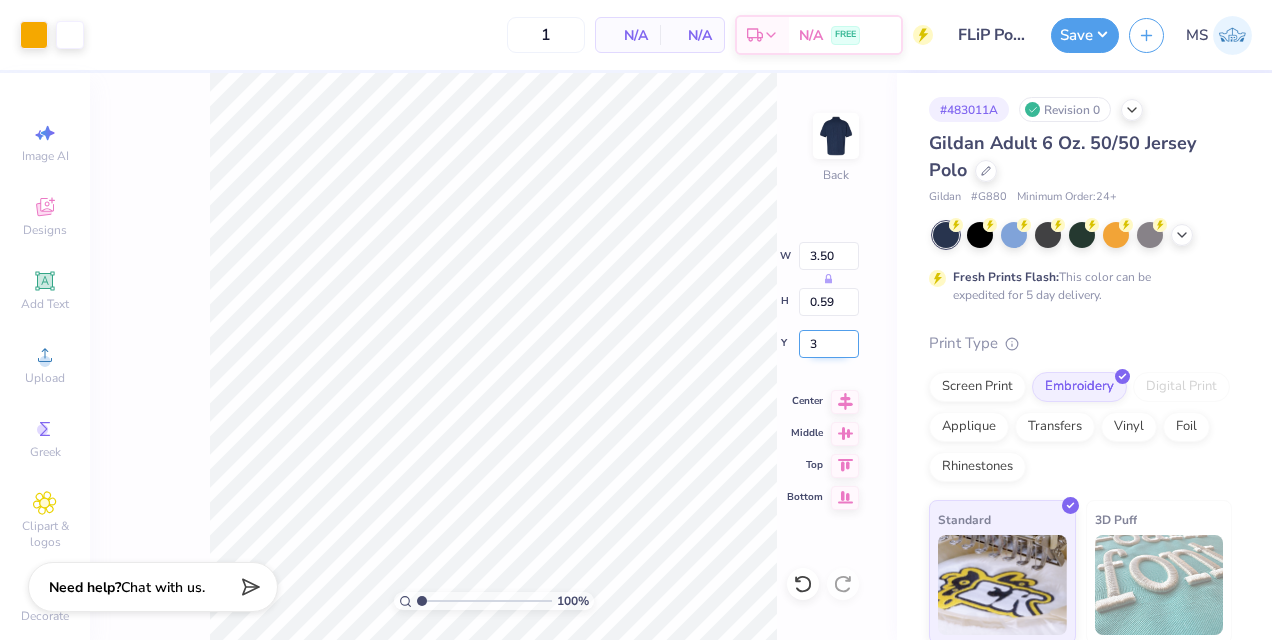 type on "3.00" 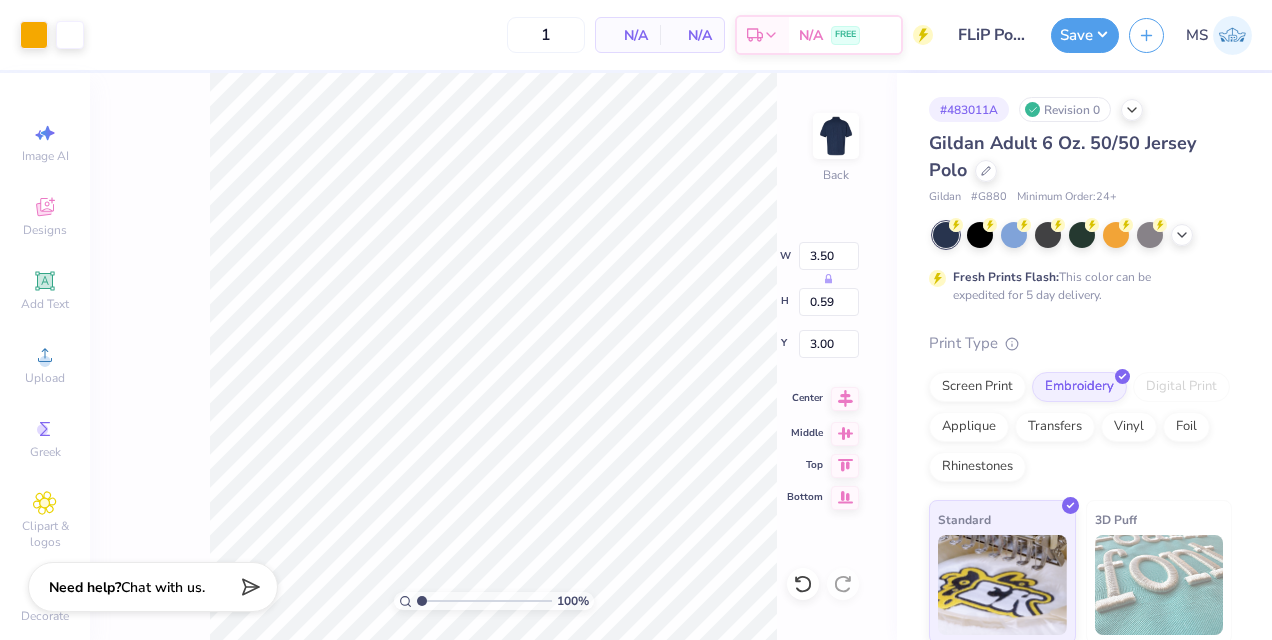 click 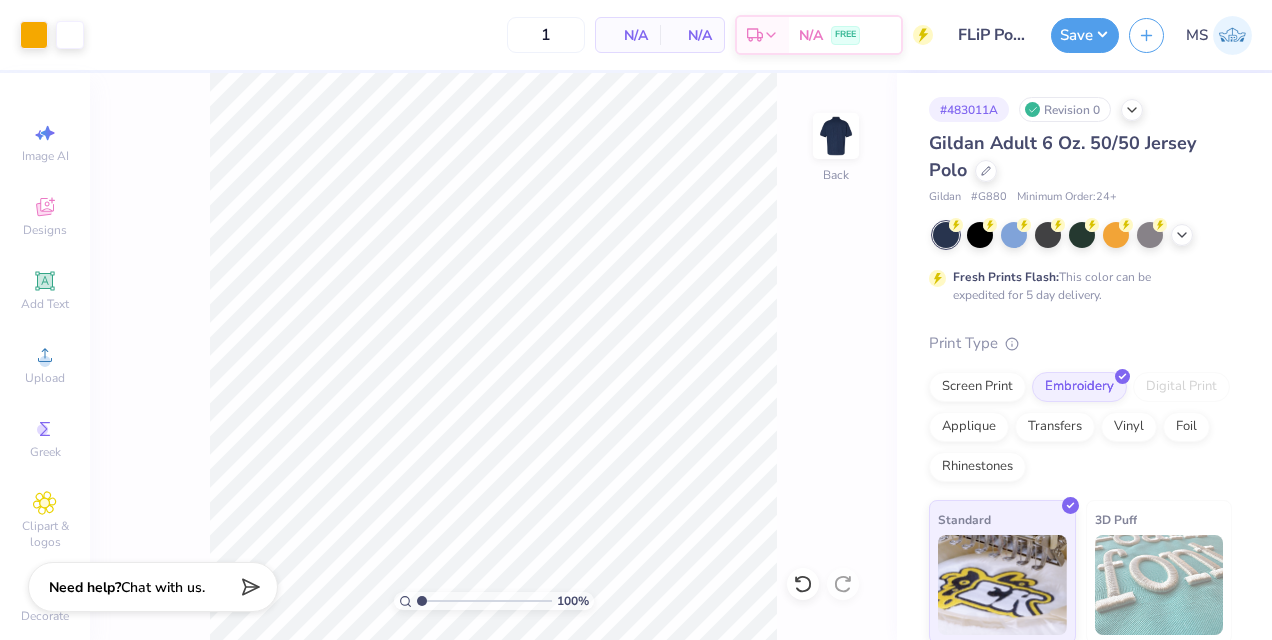 click on "Art colors 1 N/A Per Item N/A Total Est. Delivery N/A FREE Design Title FLiP Polos Save MS Image AI Designs Add Text Upload Greek Clipart & logos Decorate 100  % Back # 483011A Revision 0 Gildan Adult 6 Oz. 50/50 Jersey Polo Gildan # G880 Minimum Order:  24 +   Fresh Prints Flash:  This color can be expedited for 5 day delivery. Print Type Screen Print Embroidery Digital Print Applique Transfers Vinyl Foil Rhinestones Standard 3D Puff Metallic & Glitter Need help?  Chat with us." at bounding box center (636, 320) 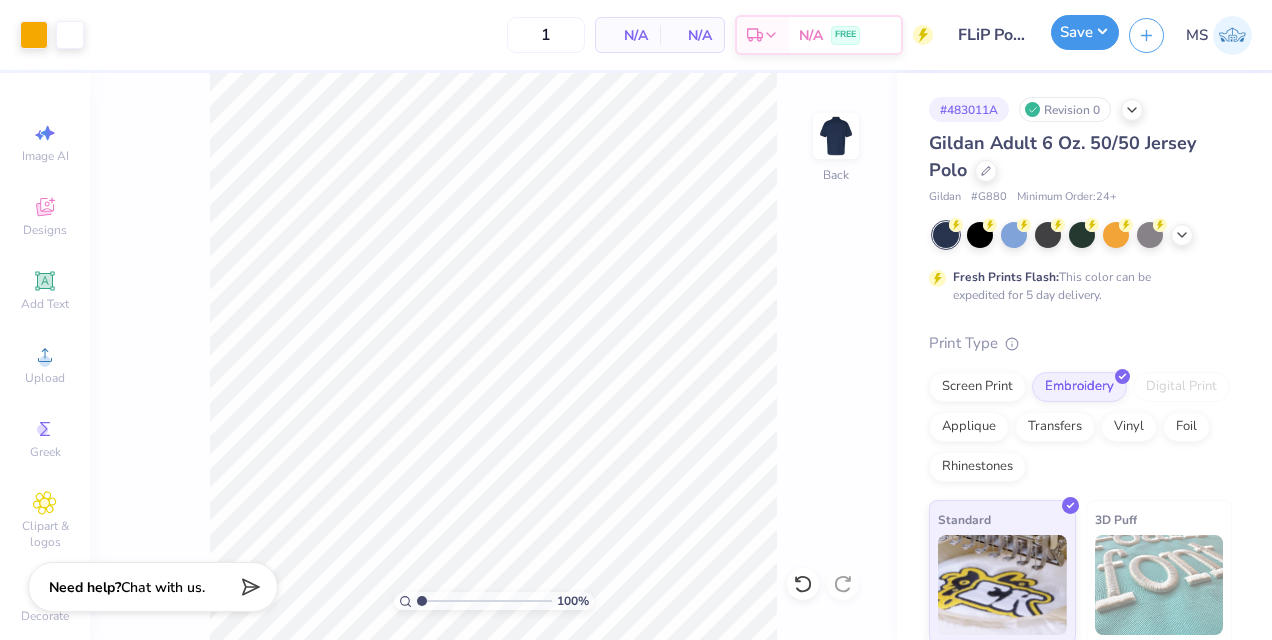 click on "Save" at bounding box center (1085, 32) 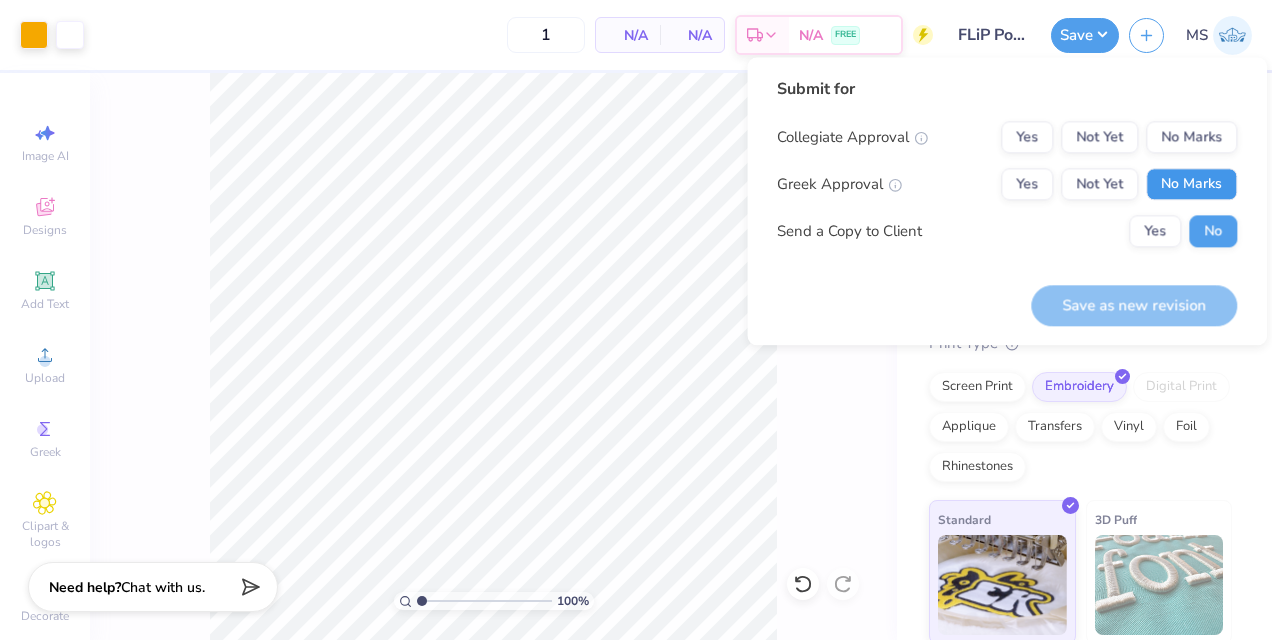 click on "No Marks" at bounding box center (1191, 184) 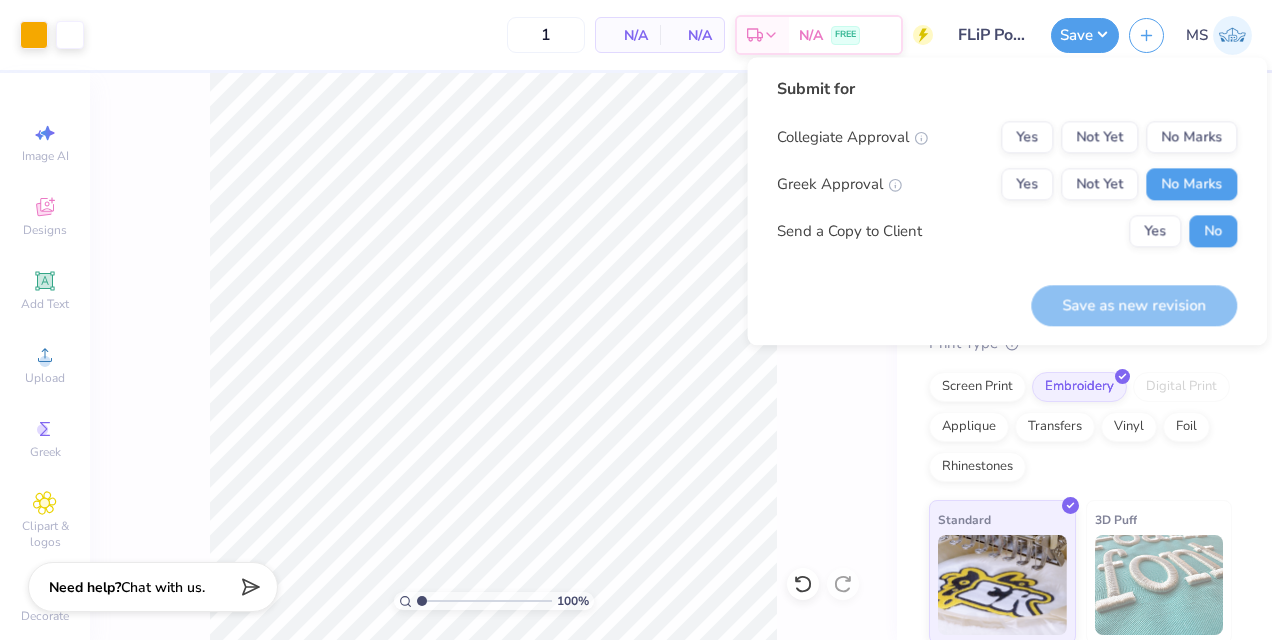 click on "Submit for Collegiate Approval Yes Not Yet No Marks Greek Approval Yes Not Yet No Marks Send a Copy to Client Yes No" at bounding box center (1007, 169) 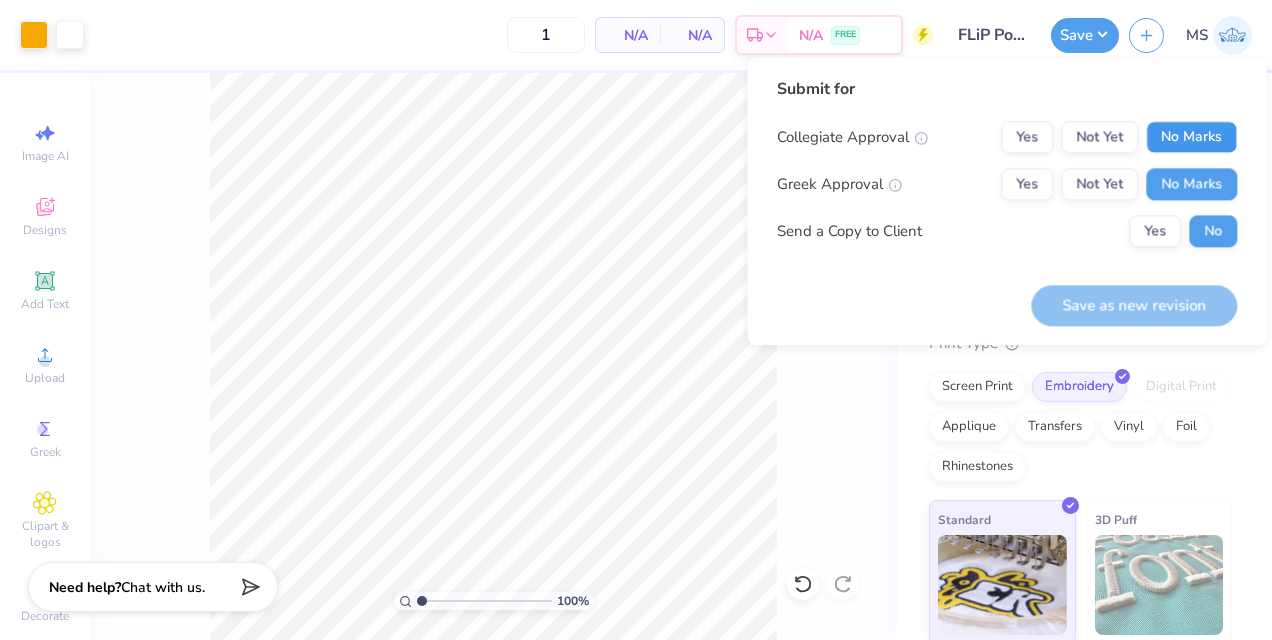 click on "No Marks" at bounding box center (1191, 137) 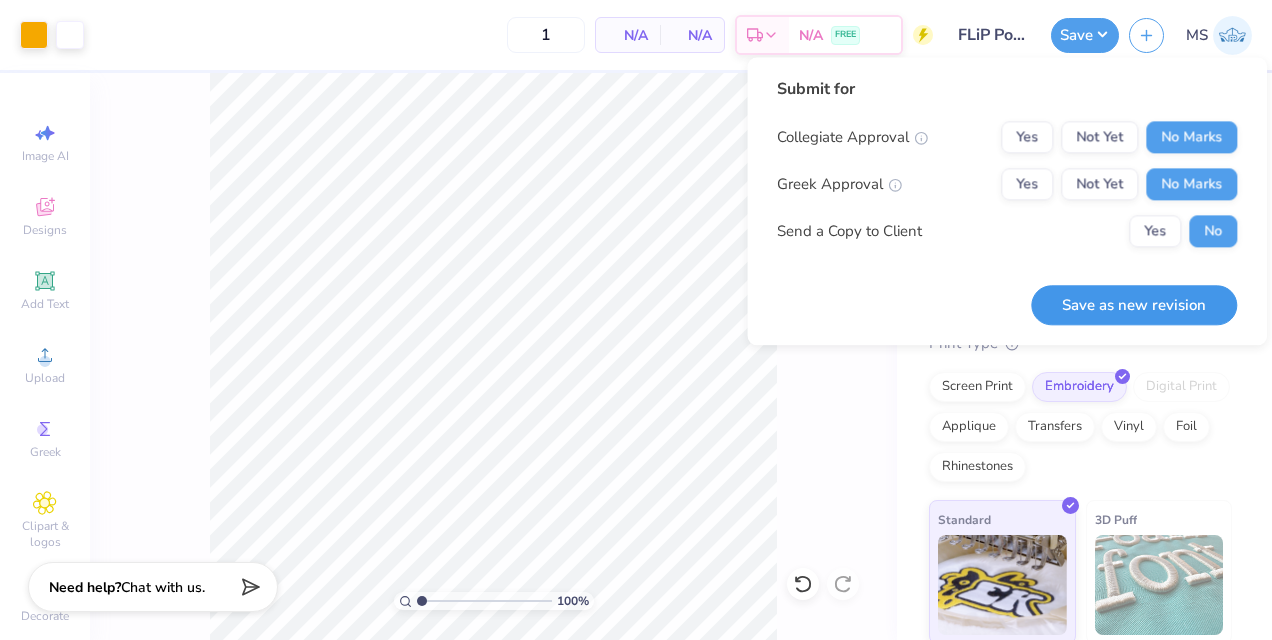 click on "Save as new revision" at bounding box center [1134, 305] 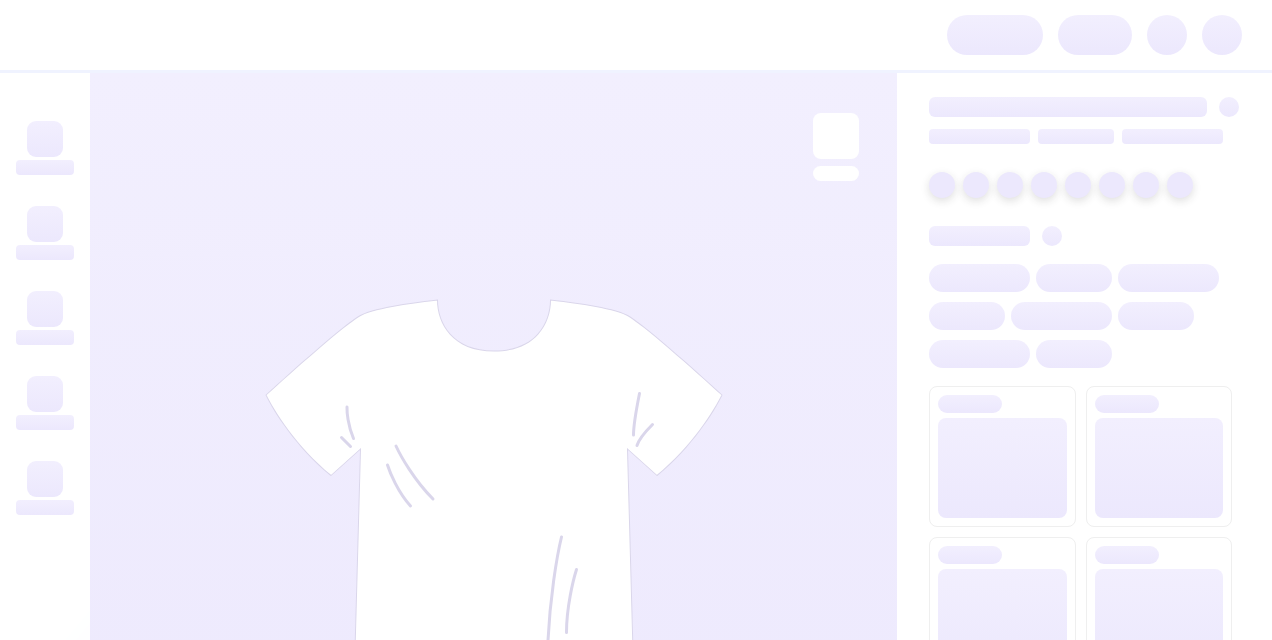 scroll, scrollTop: 0, scrollLeft: 0, axis: both 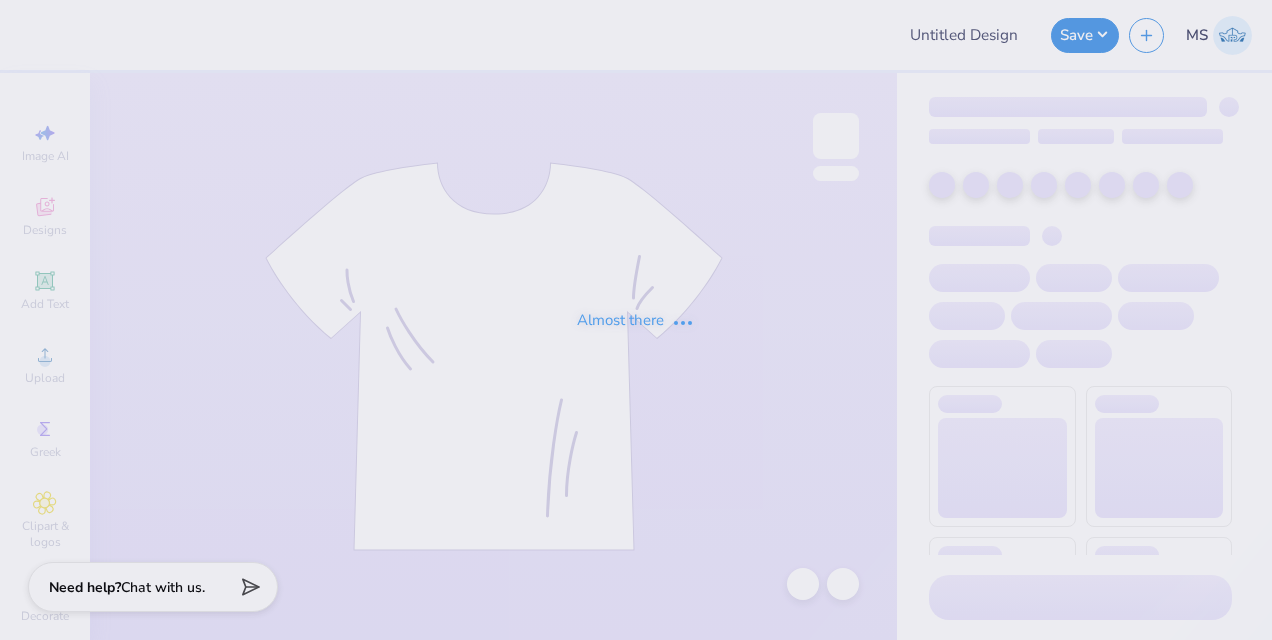 type on "Legacy recruitment Shirt" 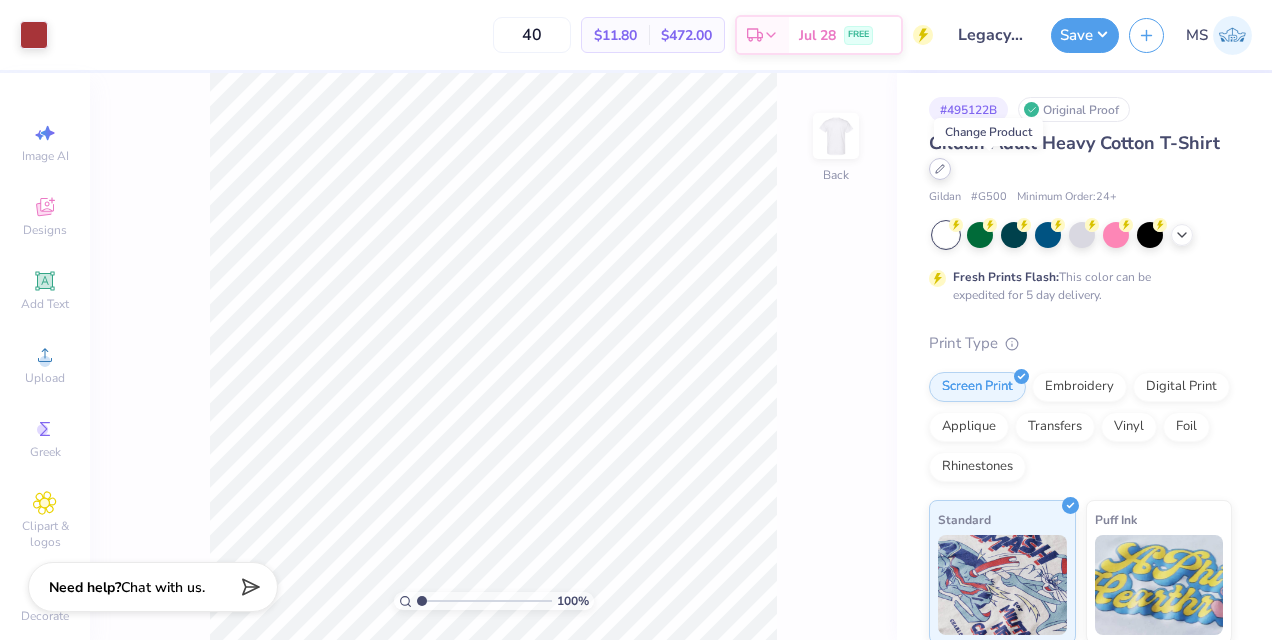 click at bounding box center [940, 169] 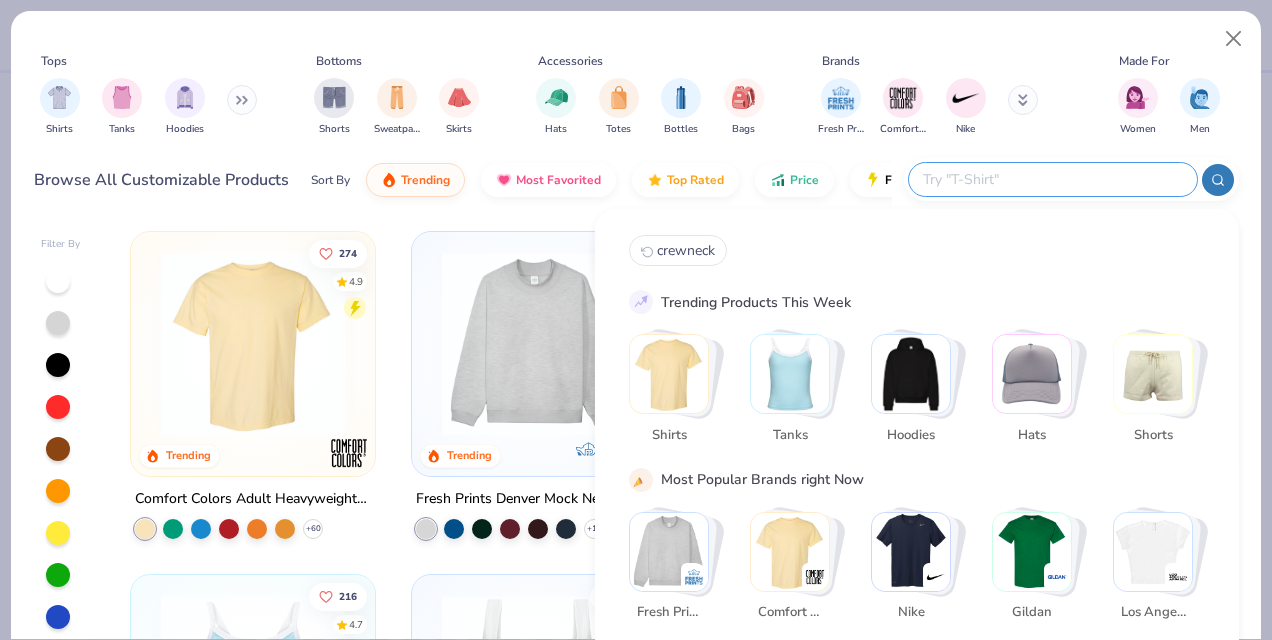 click at bounding box center (1052, 179) 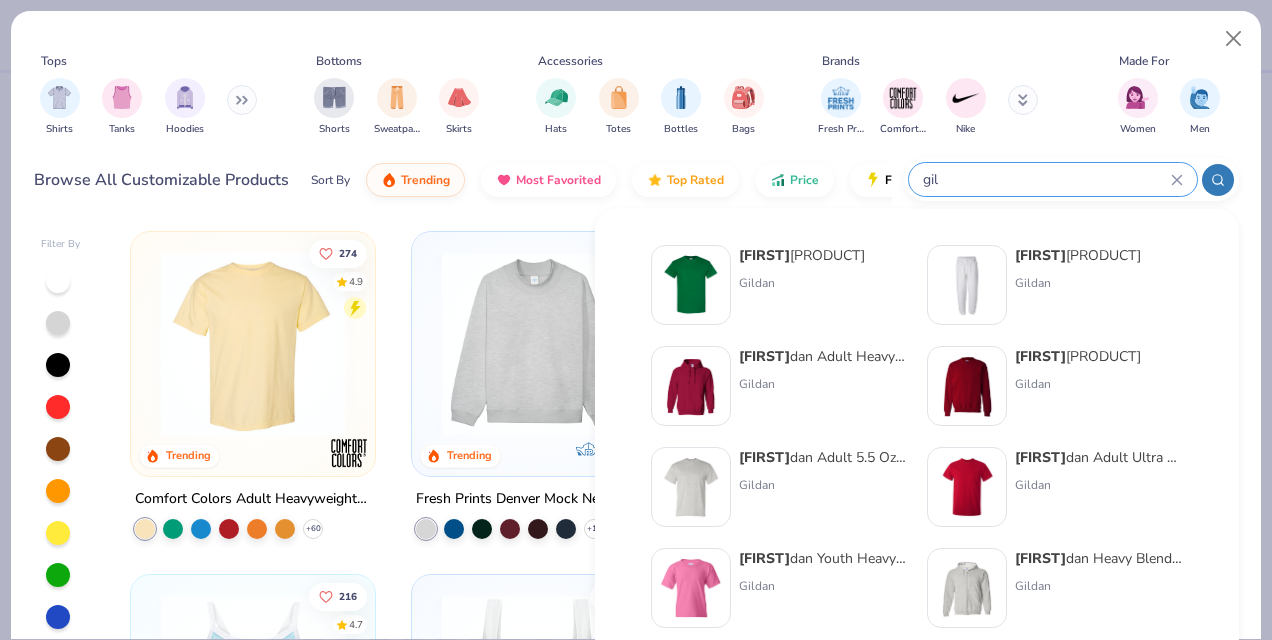 type on "gil" 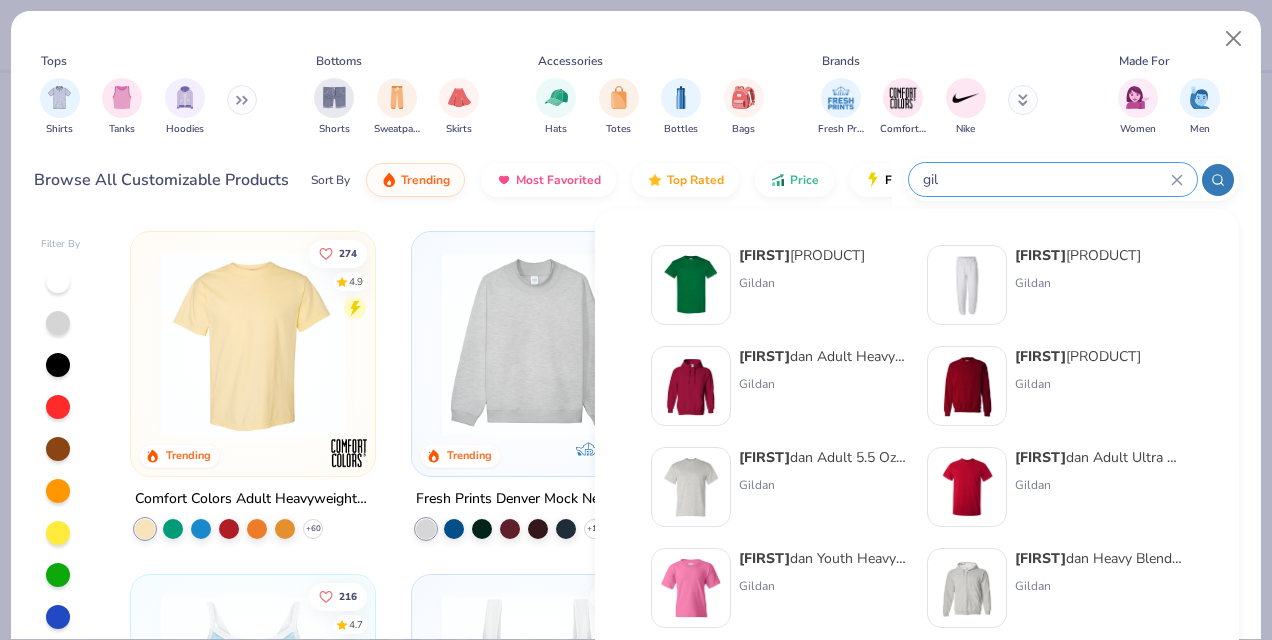 click on "Gil dan Adult Heavy Cotton T-Shirt Gildan" at bounding box center [802, 285] 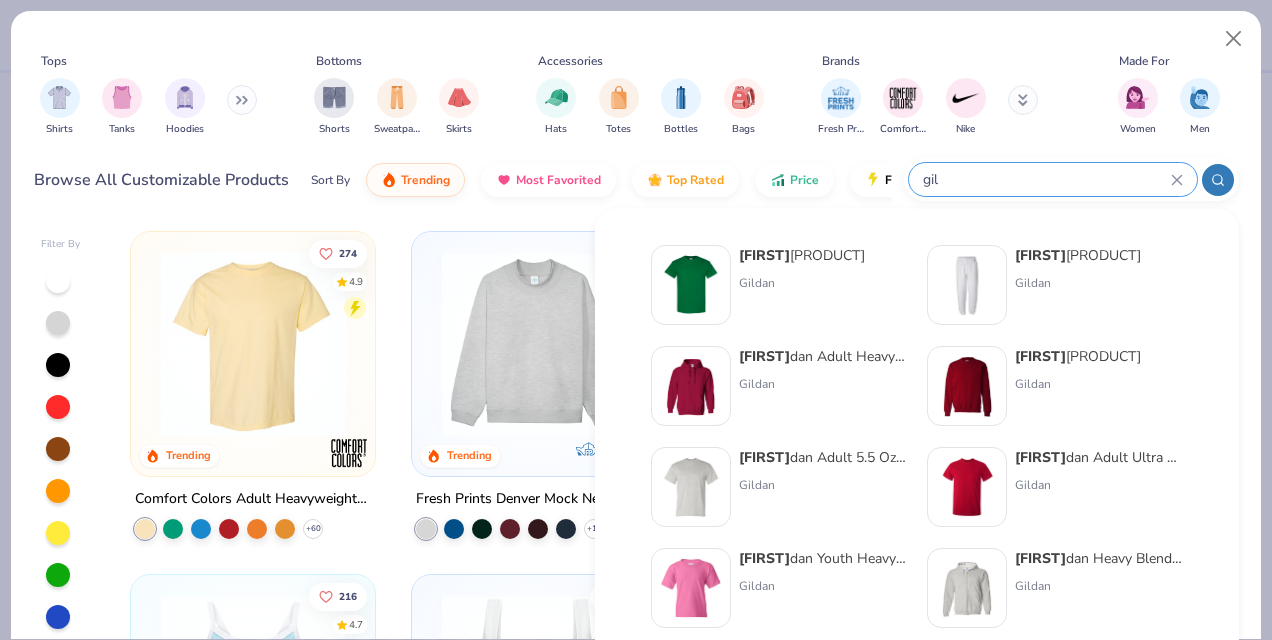 type 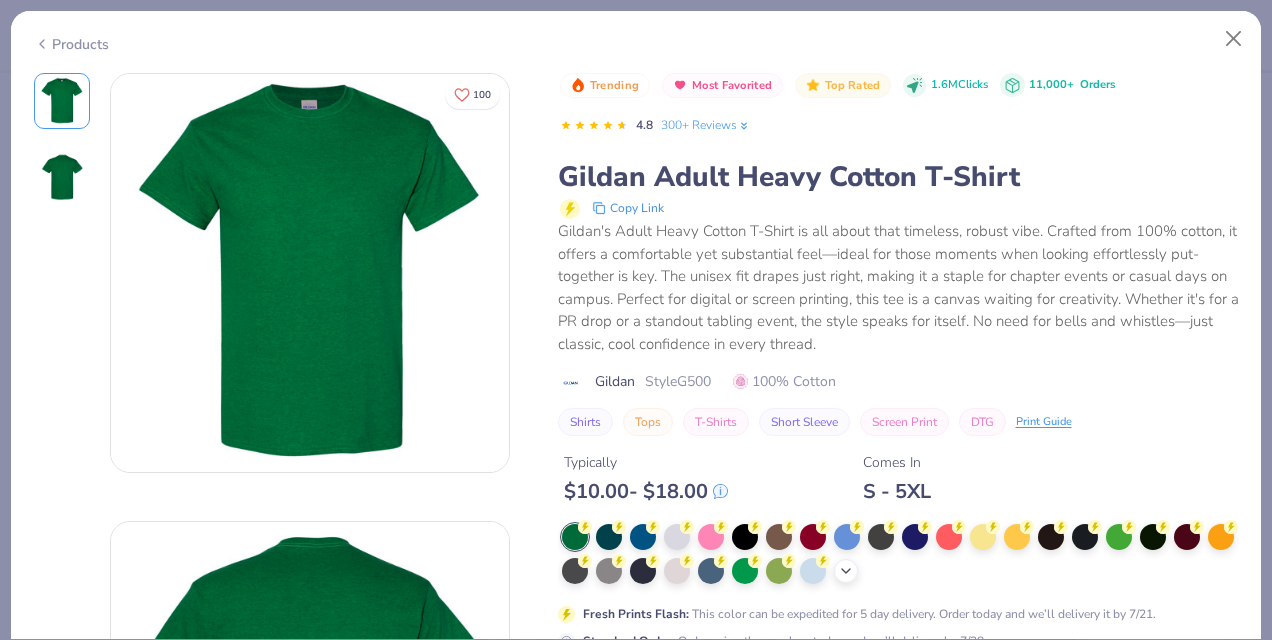 click 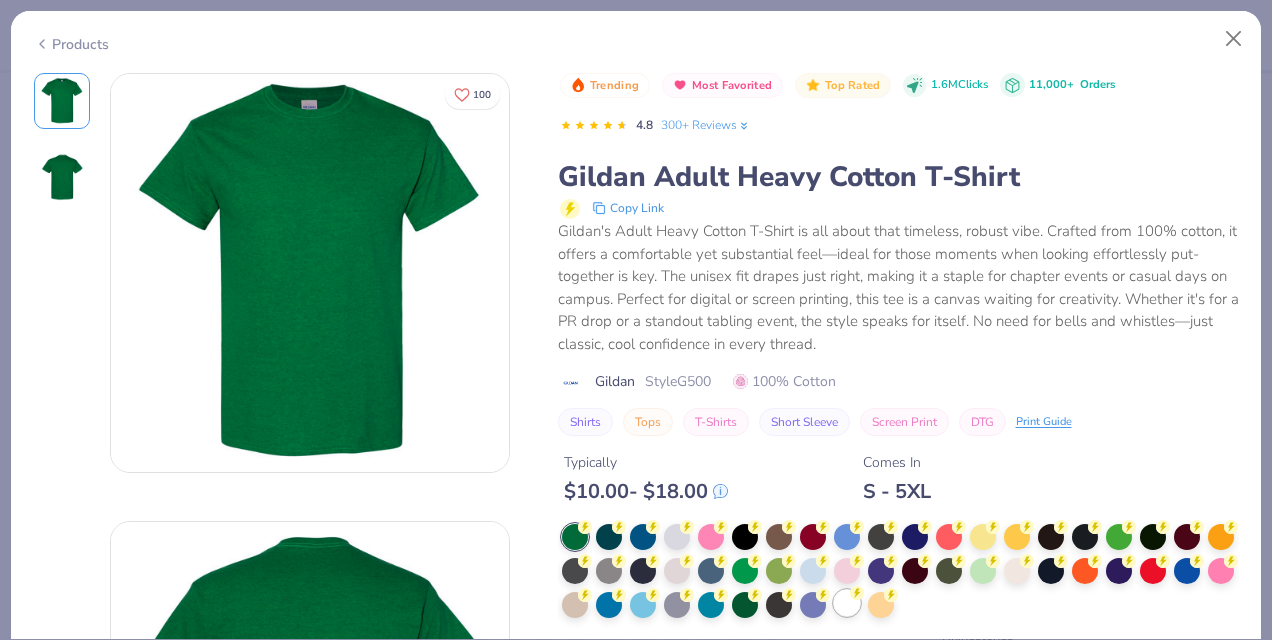 click at bounding box center (847, 603) 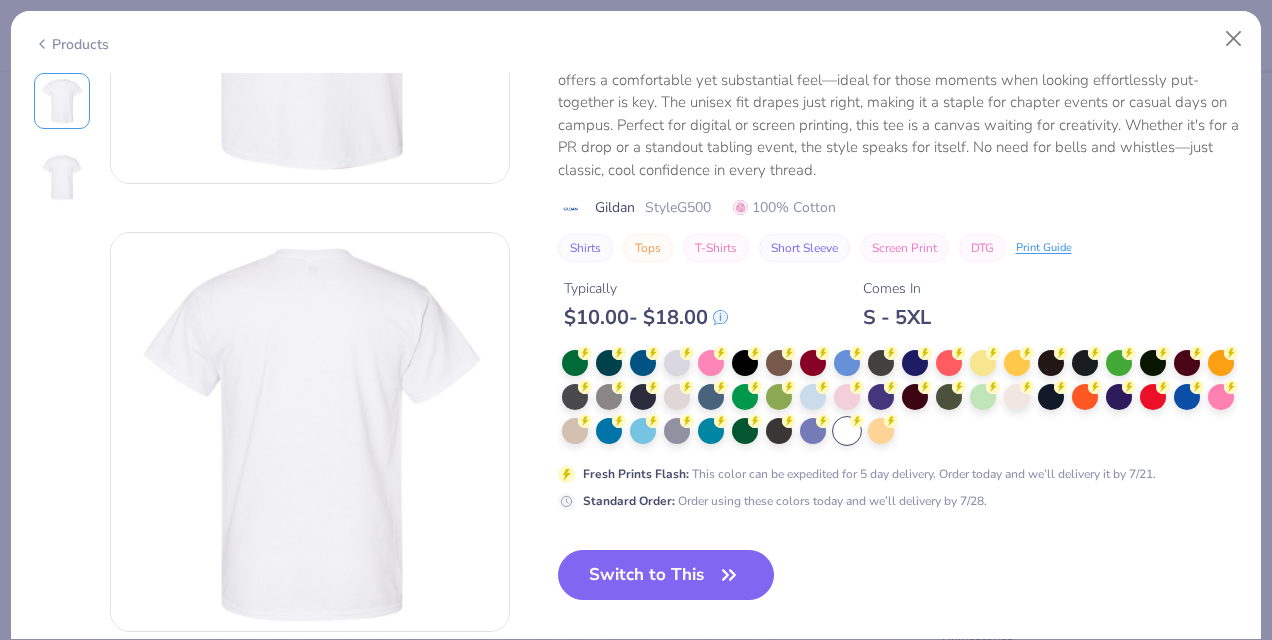 scroll, scrollTop: 291, scrollLeft: 0, axis: vertical 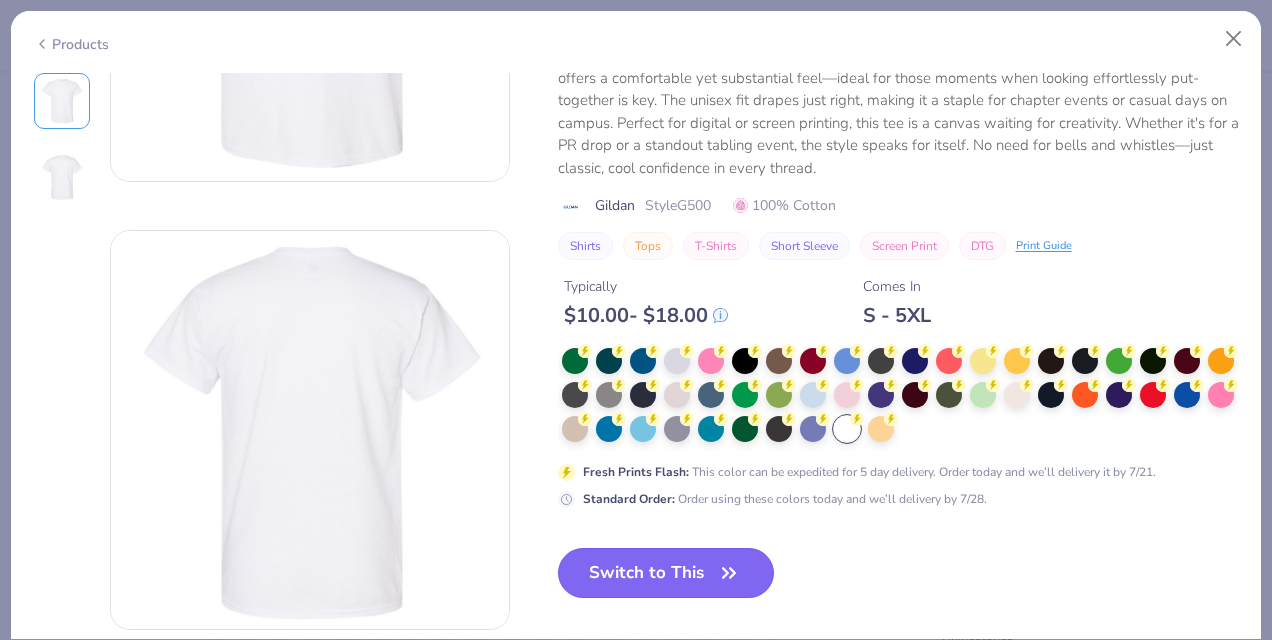 click on "Switch to This" at bounding box center [666, 573] 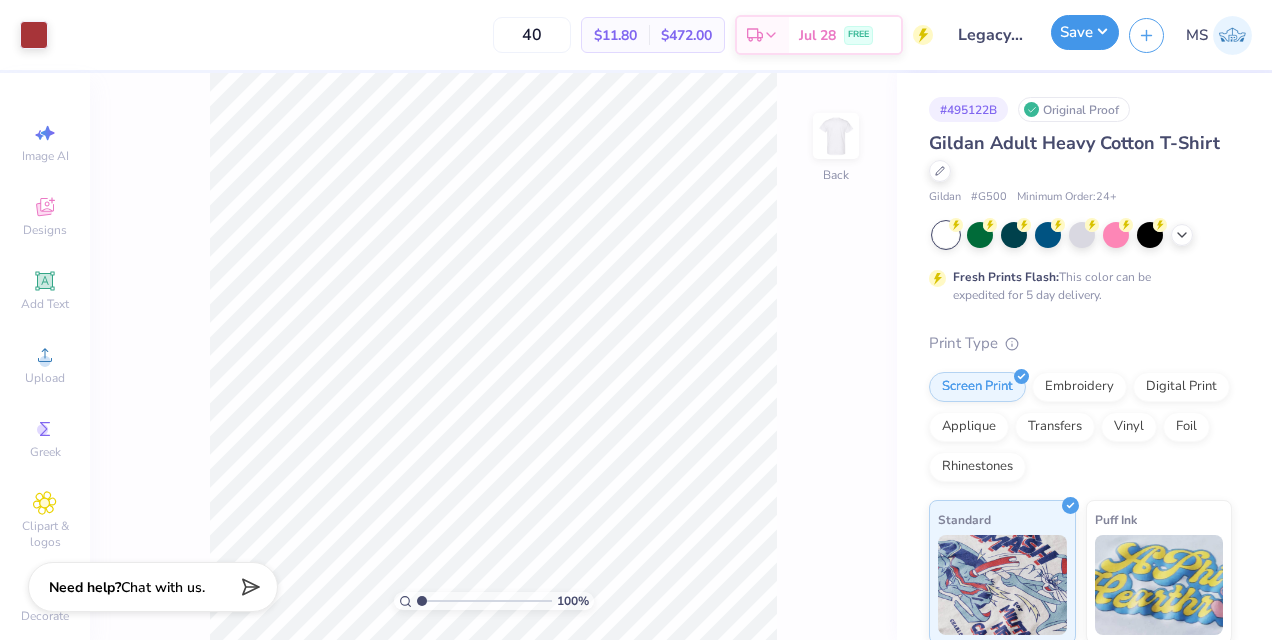click on "Save" at bounding box center [1085, 32] 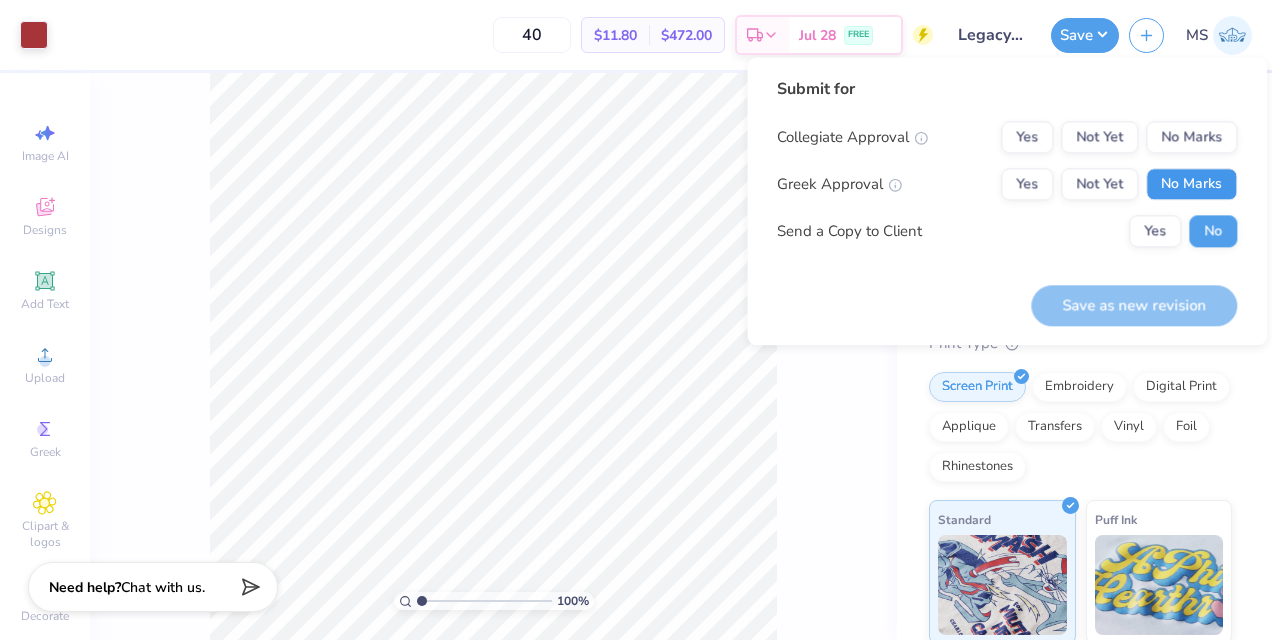 click on "No Marks" at bounding box center [1191, 184] 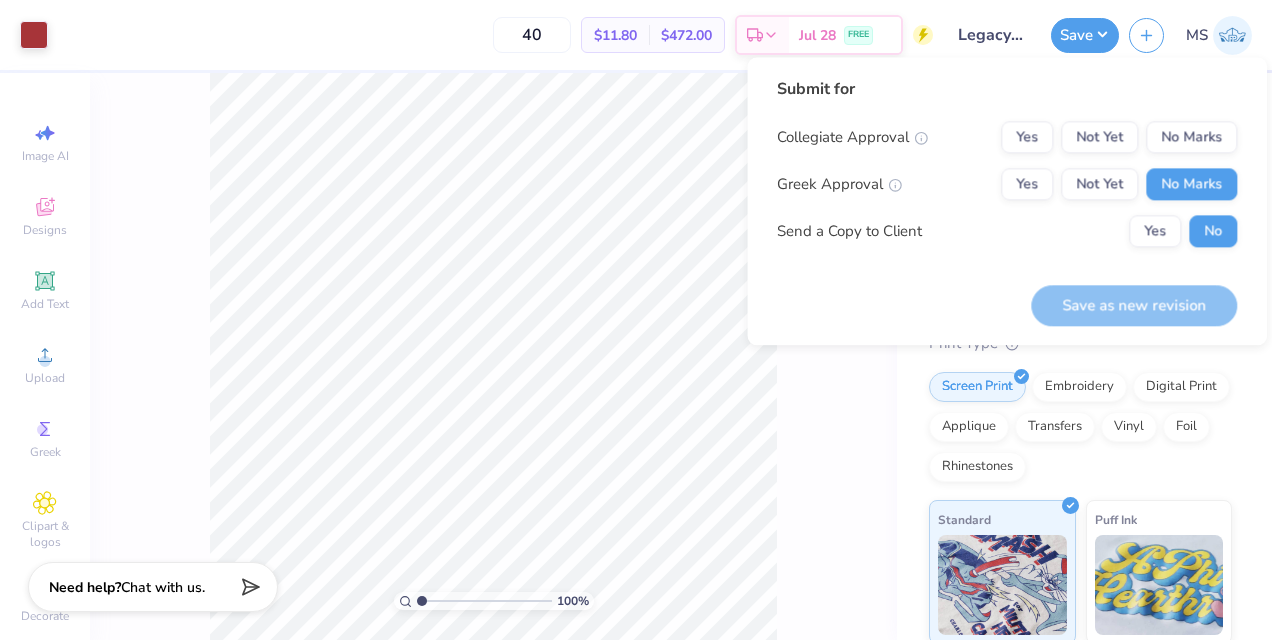 click on "Submit for Collegiate Approval Yes Not Yet No Marks Greek Approval Yes Not Yet No Marks Send a Copy to Client Yes No" at bounding box center (1007, 169) 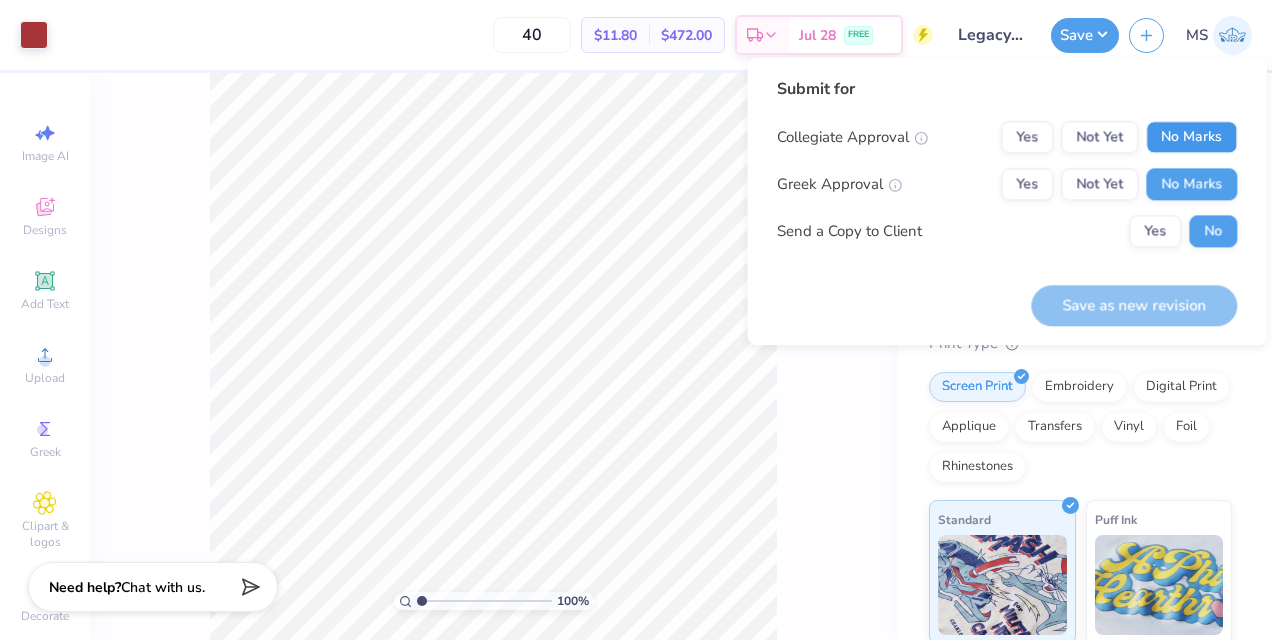 click on "No Marks" at bounding box center (1191, 137) 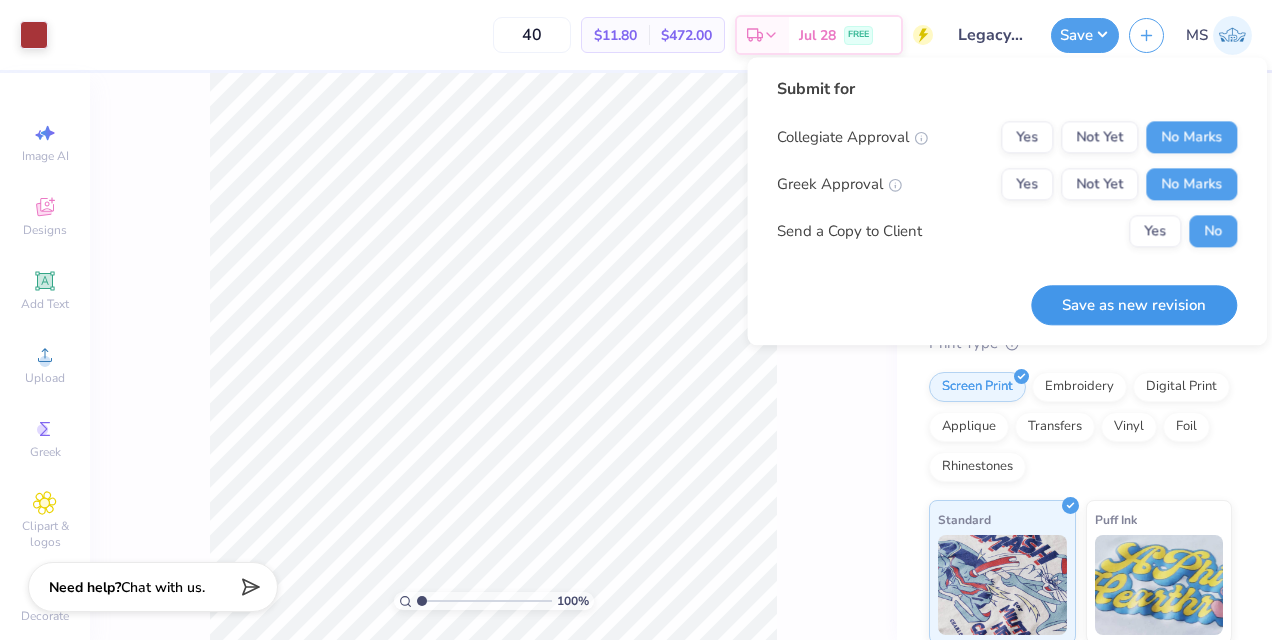 click on "Save as new revision" at bounding box center [1134, 305] 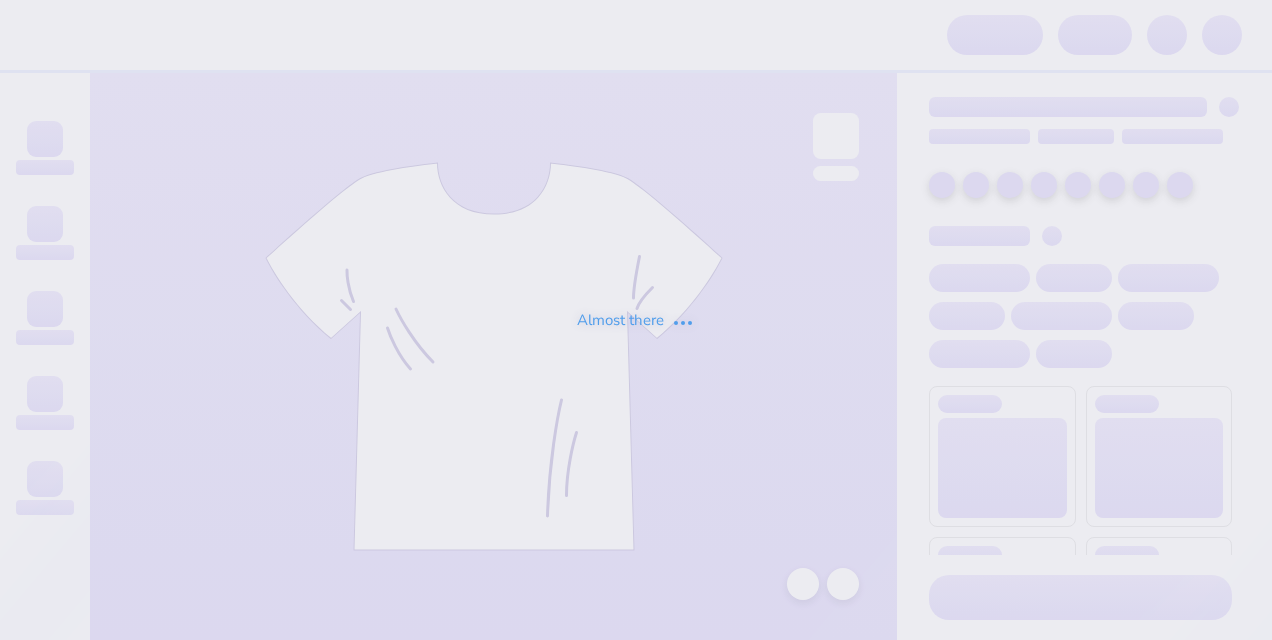 scroll, scrollTop: 0, scrollLeft: 0, axis: both 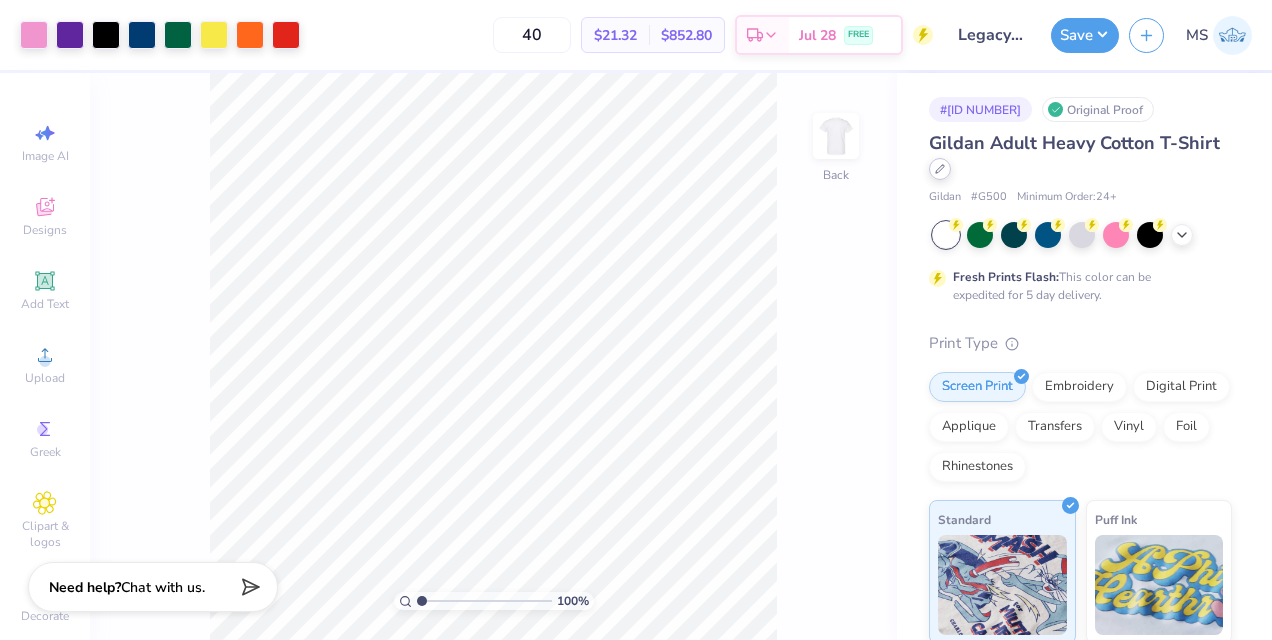 click at bounding box center [940, 169] 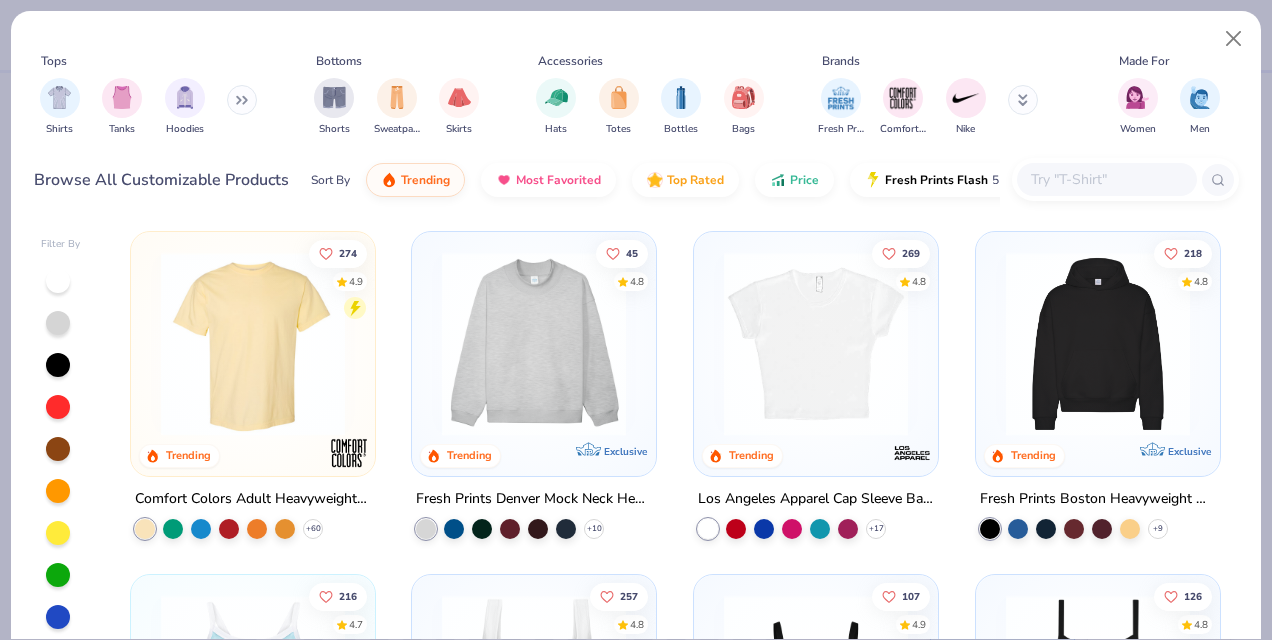 click at bounding box center (253, 344) 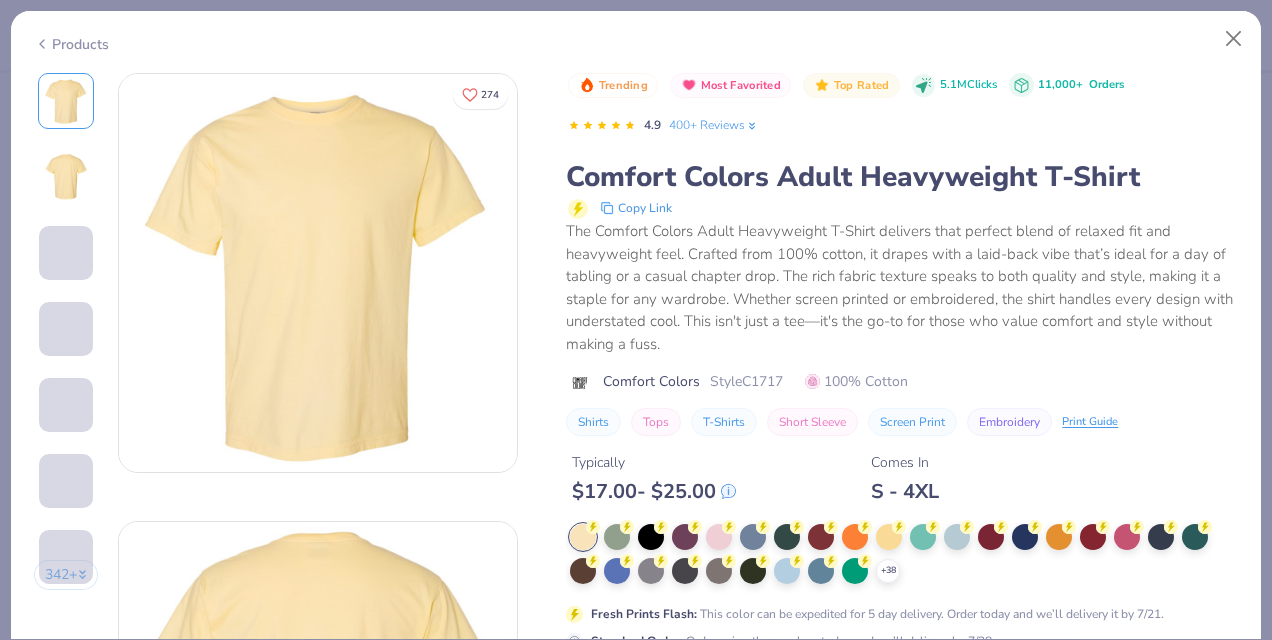 click on "+38" at bounding box center [904, 554] 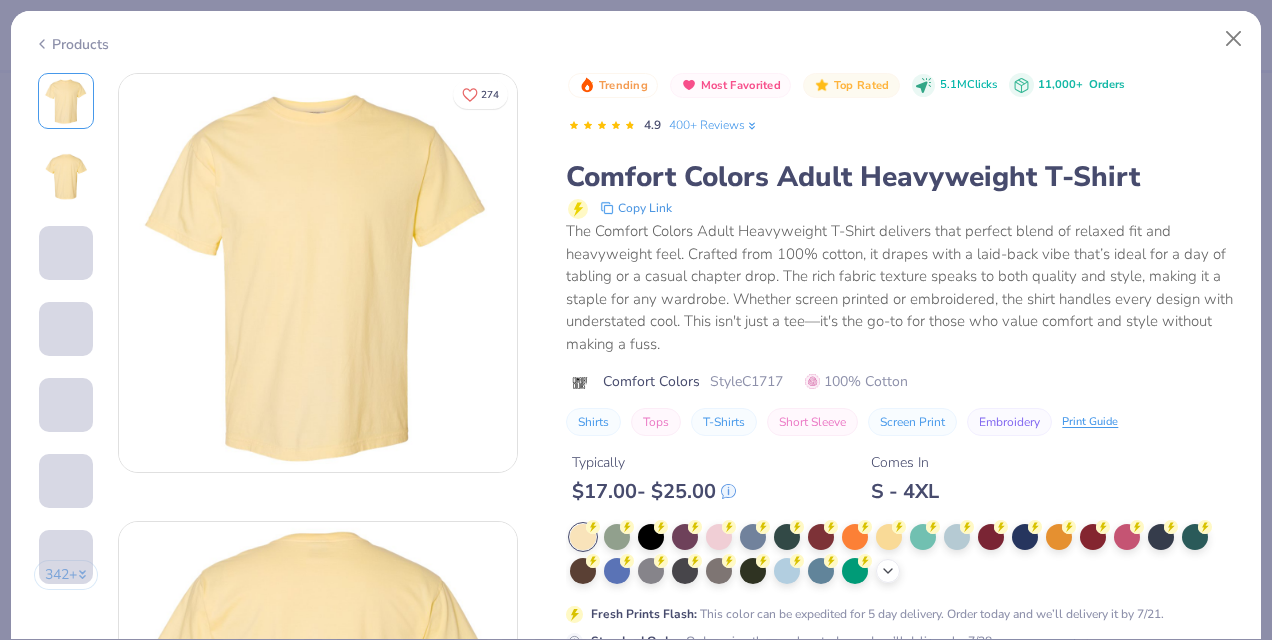 click 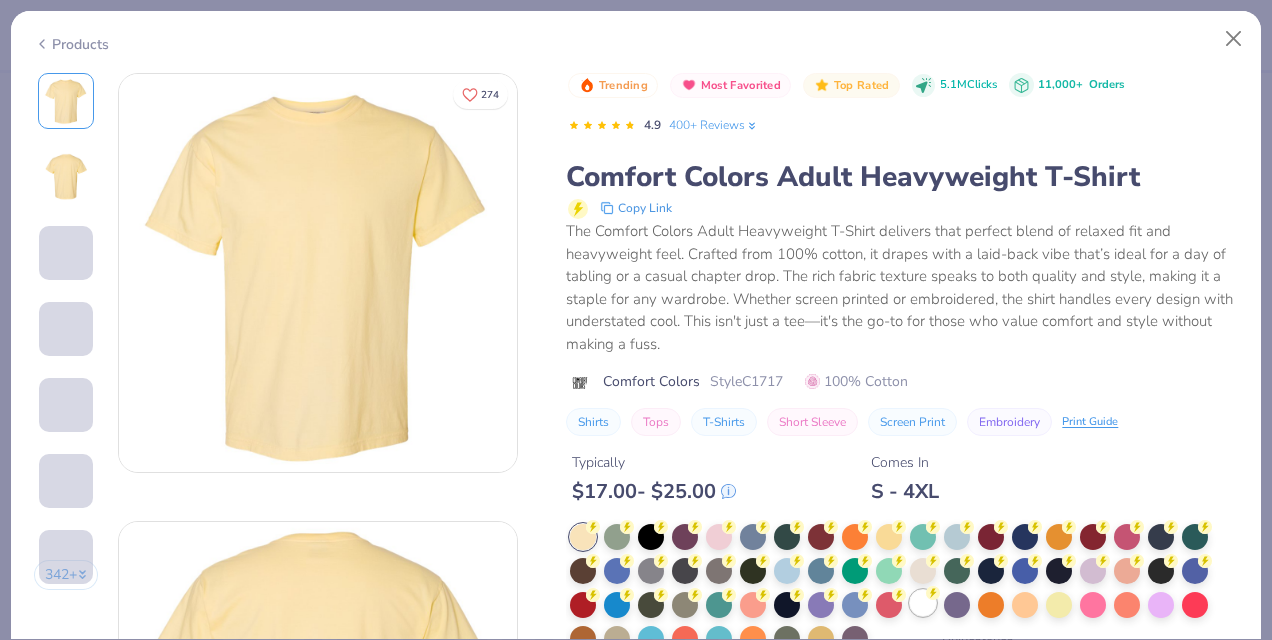 click at bounding box center (923, 603) 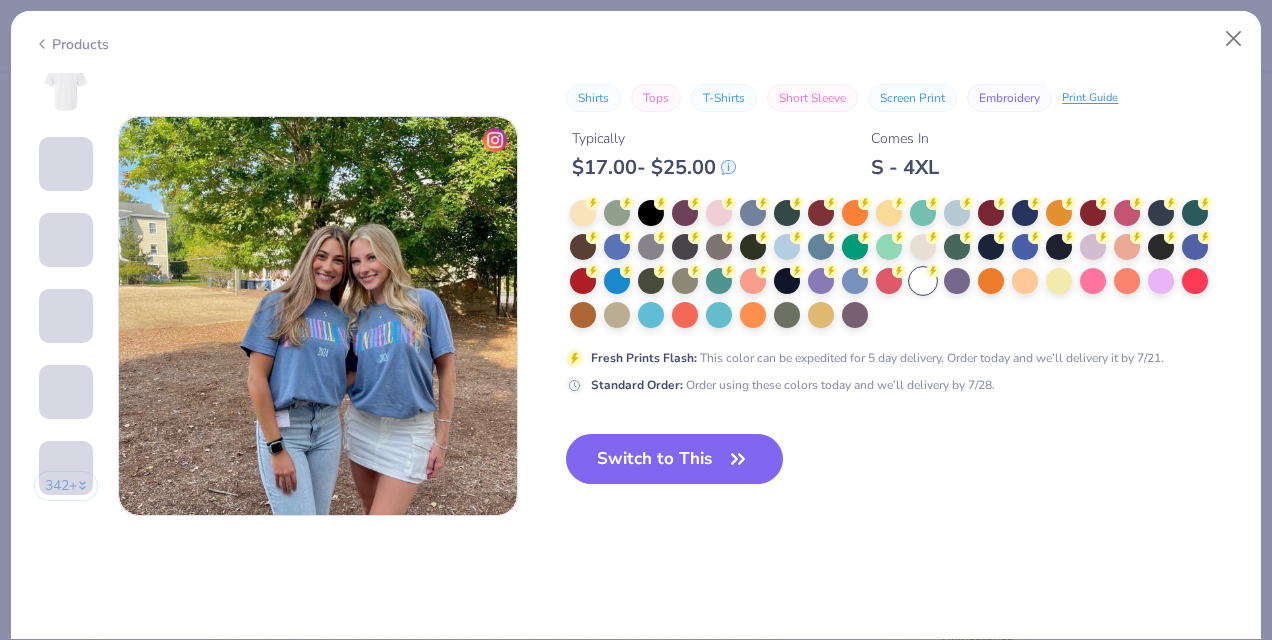 scroll, scrollTop: 2747, scrollLeft: 0, axis: vertical 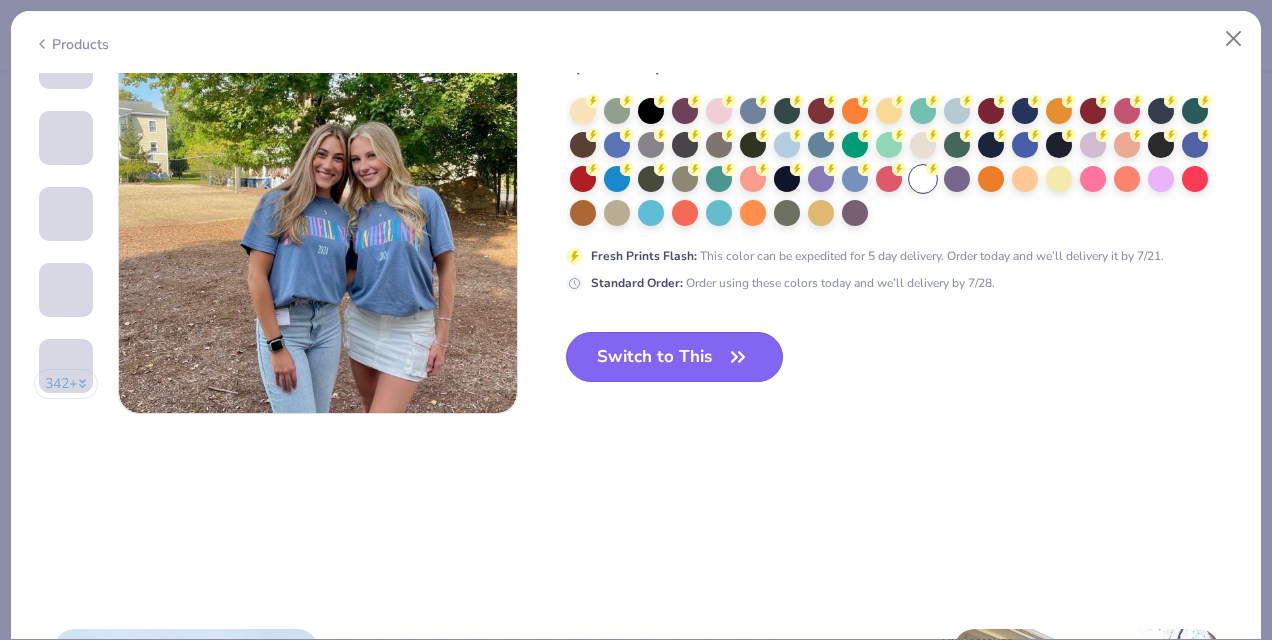 click on "Switch to This" at bounding box center [674, 357] 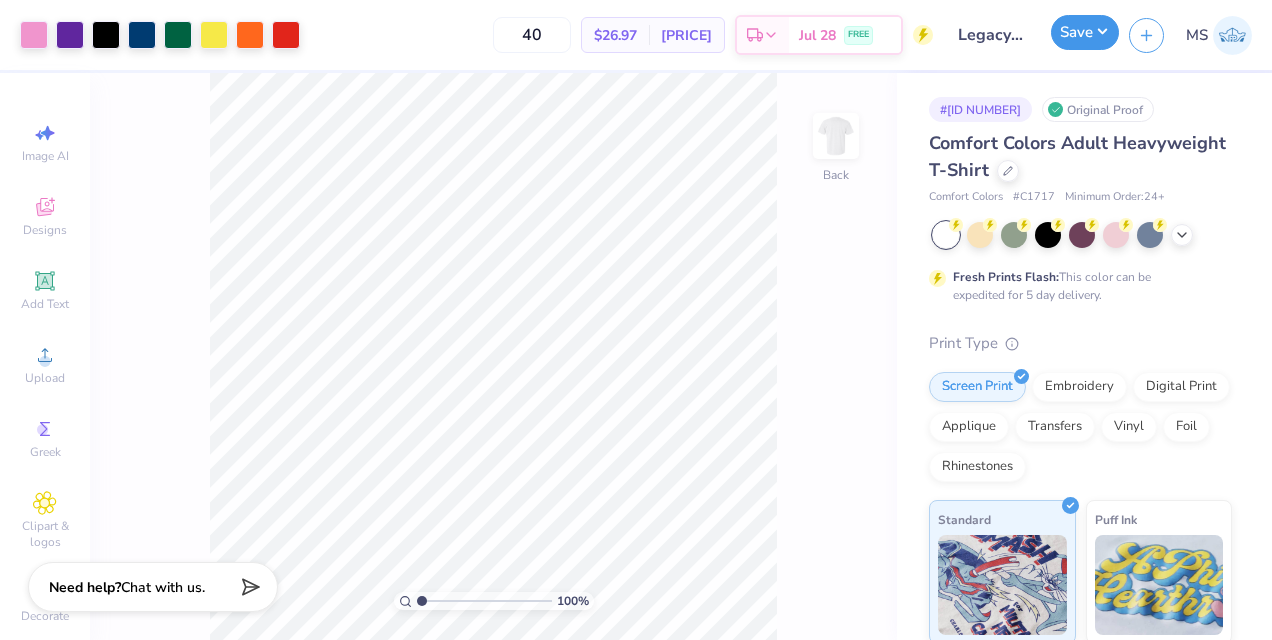 click on "Save" at bounding box center [1085, 32] 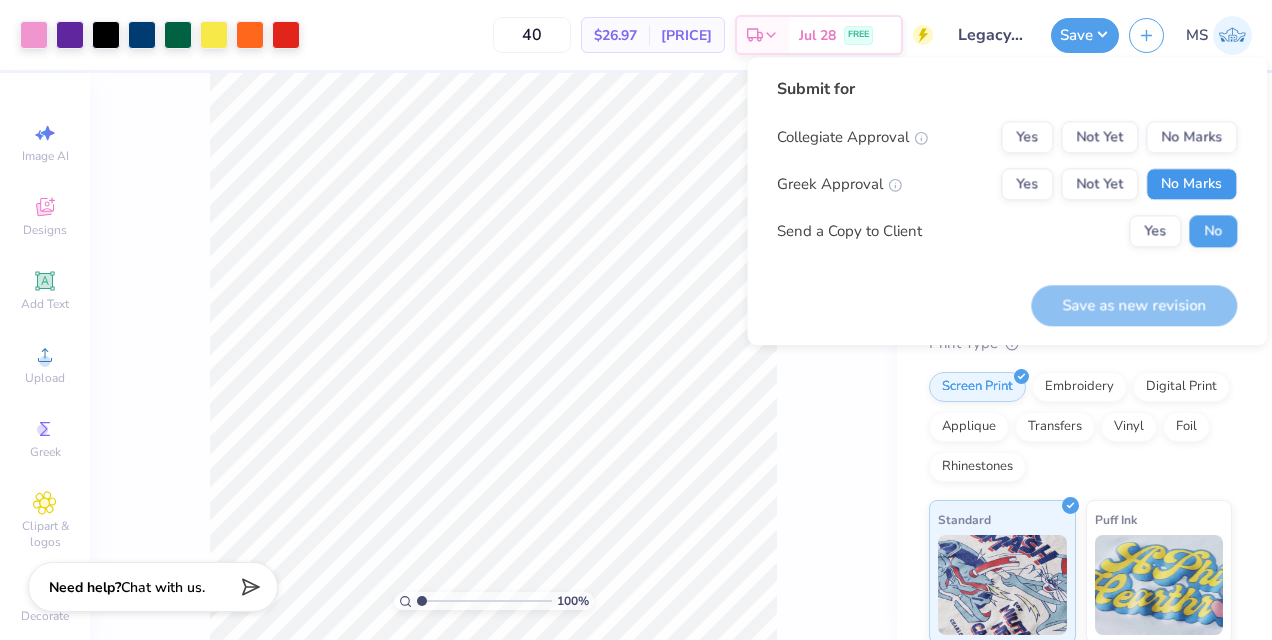 click on "No Marks" at bounding box center (1191, 184) 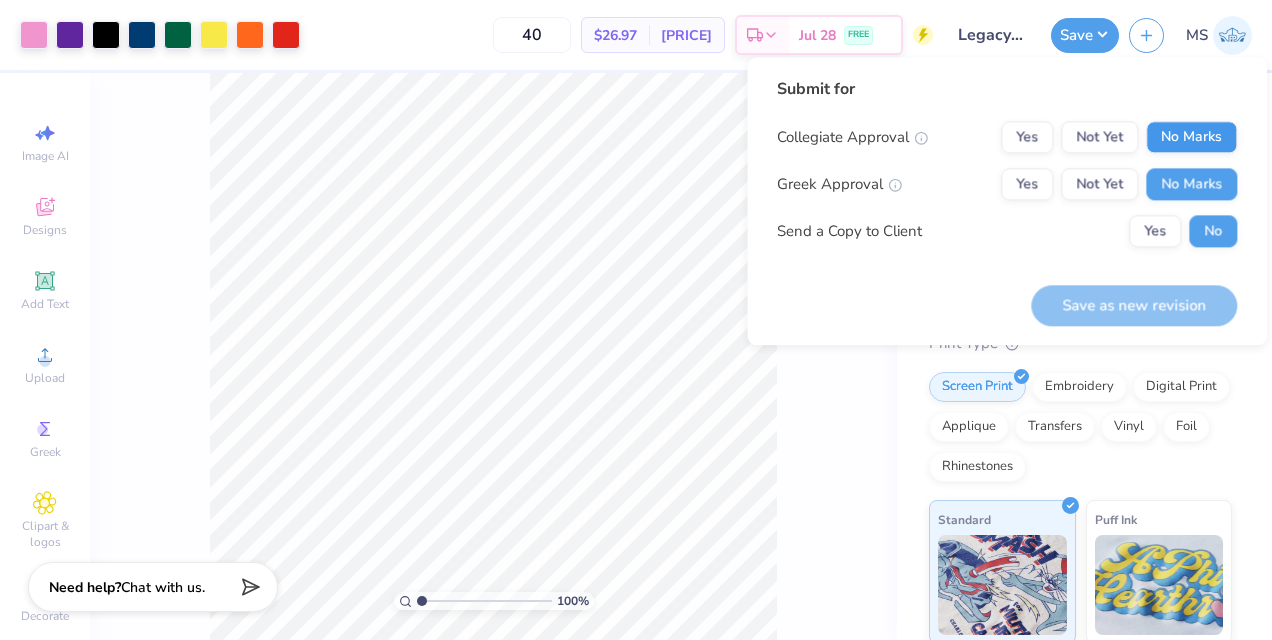 click on "No Marks" at bounding box center (1191, 137) 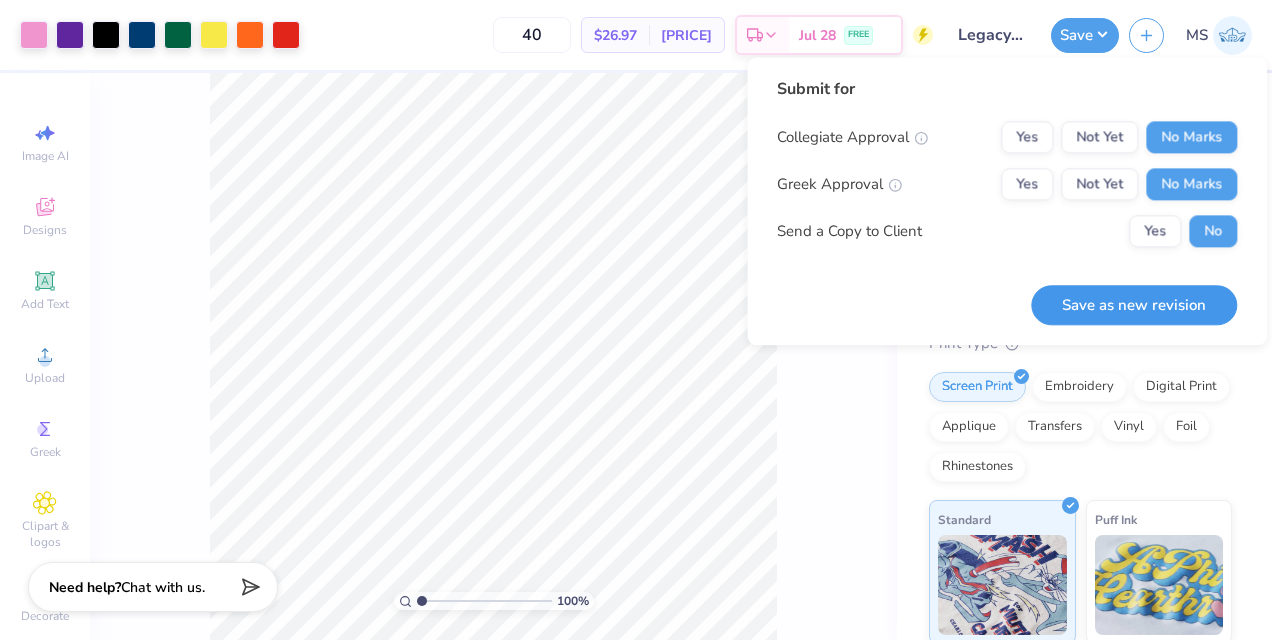 click on "Save as new revision" at bounding box center [1134, 305] 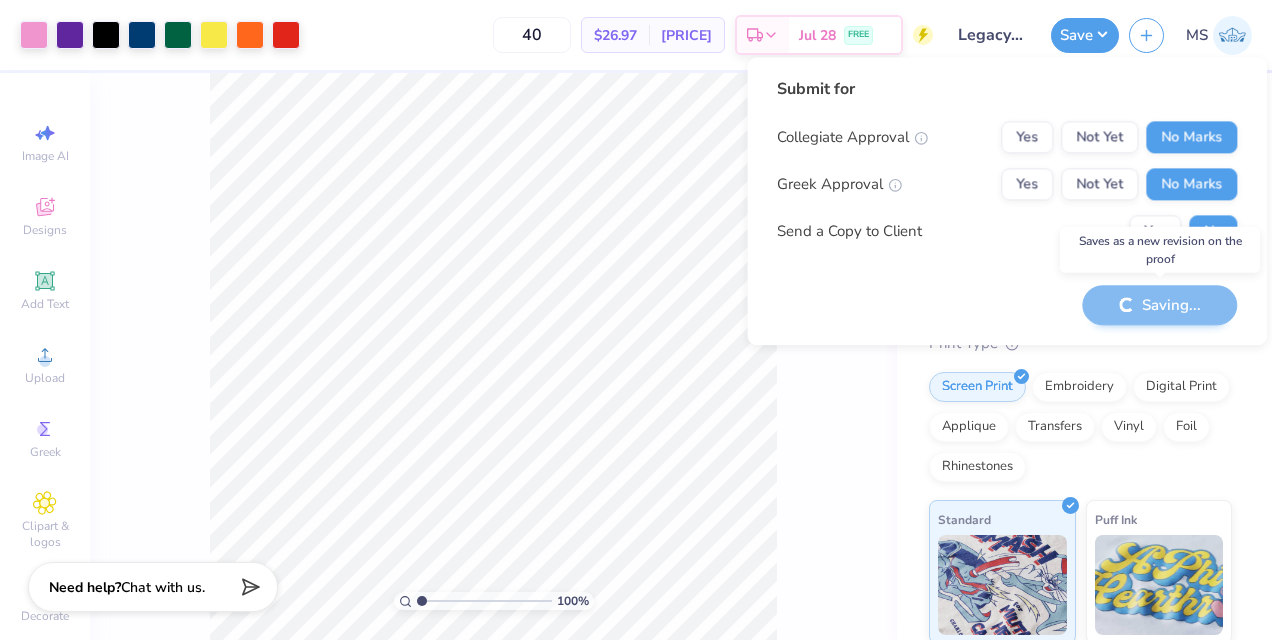 click on "Saving..." at bounding box center (1159, 305) 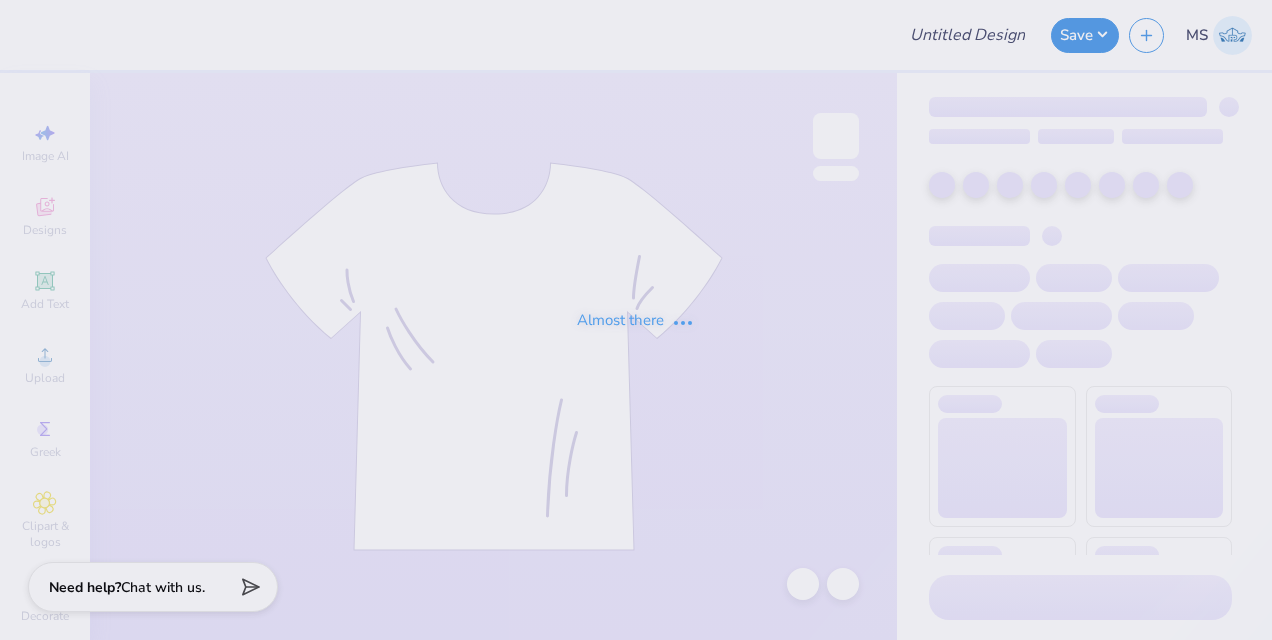 type on "Legacy recruitment Shirt" 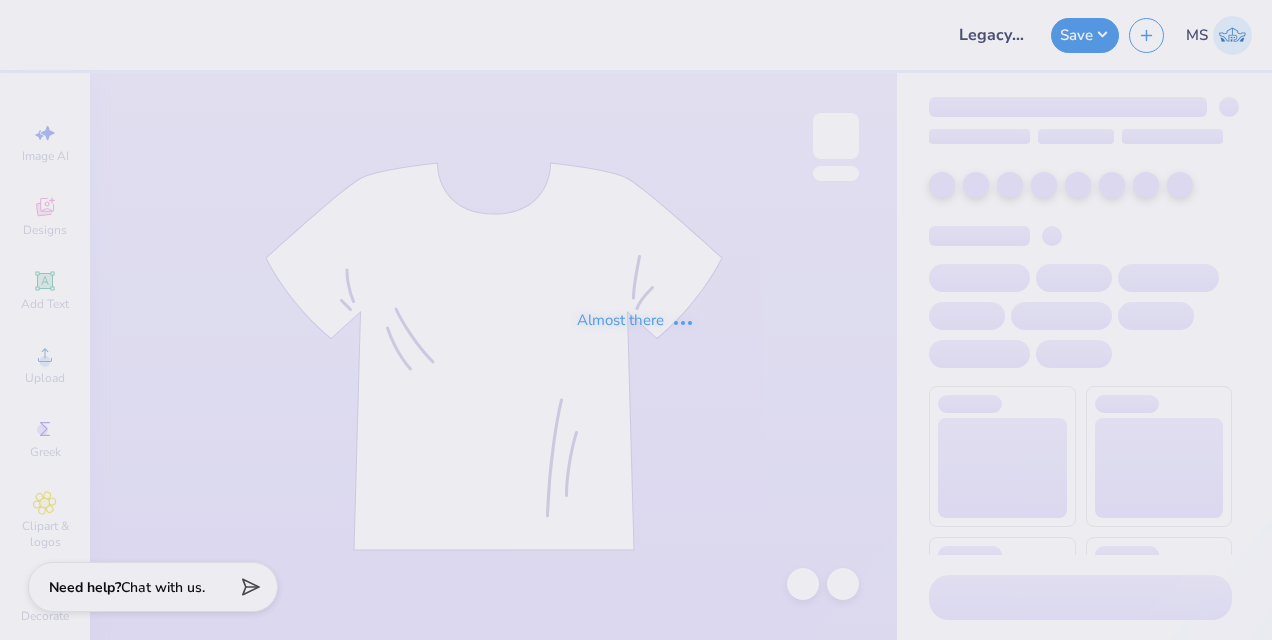 scroll, scrollTop: 0, scrollLeft: 0, axis: both 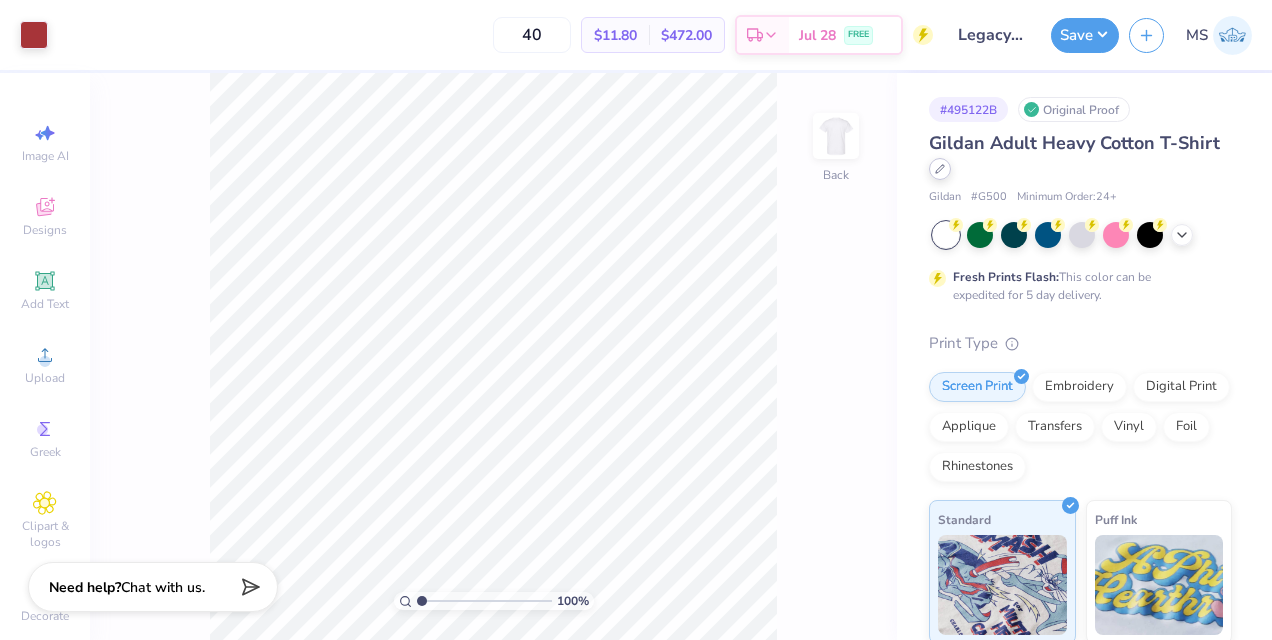 click at bounding box center (940, 169) 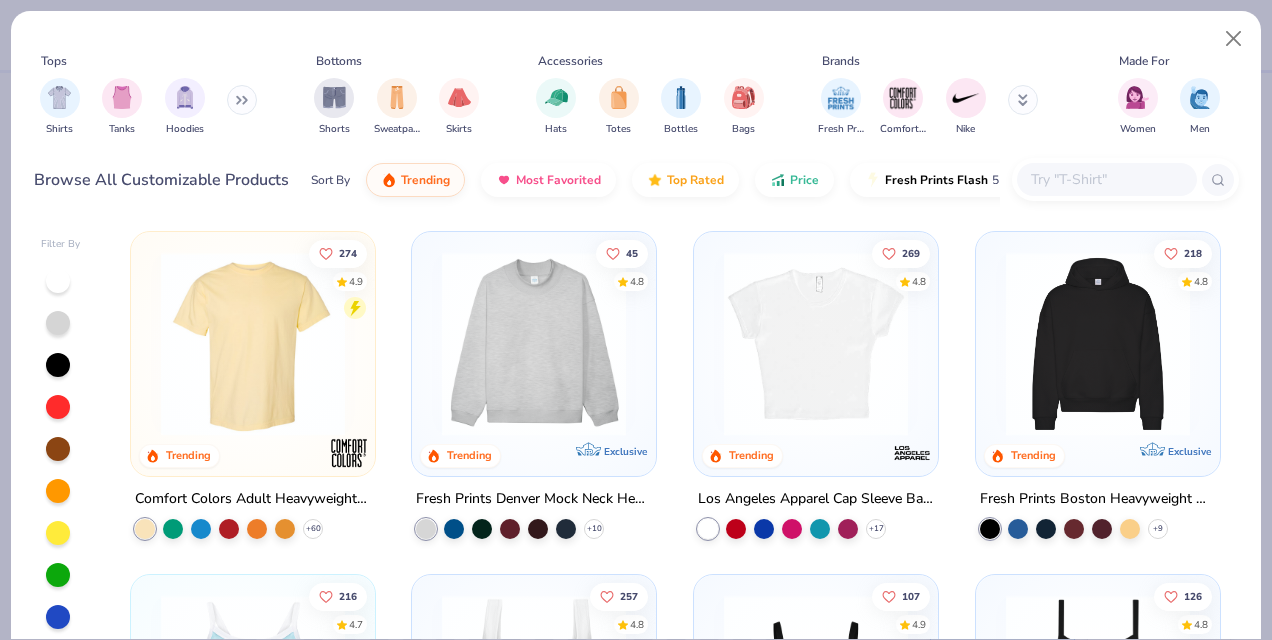 click at bounding box center [253, 344] 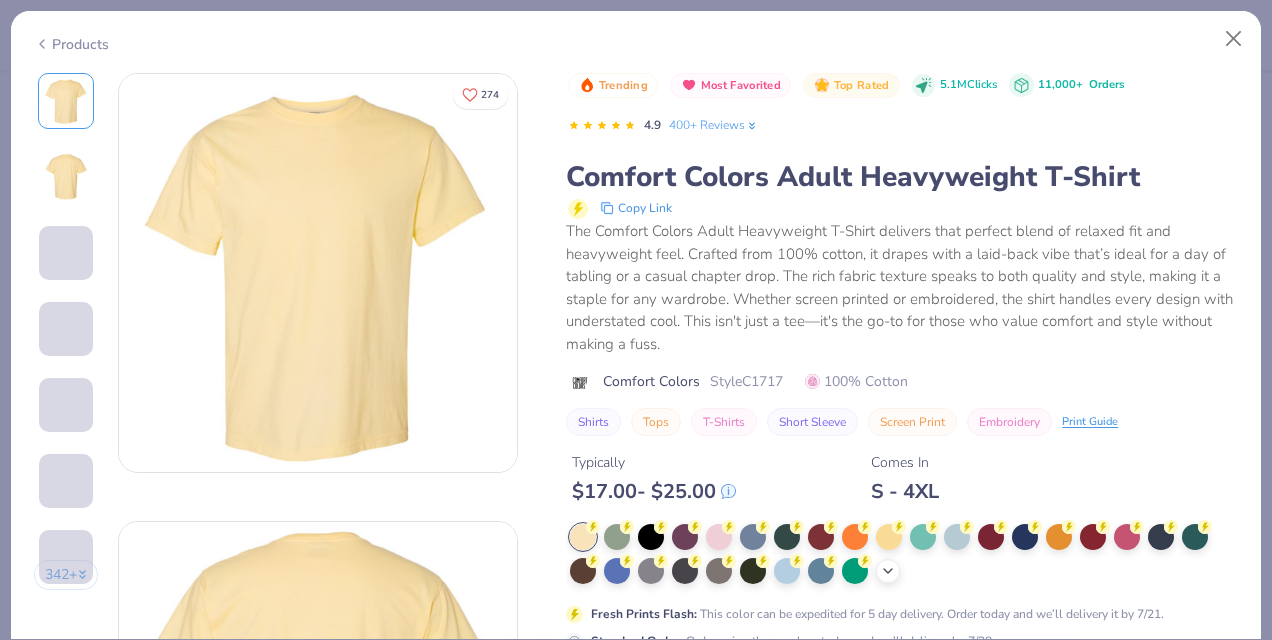 click 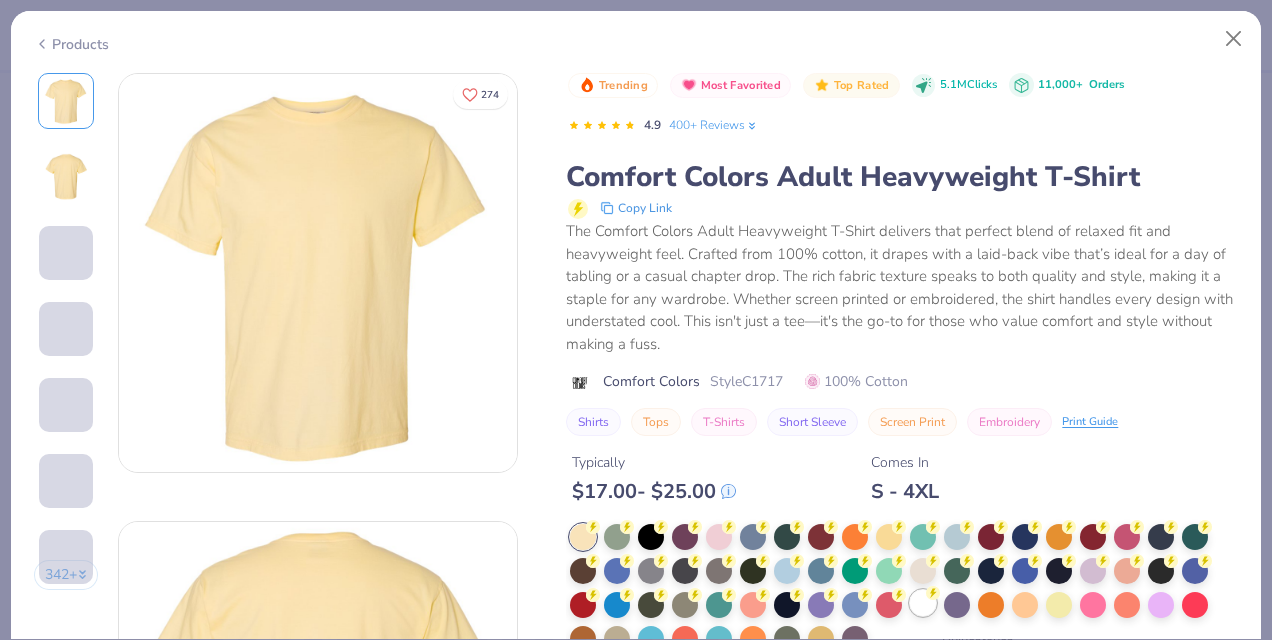 click at bounding box center [923, 603] 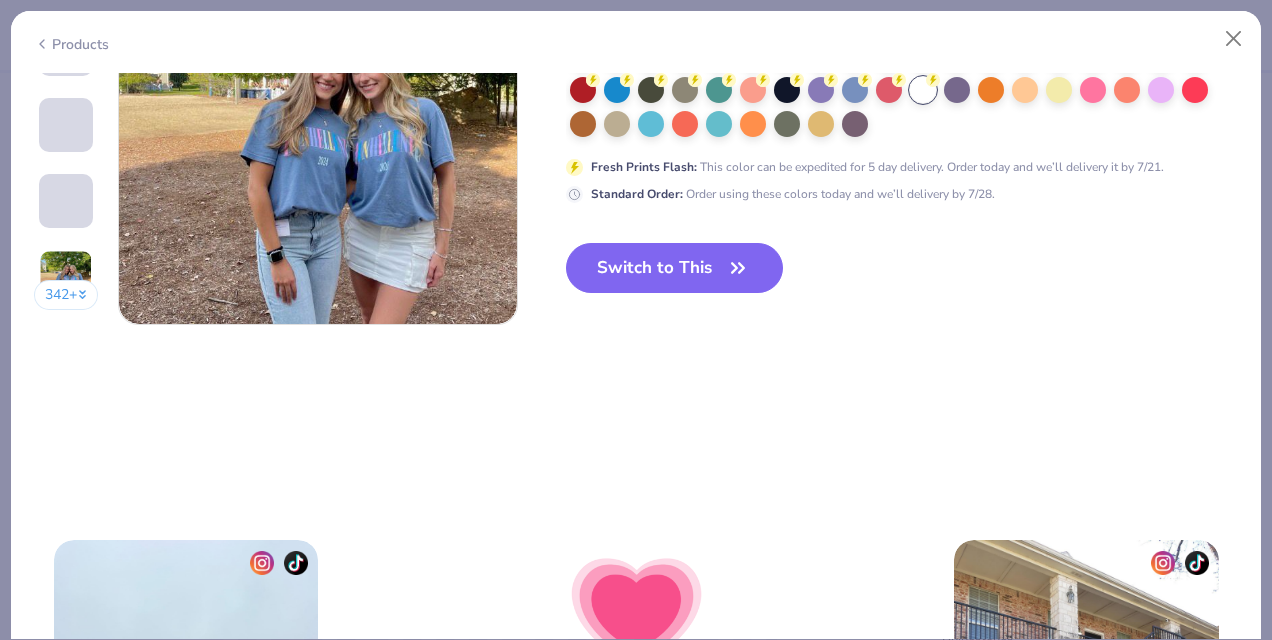 scroll, scrollTop: 2835, scrollLeft: 0, axis: vertical 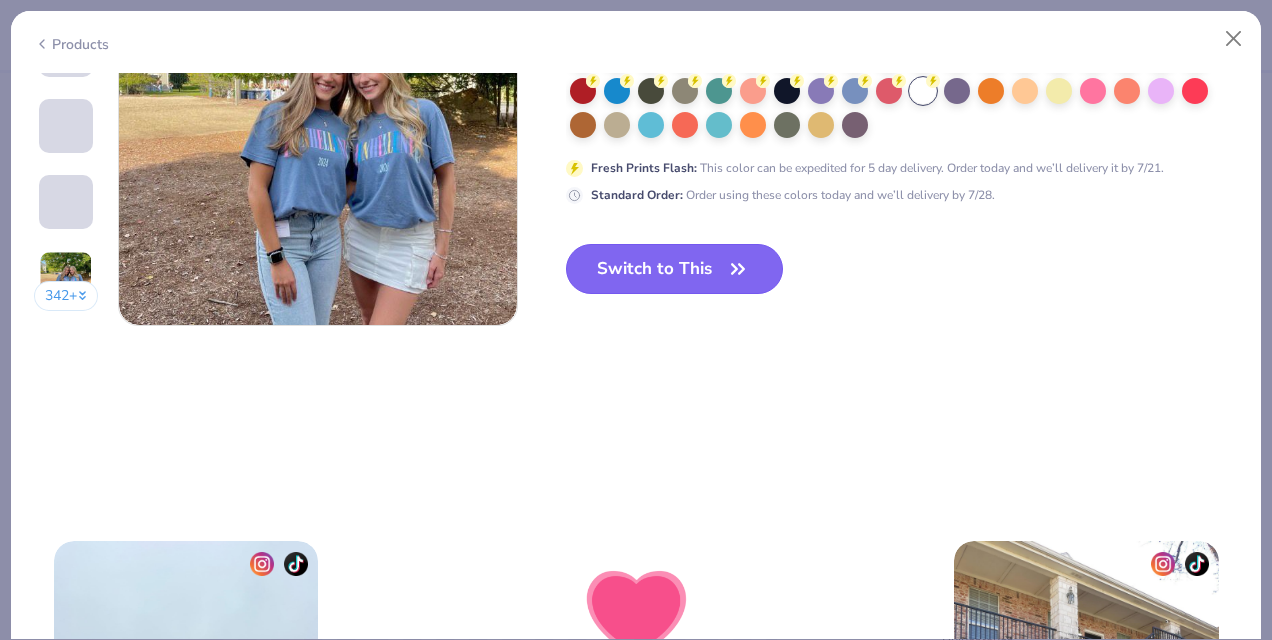 click on "Switch to This" at bounding box center (674, 269) 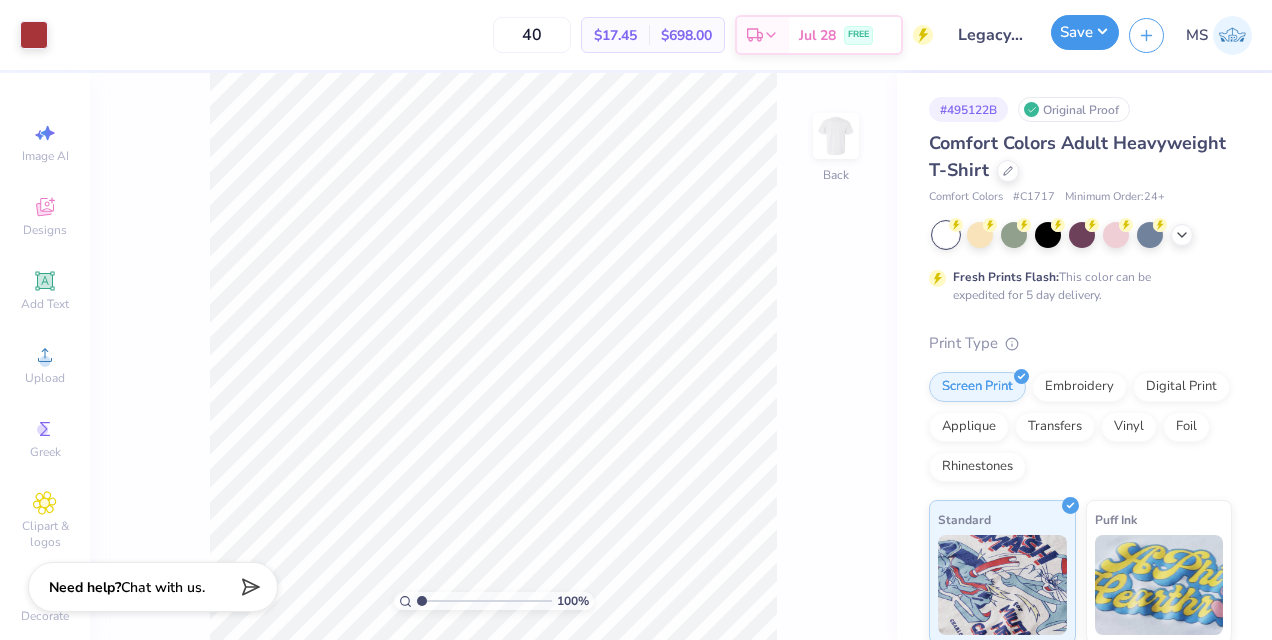 click on "Save" at bounding box center (1085, 32) 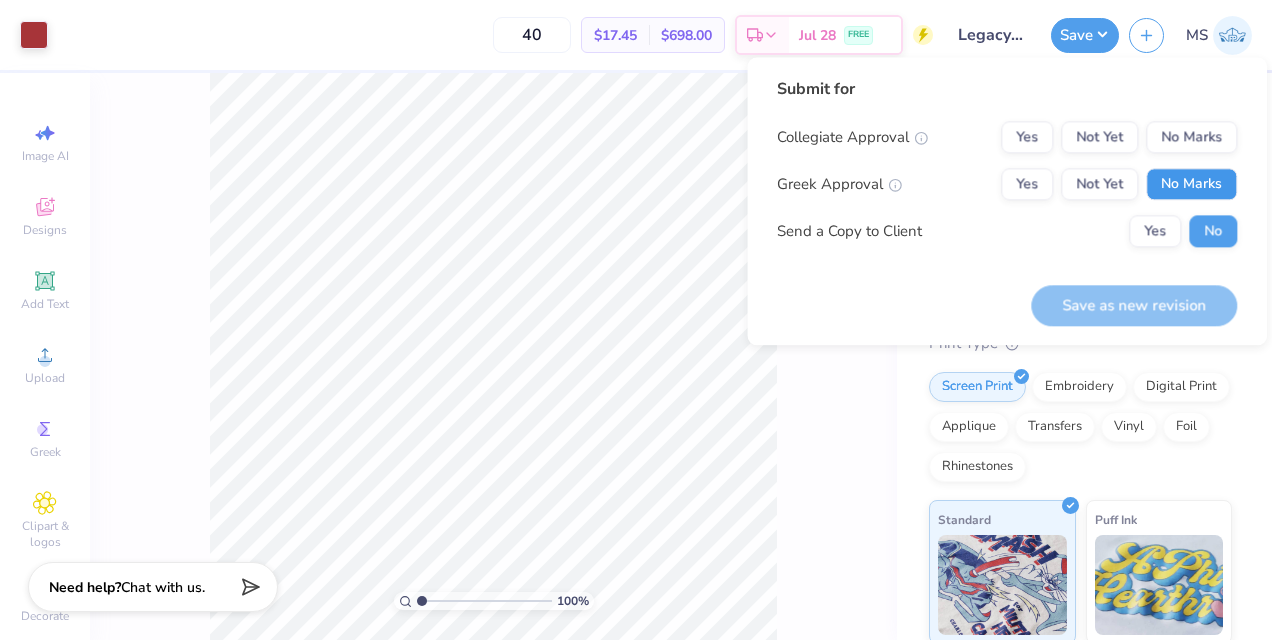 click on "No Marks" at bounding box center (1191, 184) 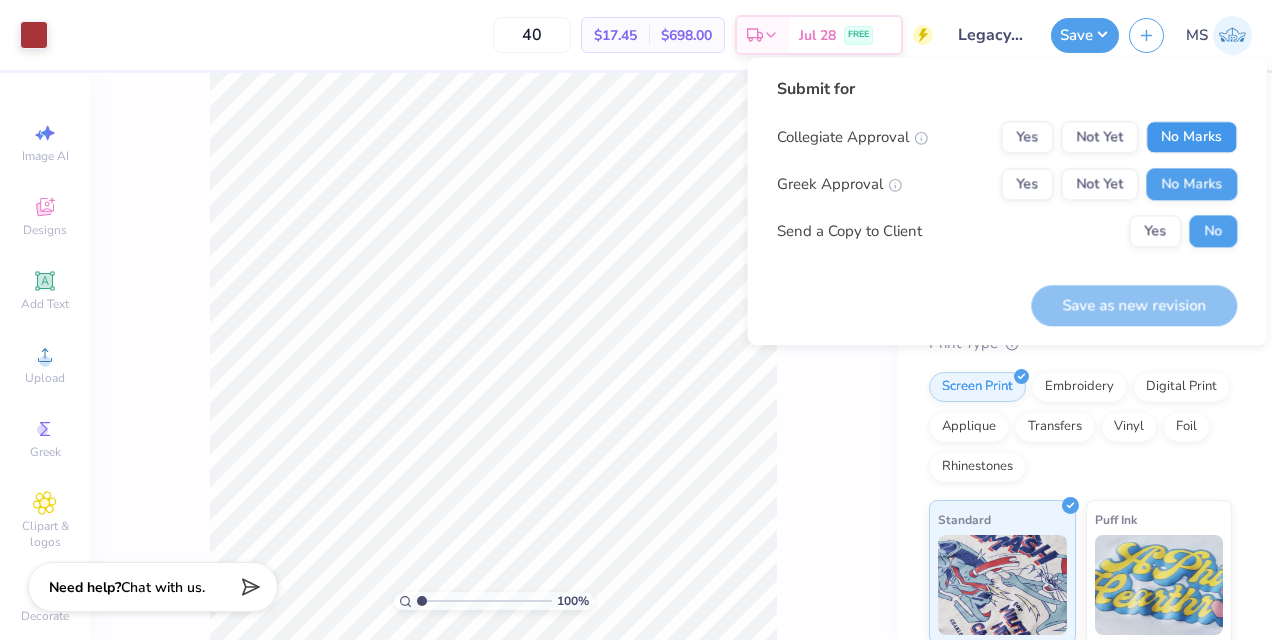 click on "No Marks" at bounding box center [1191, 137] 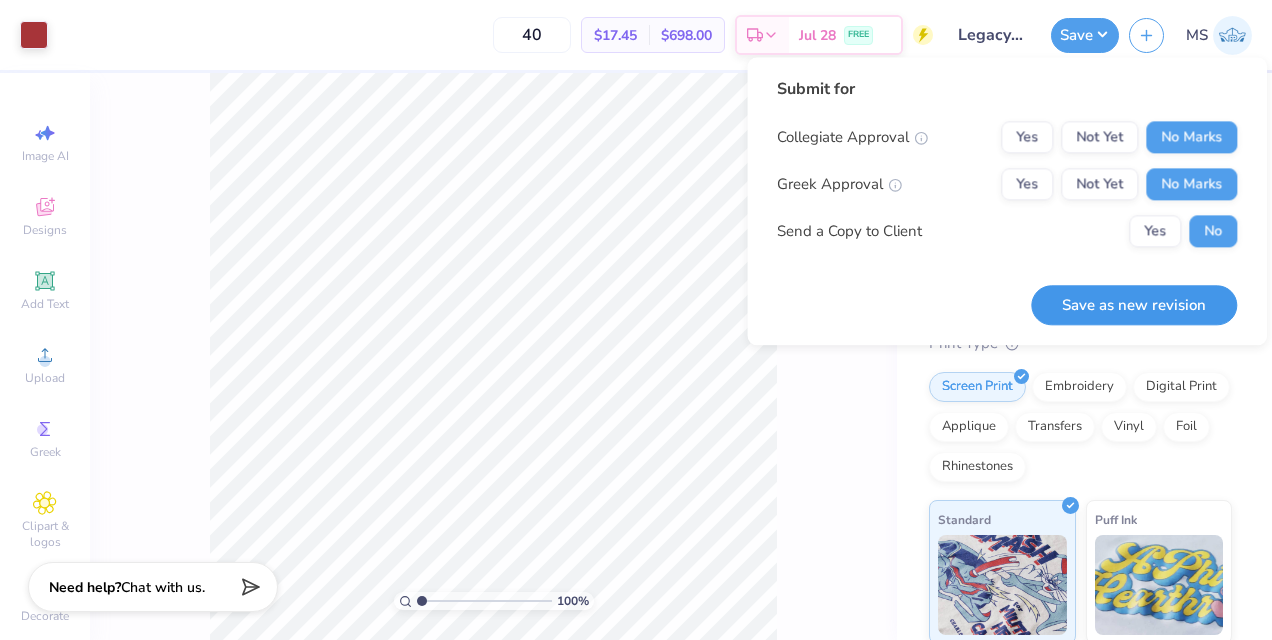 click on "Save as new revision" at bounding box center (1134, 305) 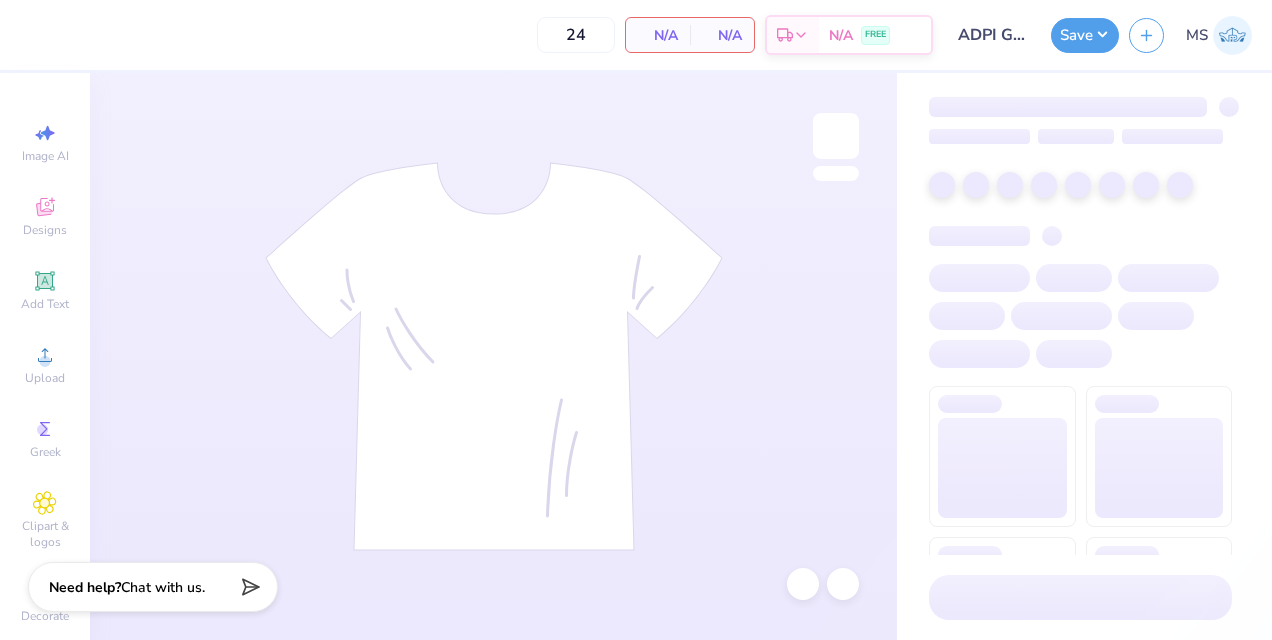 scroll, scrollTop: 0, scrollLeft: 0, axis: both 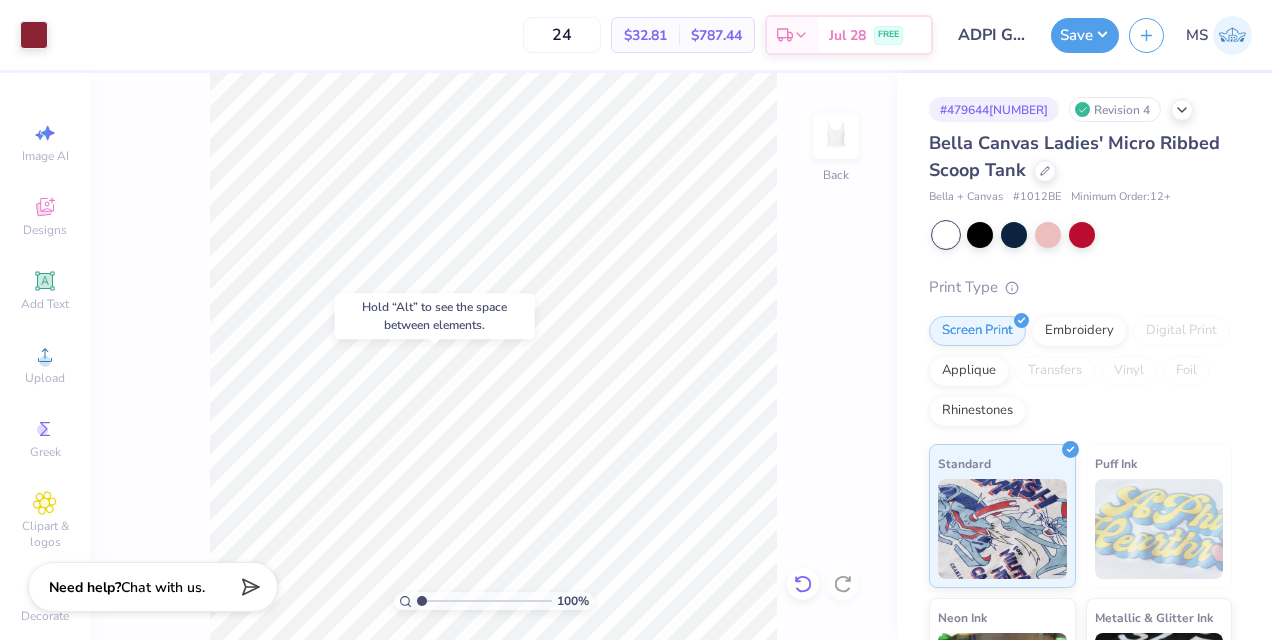 click 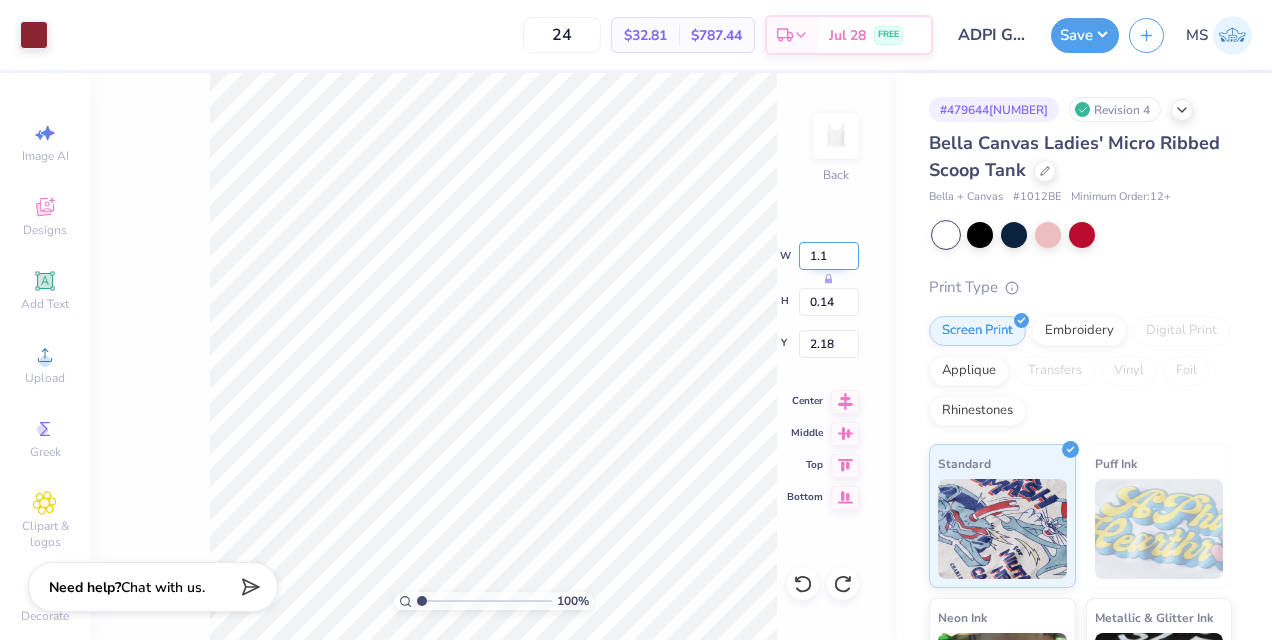 click on "1.1" at bounding box center [829, 256] 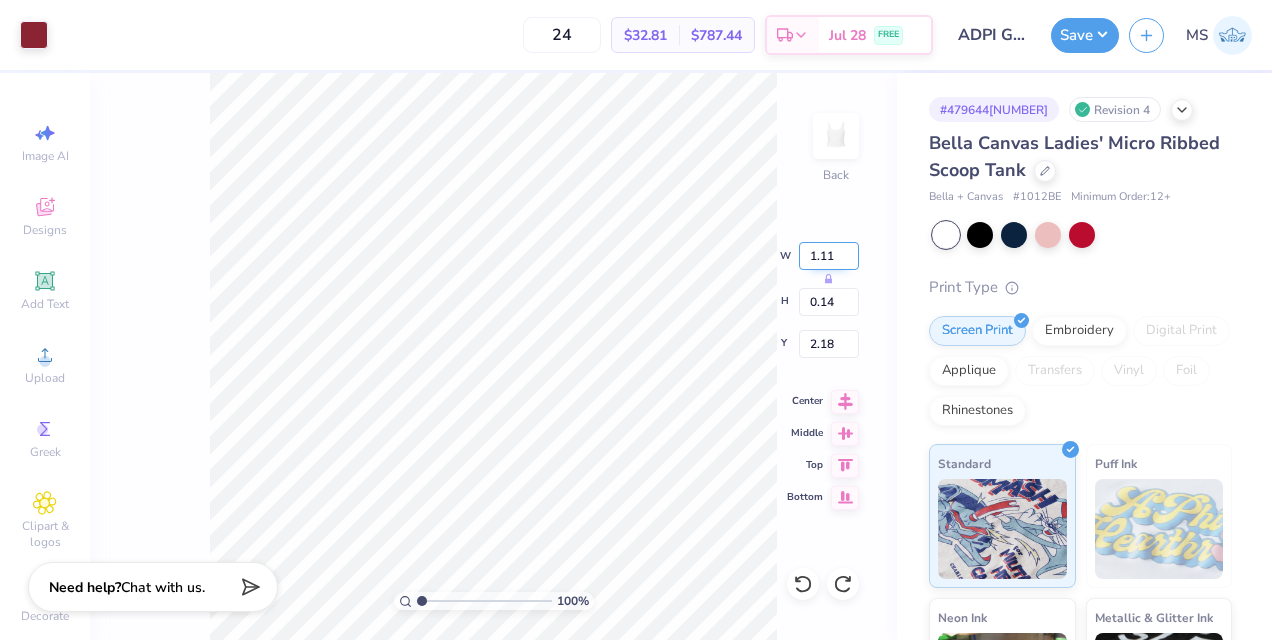 click on "1.11" at bounding box center [829, 256] 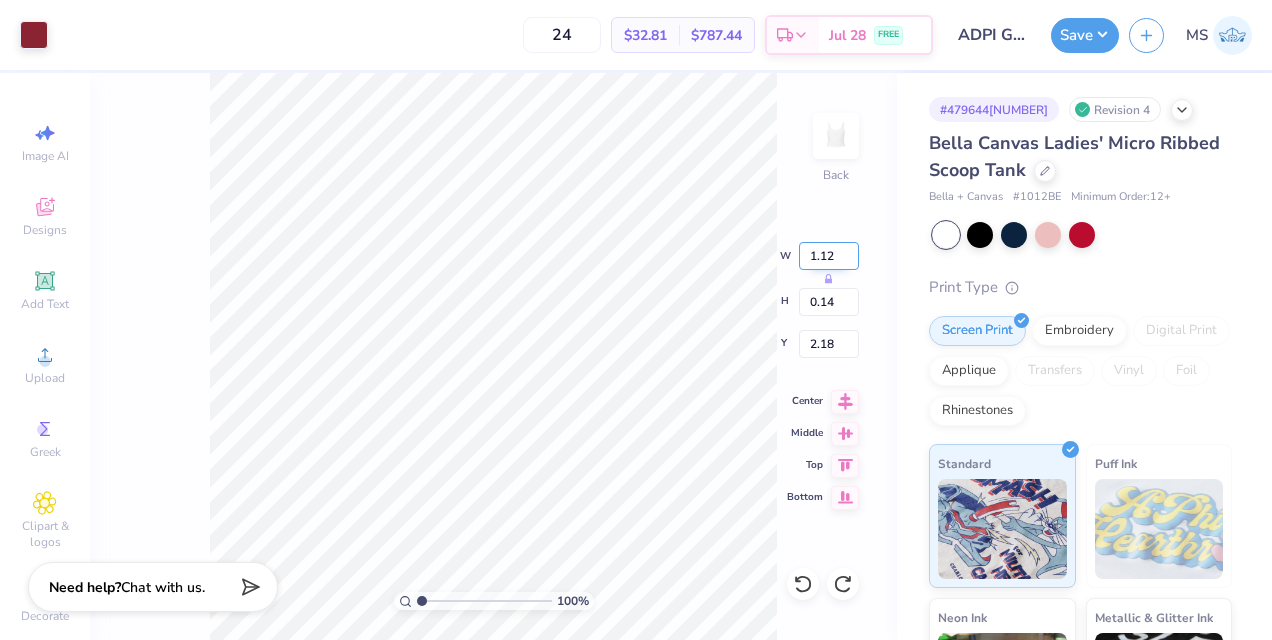 click on "1.12" at bounding box center [829, 256] 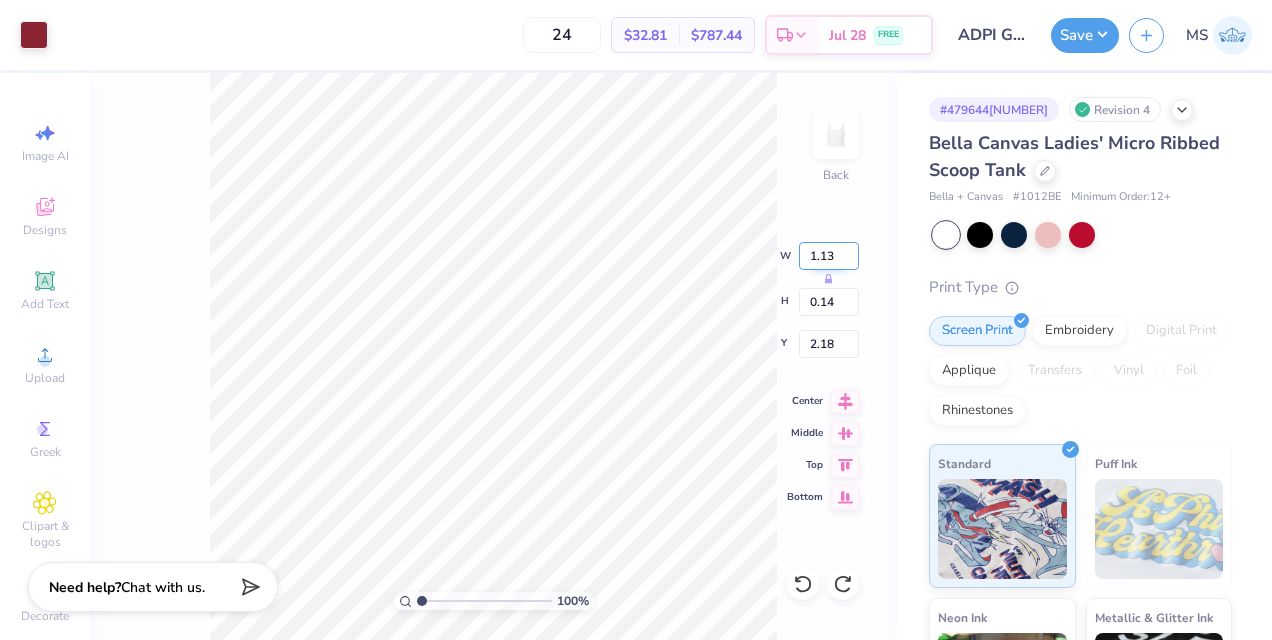 click on "1.13" at bounding box center (829, 256) 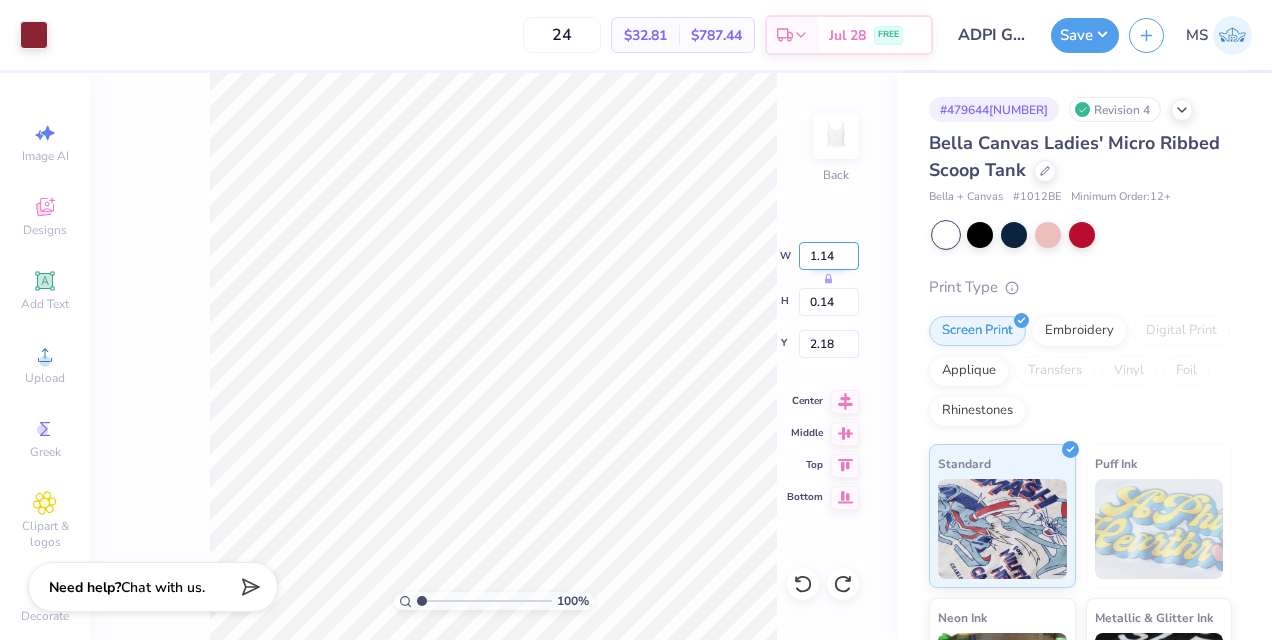 click on "1.14" at bounding box center (829, 256) 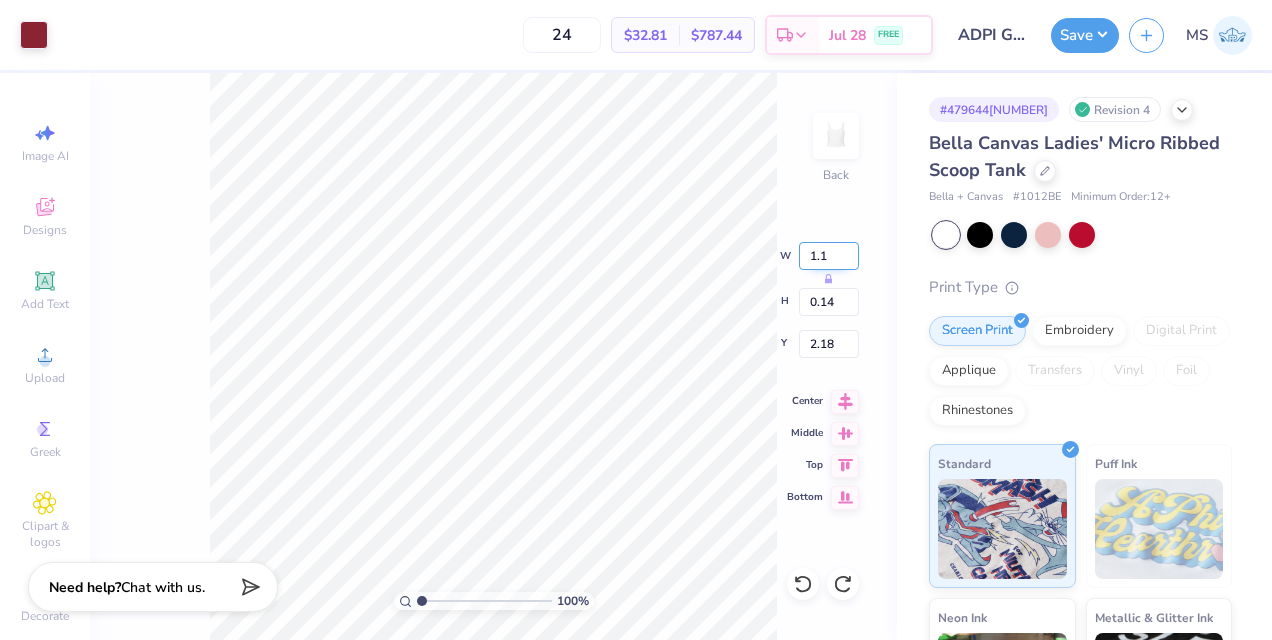 type on "1" 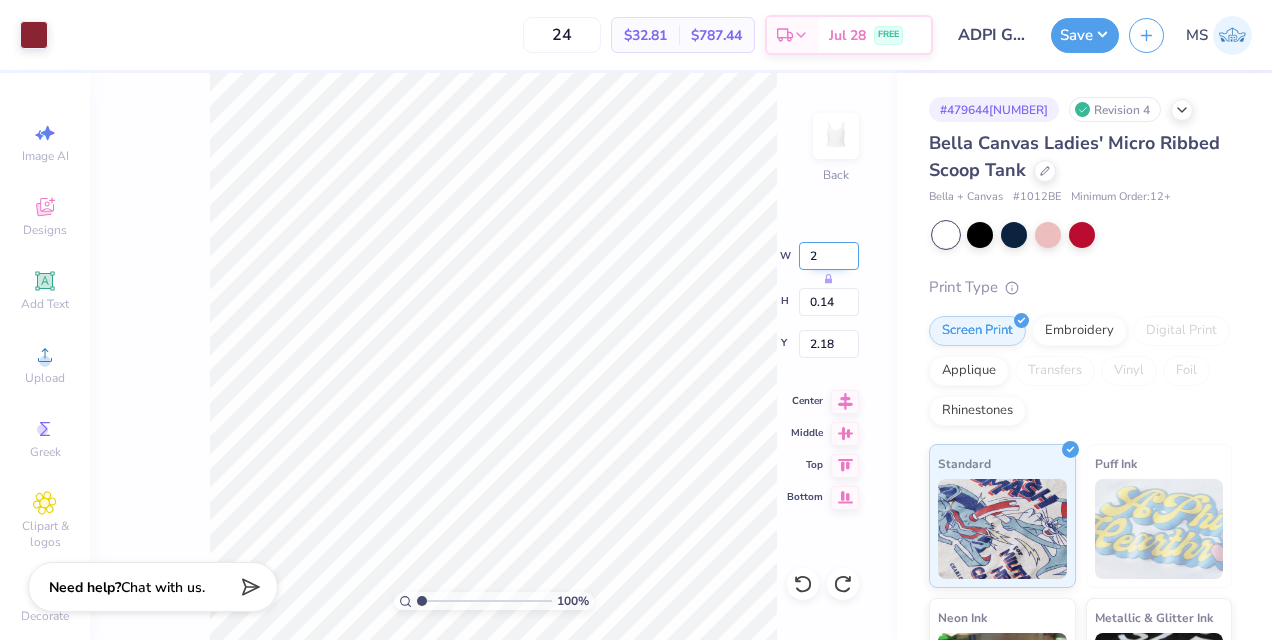 type on "2.00" 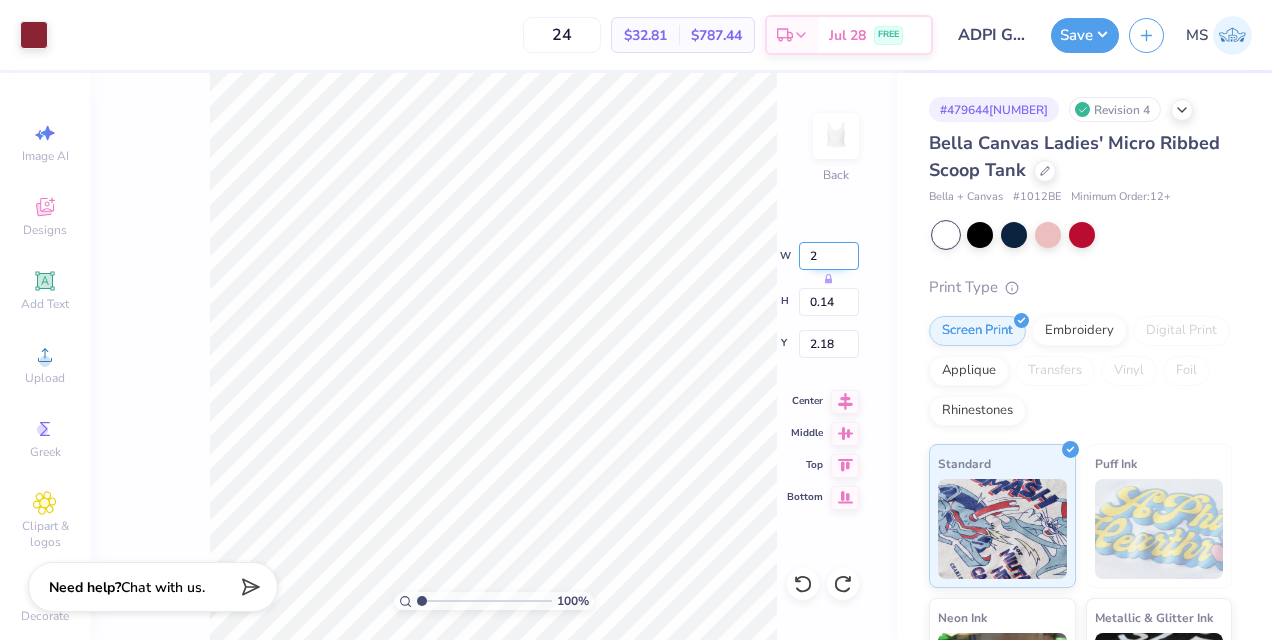 type on "0.26" 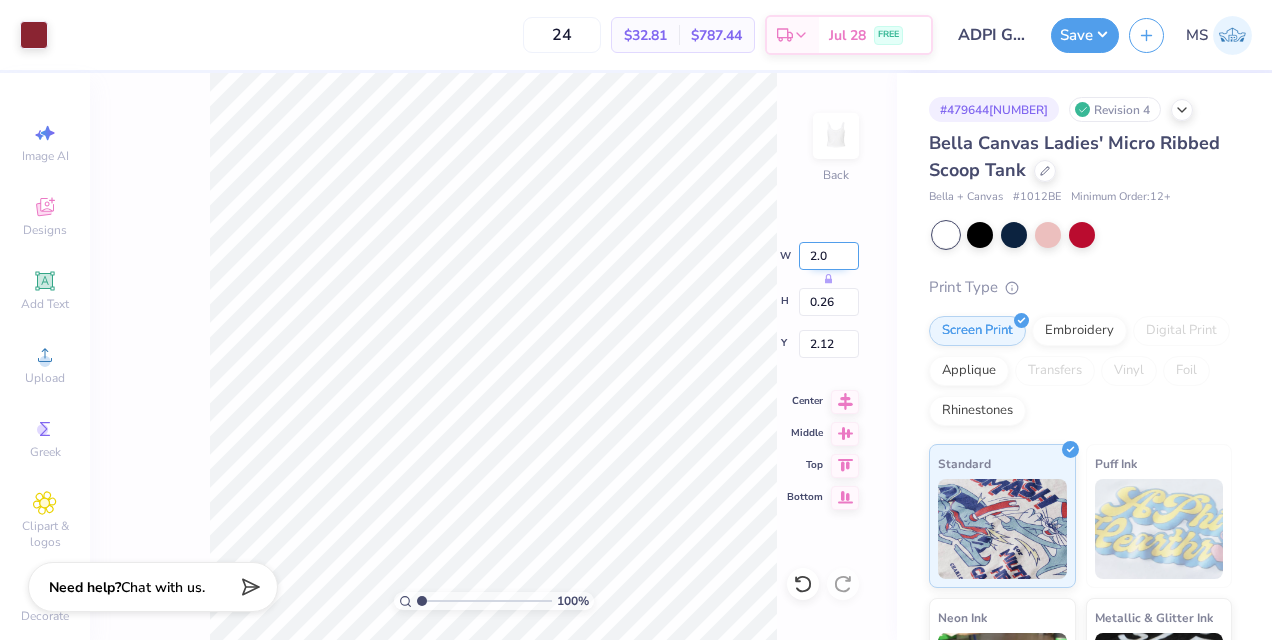 type on "2" 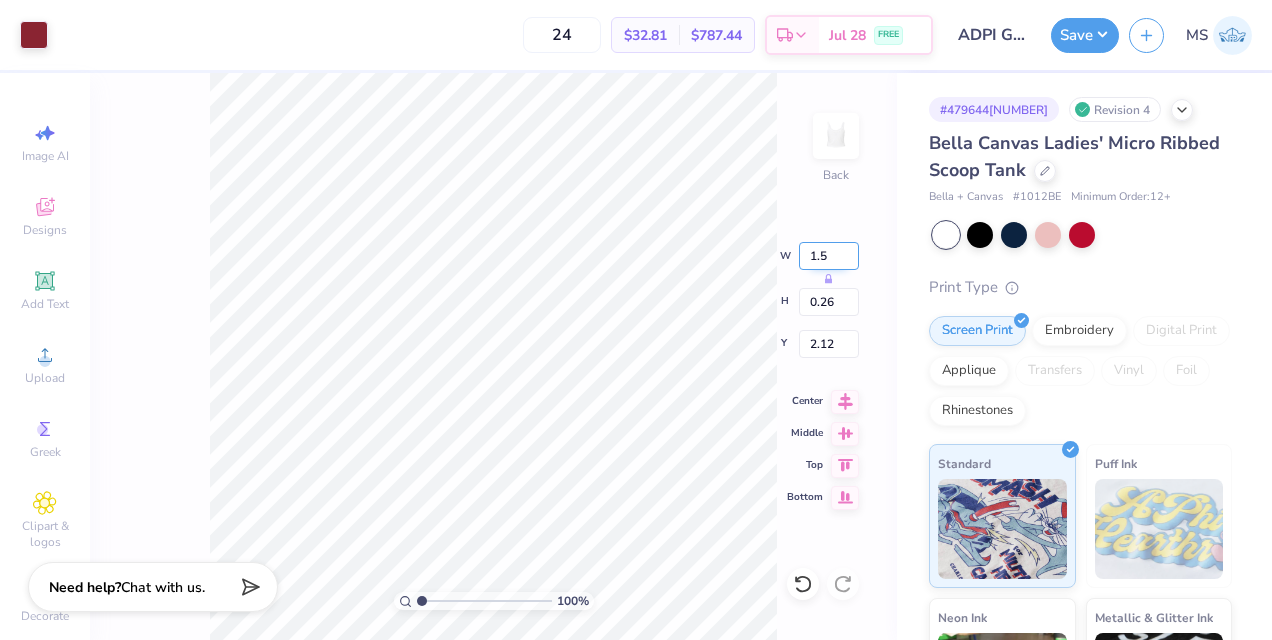 type on "1.50" 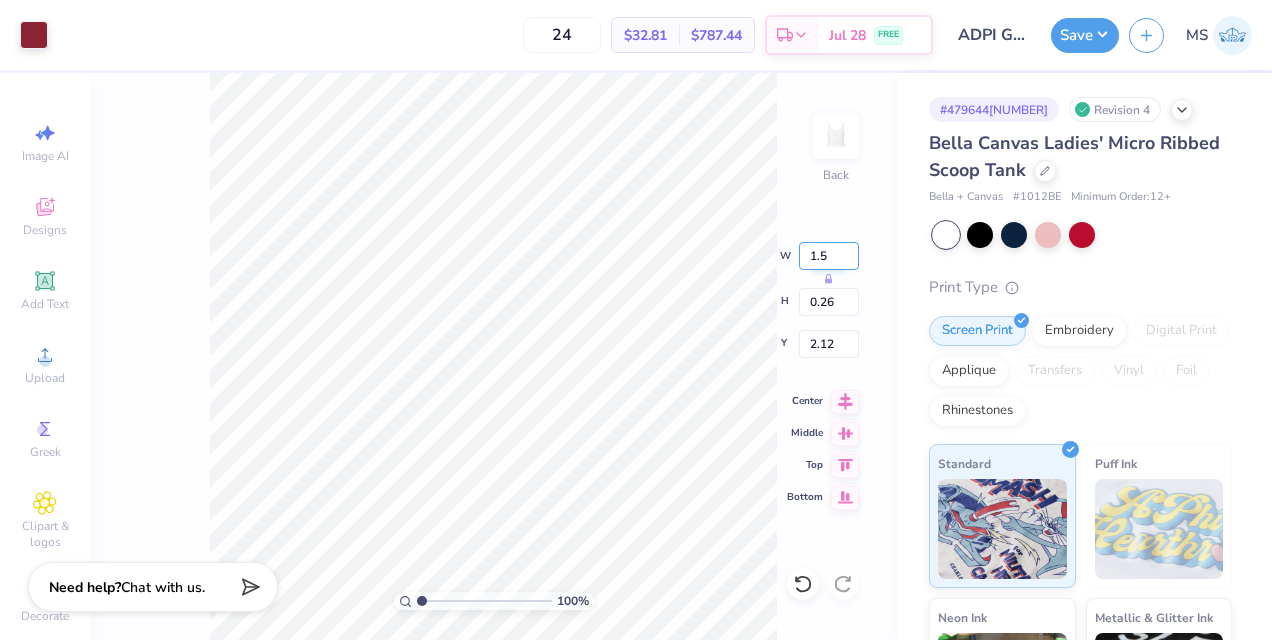 type on "0.20" 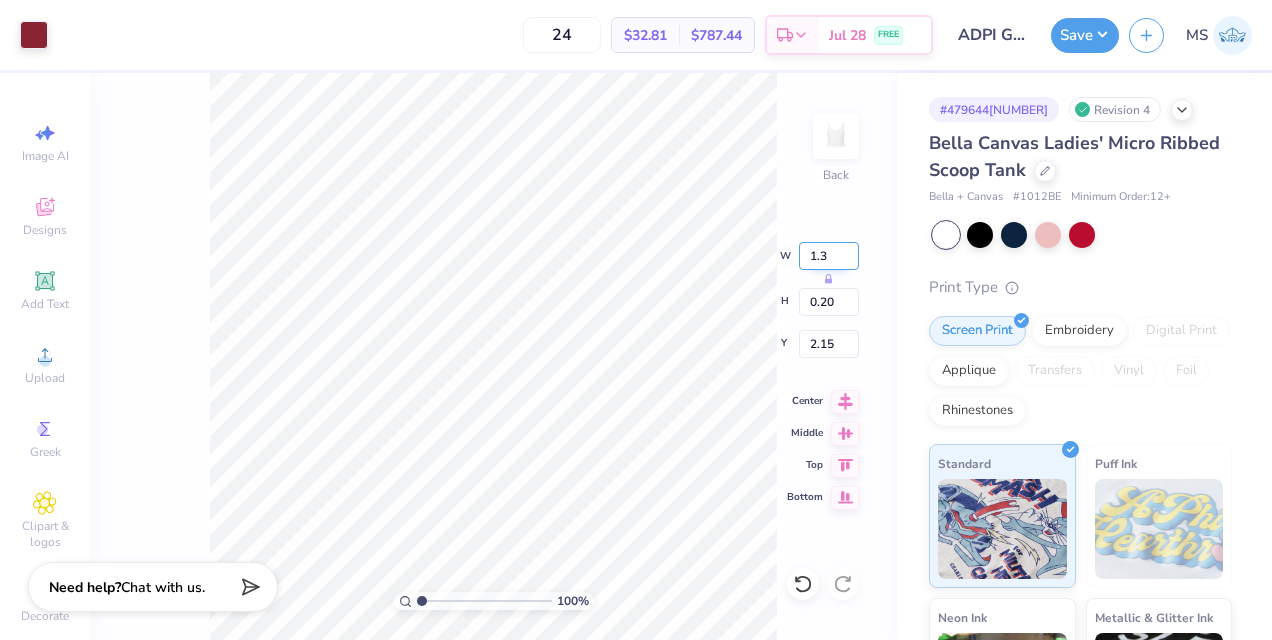 type on "1.30" 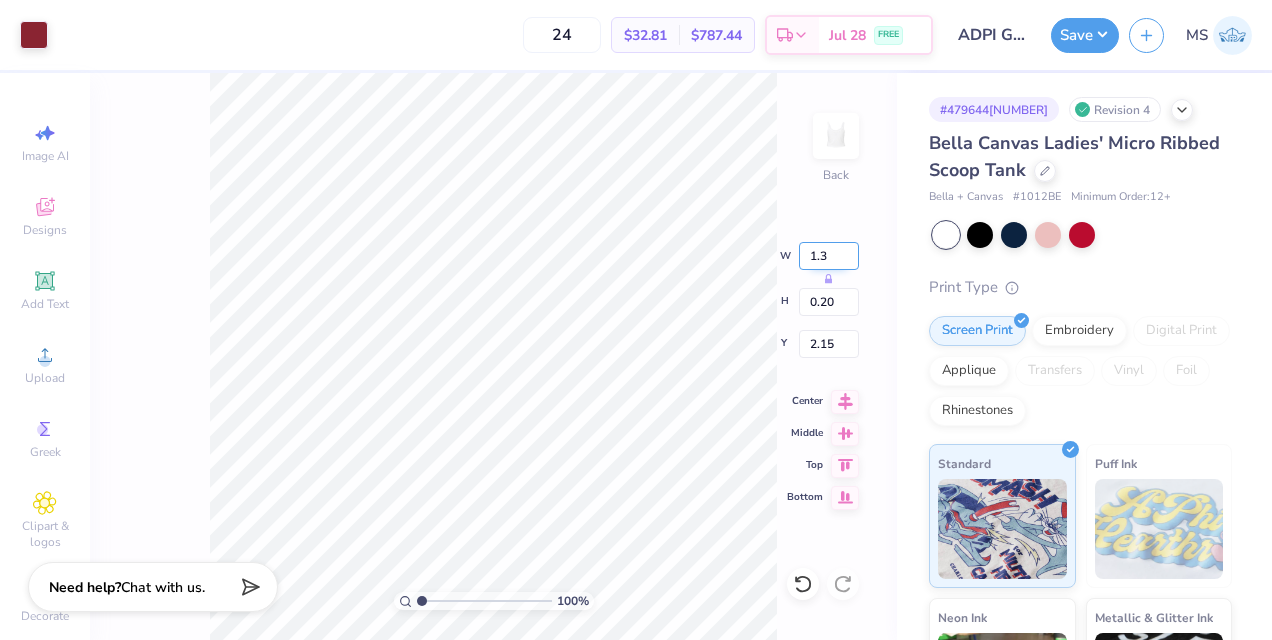 type on "0.17" 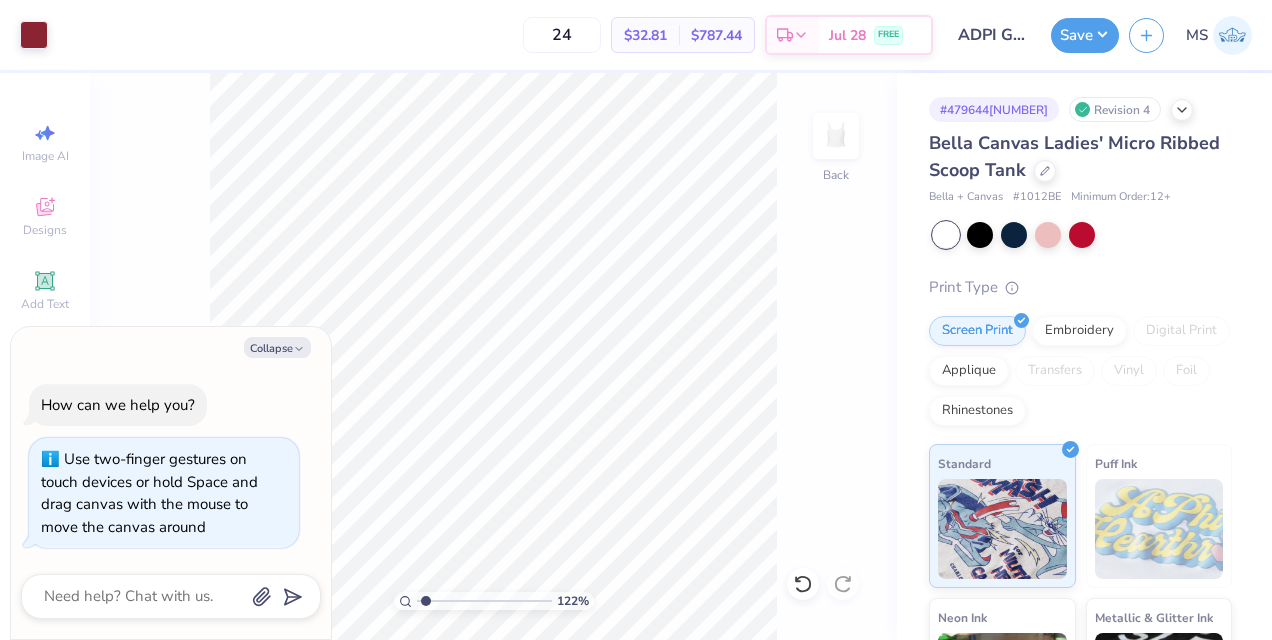 type on "1.35285624248894" 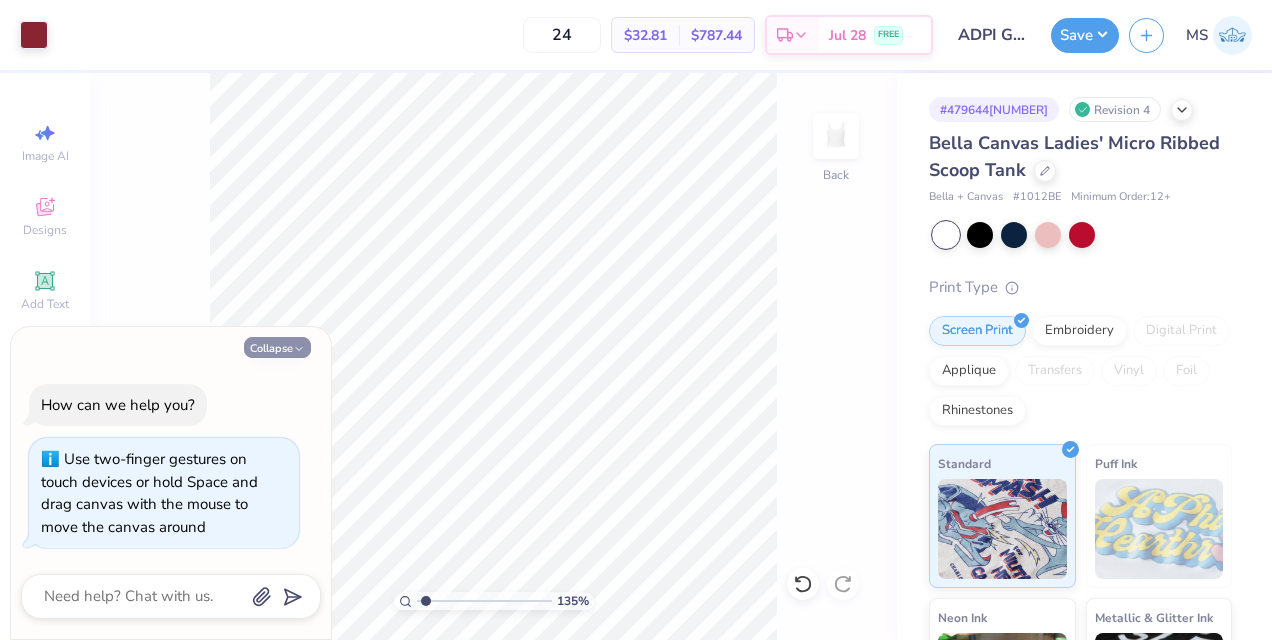 click 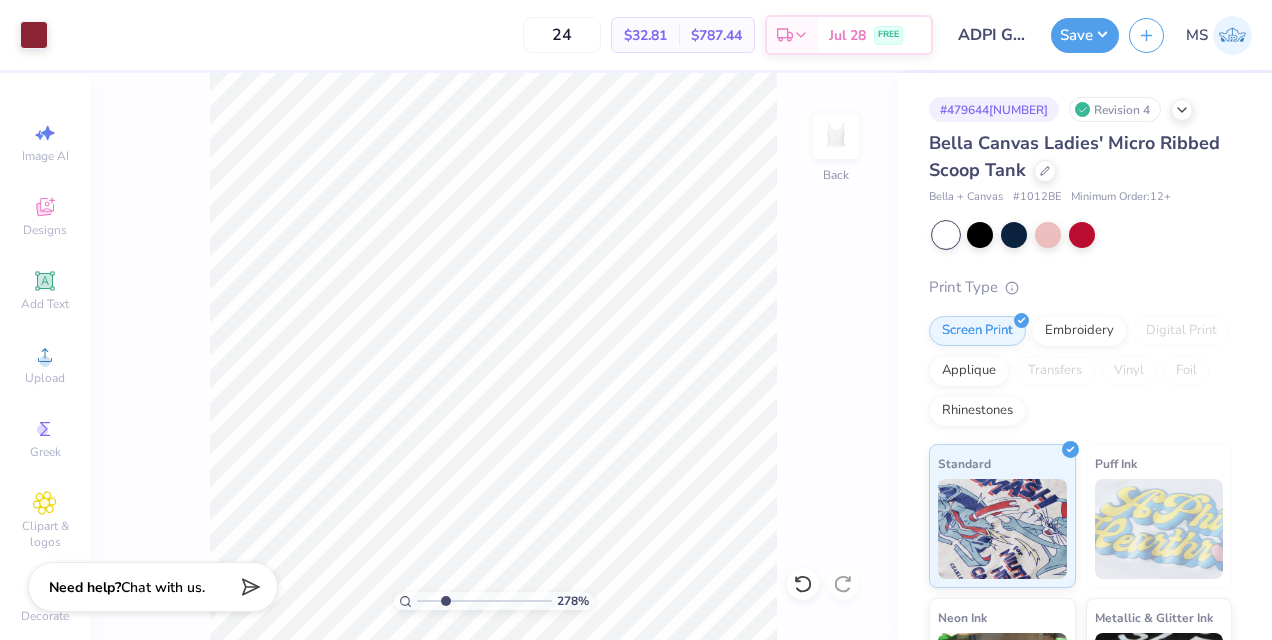 drag, startPoint x: 426, startPoint y: 596, endPoint x: 445, endPoint y: 597, distance: 19.026299 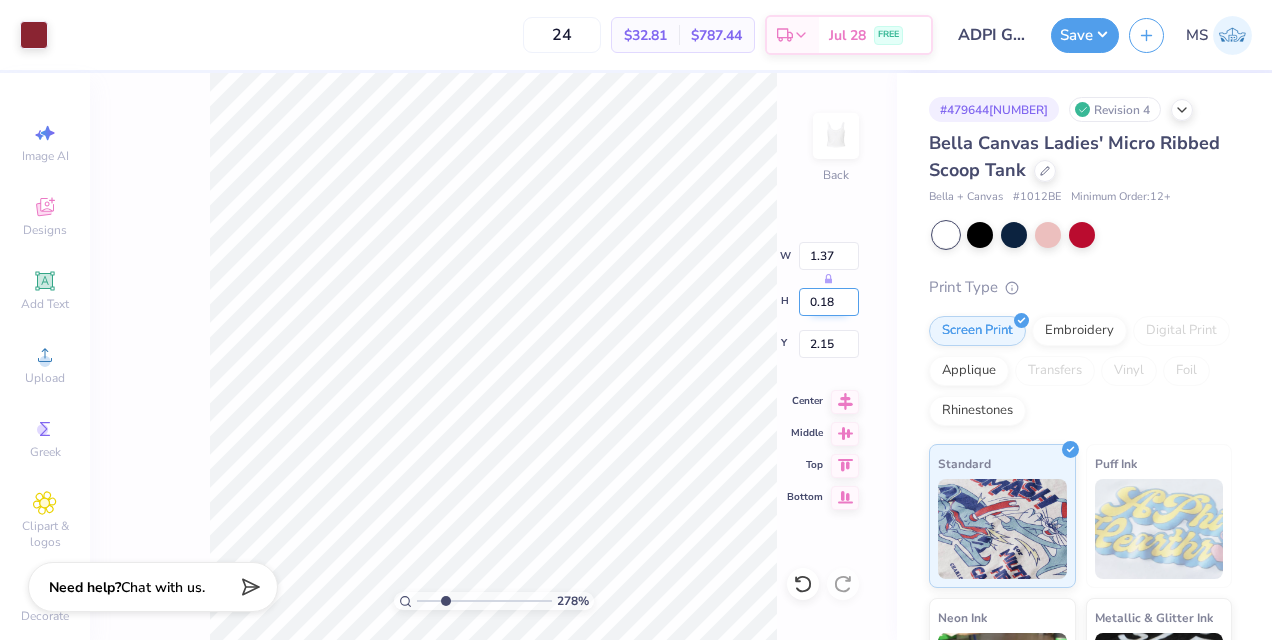 type on "1.37" 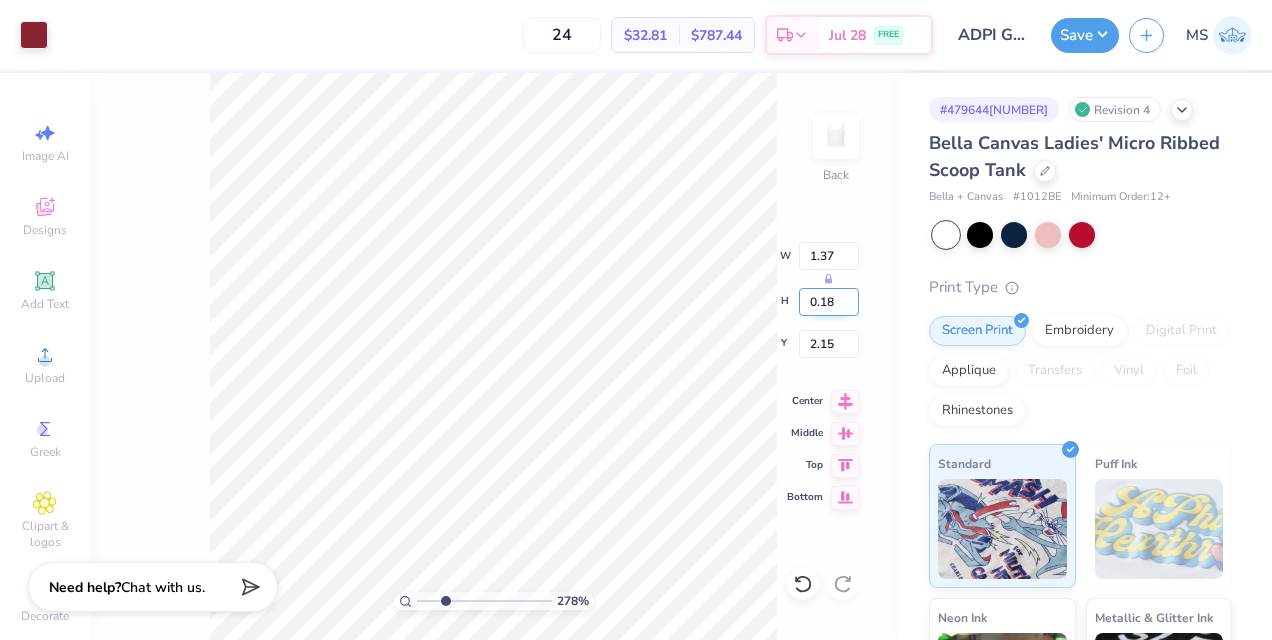 type on "0.18" 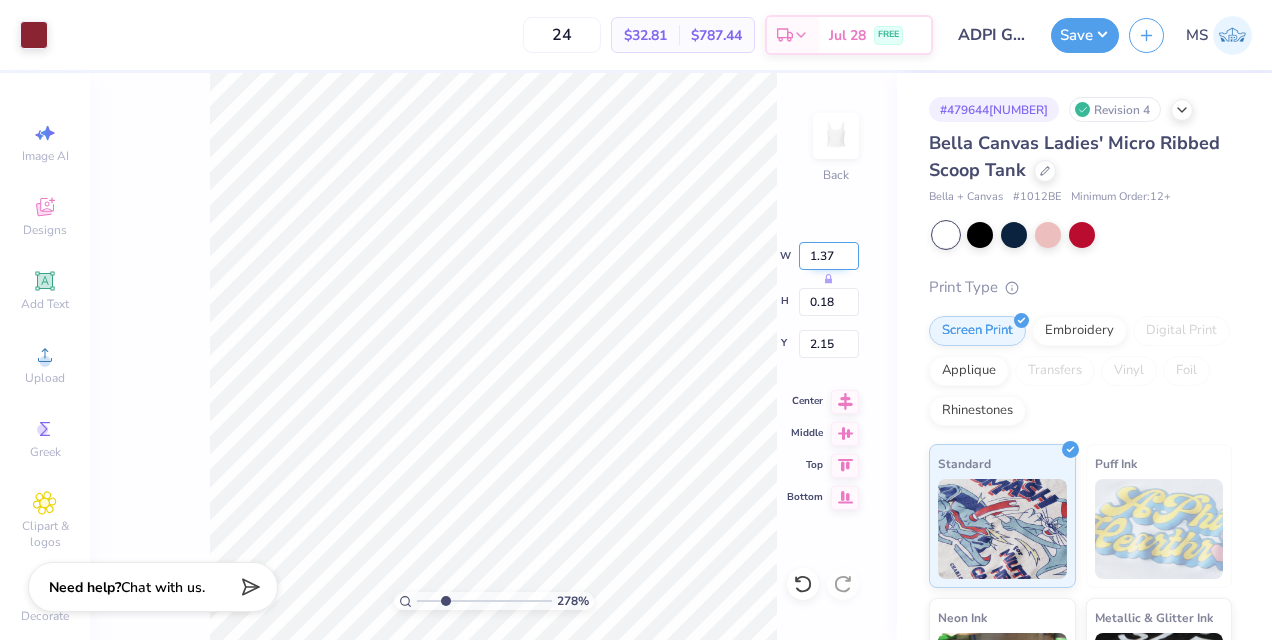 click on "1.37" at bounding box center [829, 256] 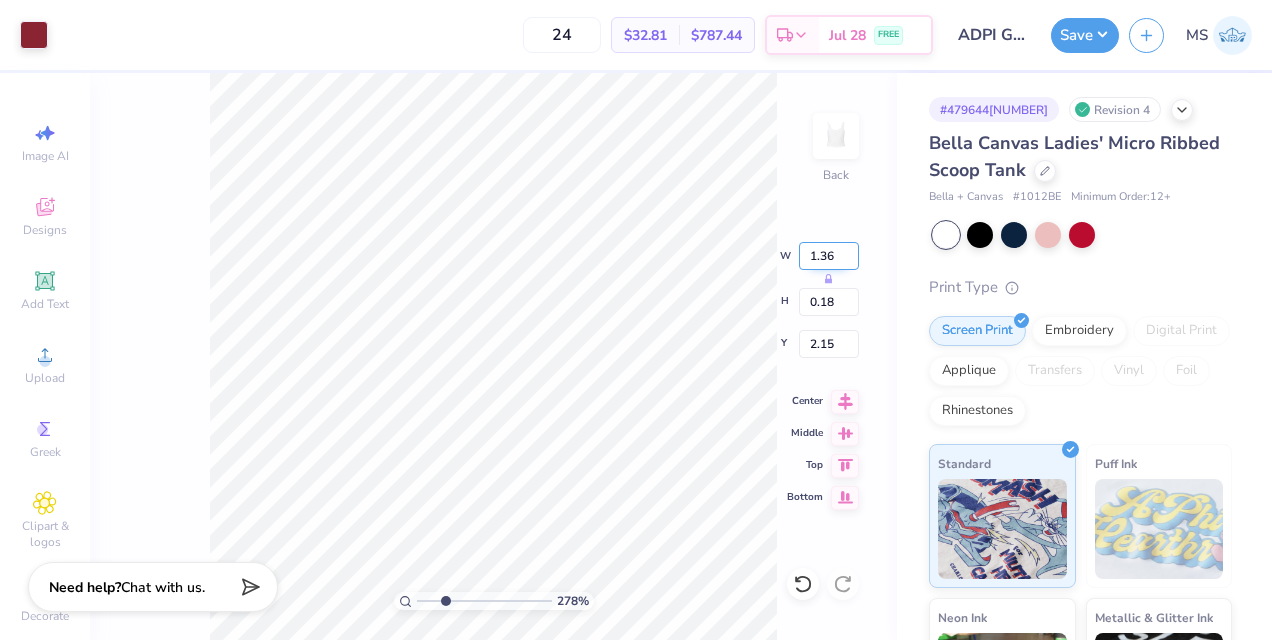 click on "1.36" at bounding box center (829, 256) 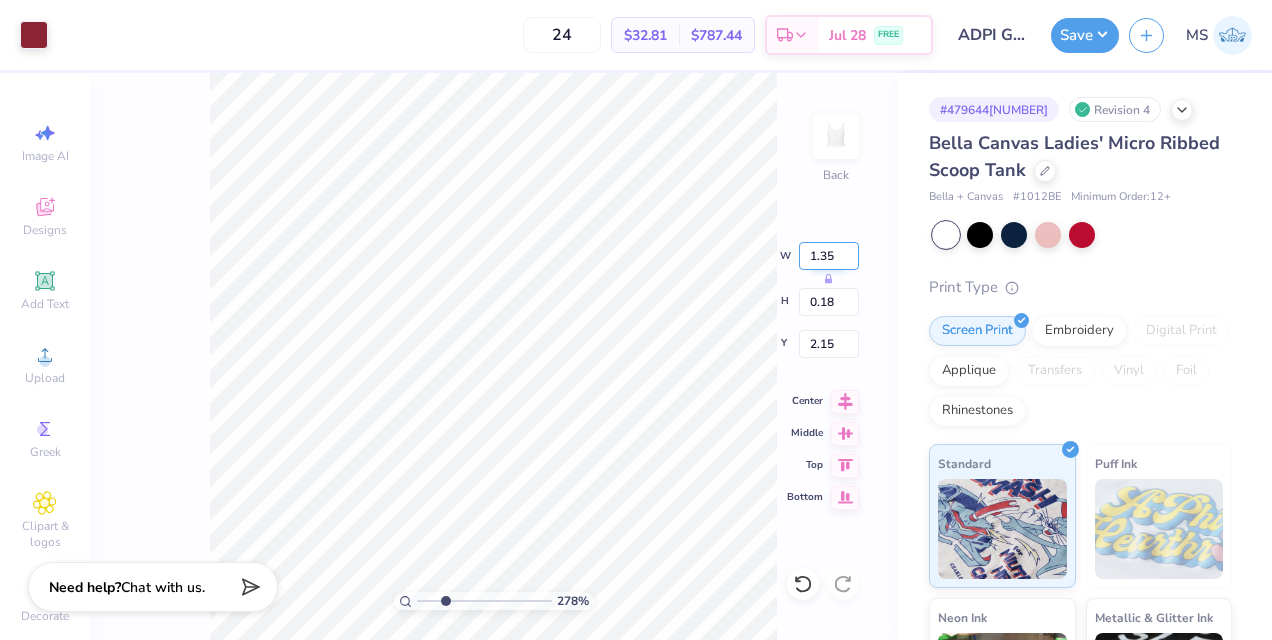 click on "1.35" at bounding box center [829, 256] 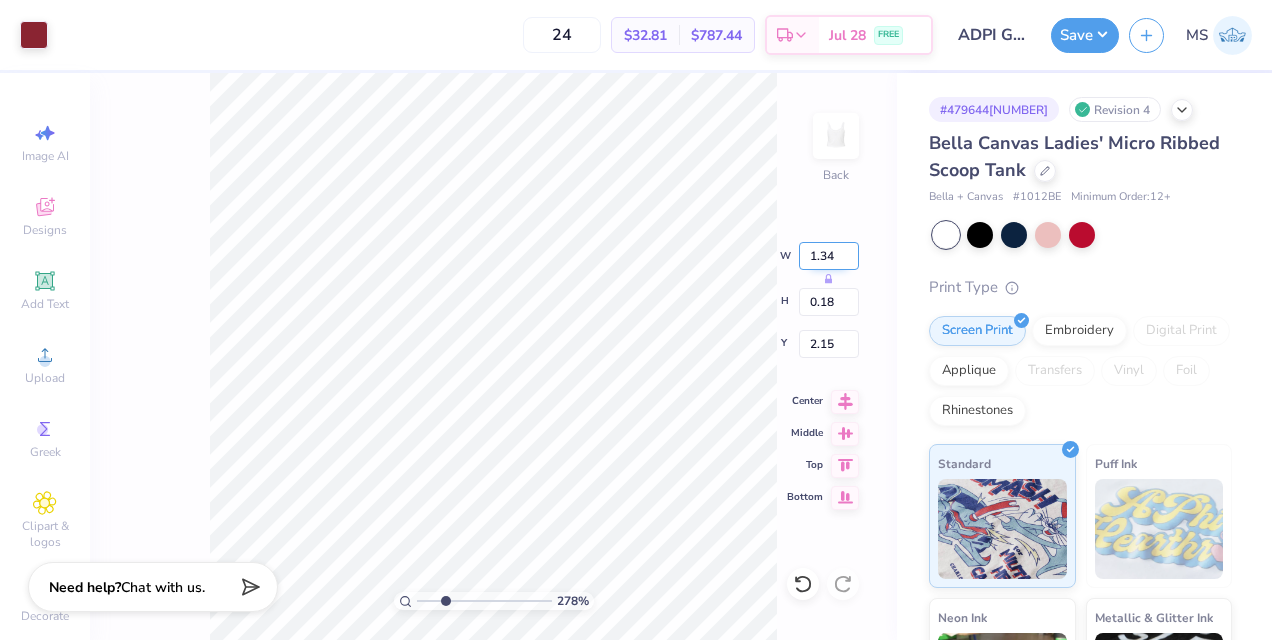 type on "1.34" 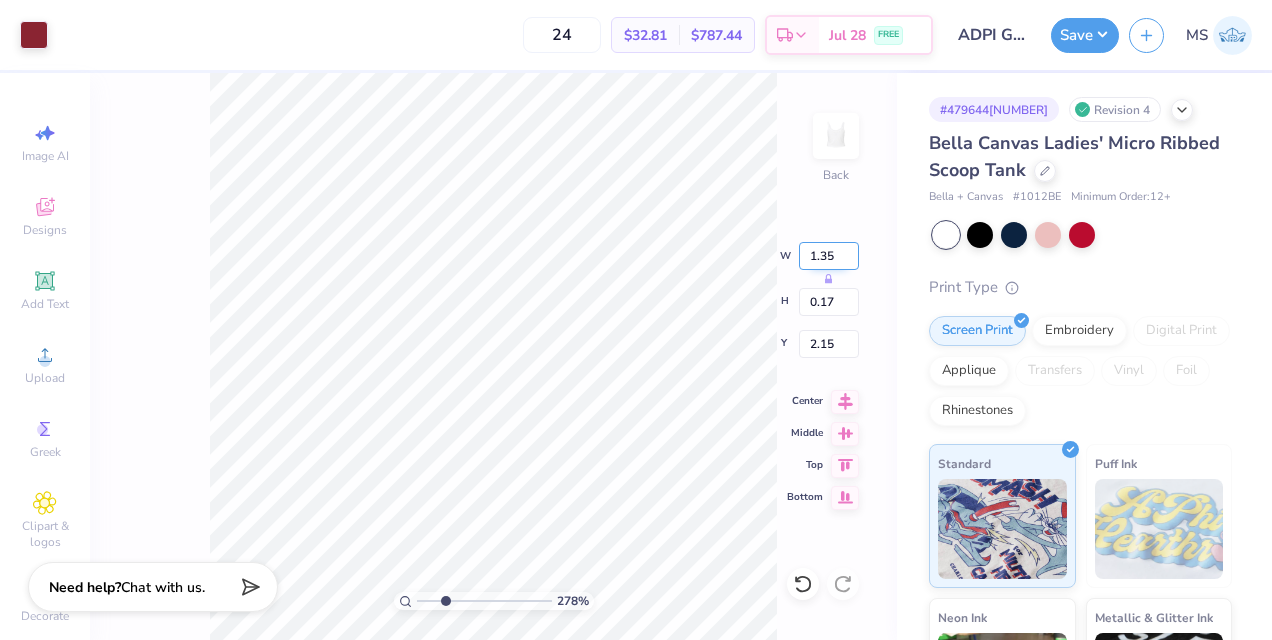 click on "1.35" at bounding box center (829, 256) 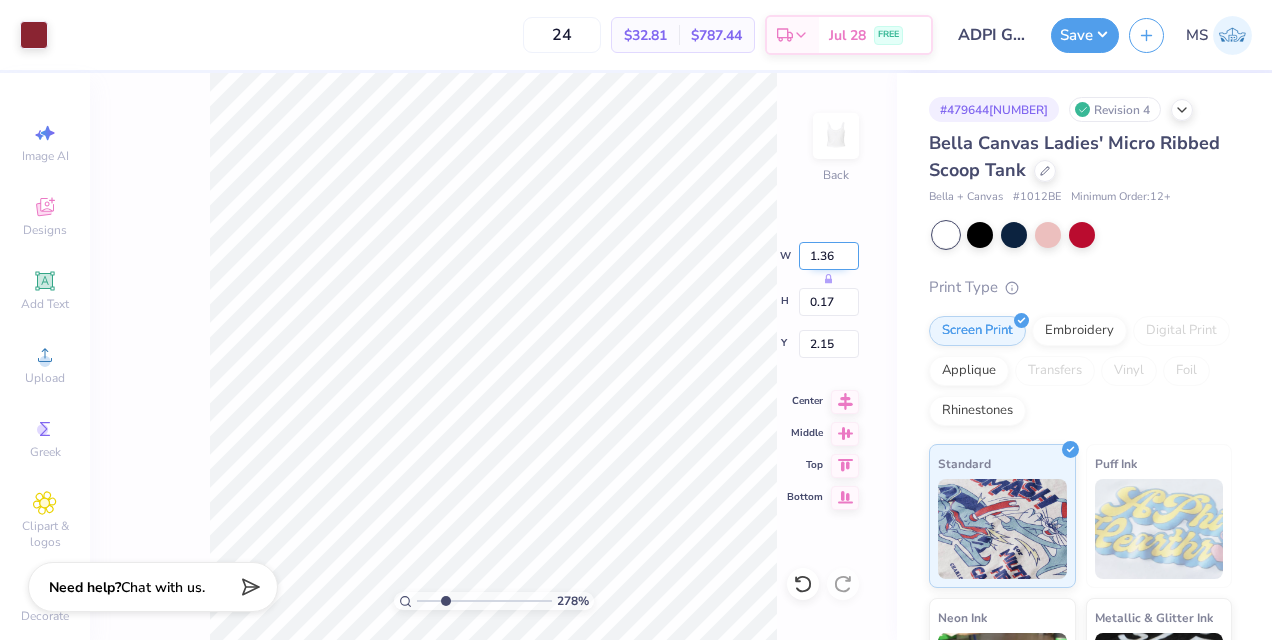 click on "1.36" at bounding box center [829, 256] 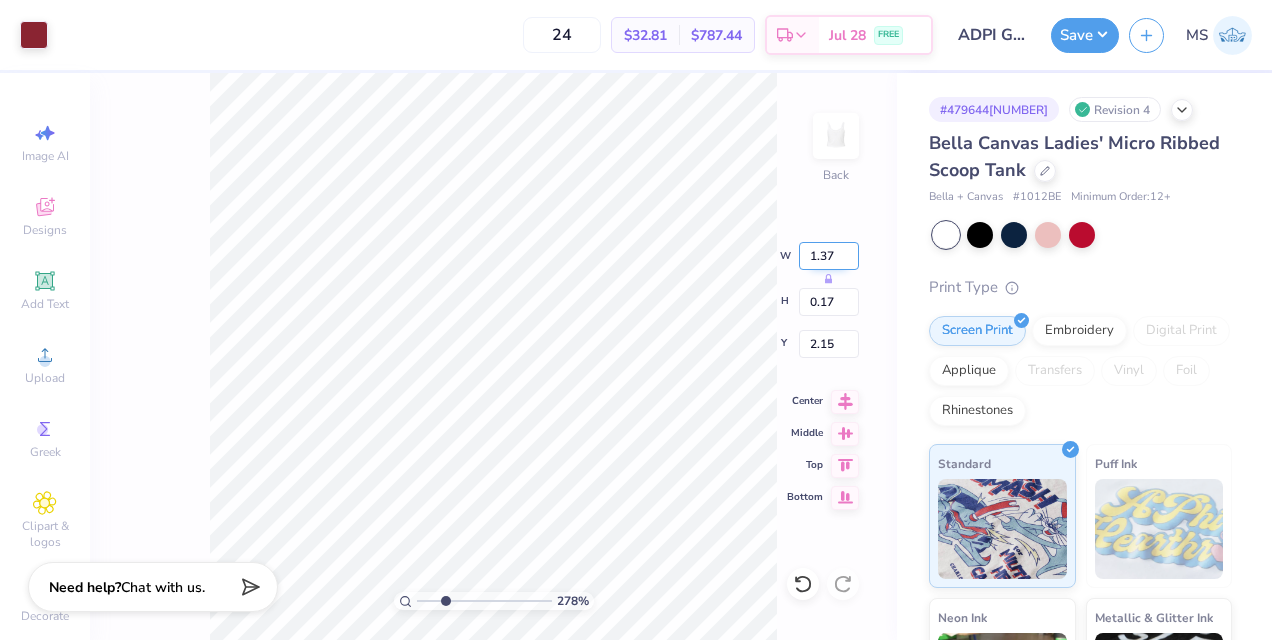 type on "1.37" 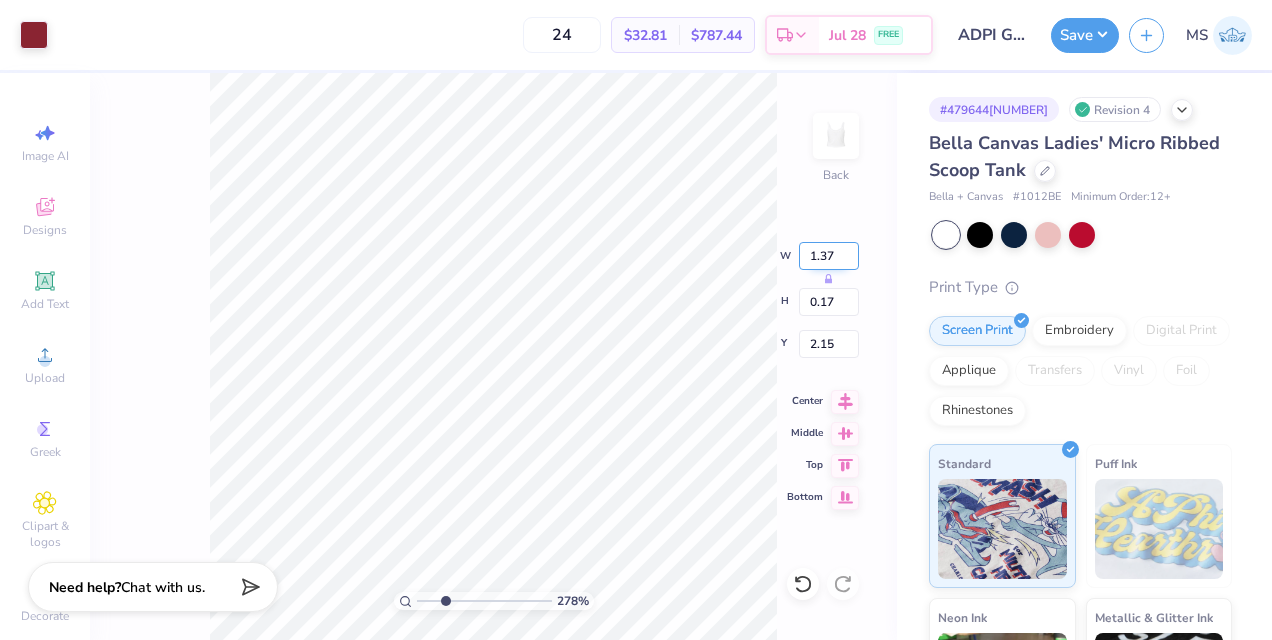 type on "0.18" 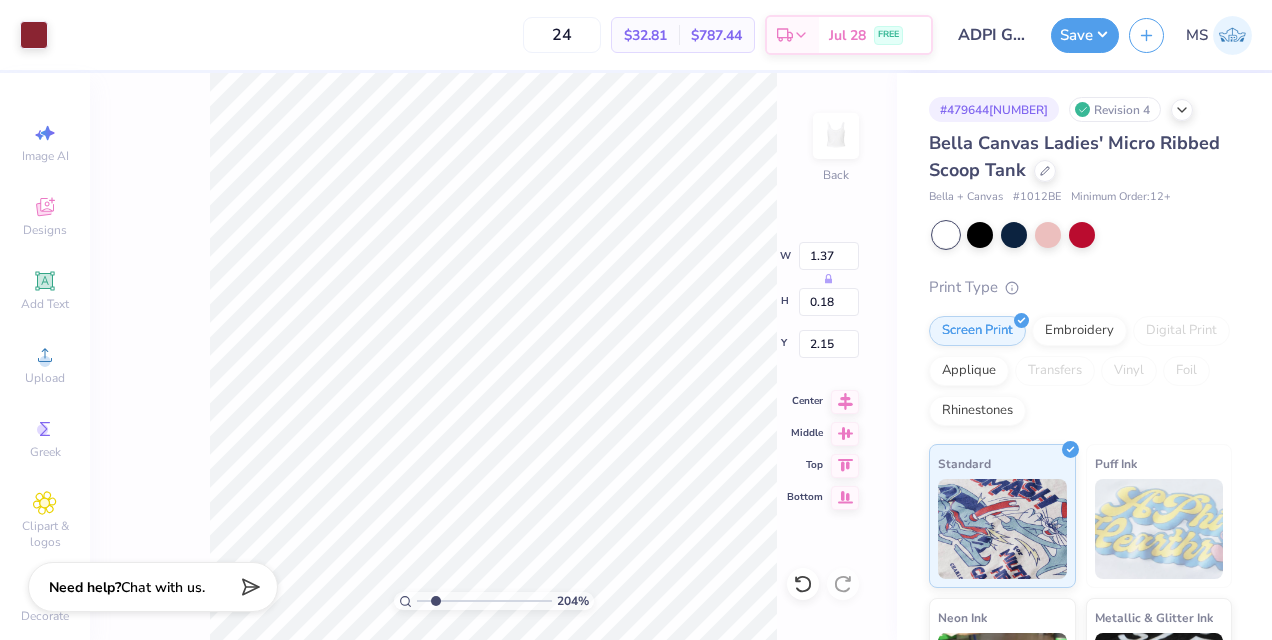 type on "2.04496051833794" 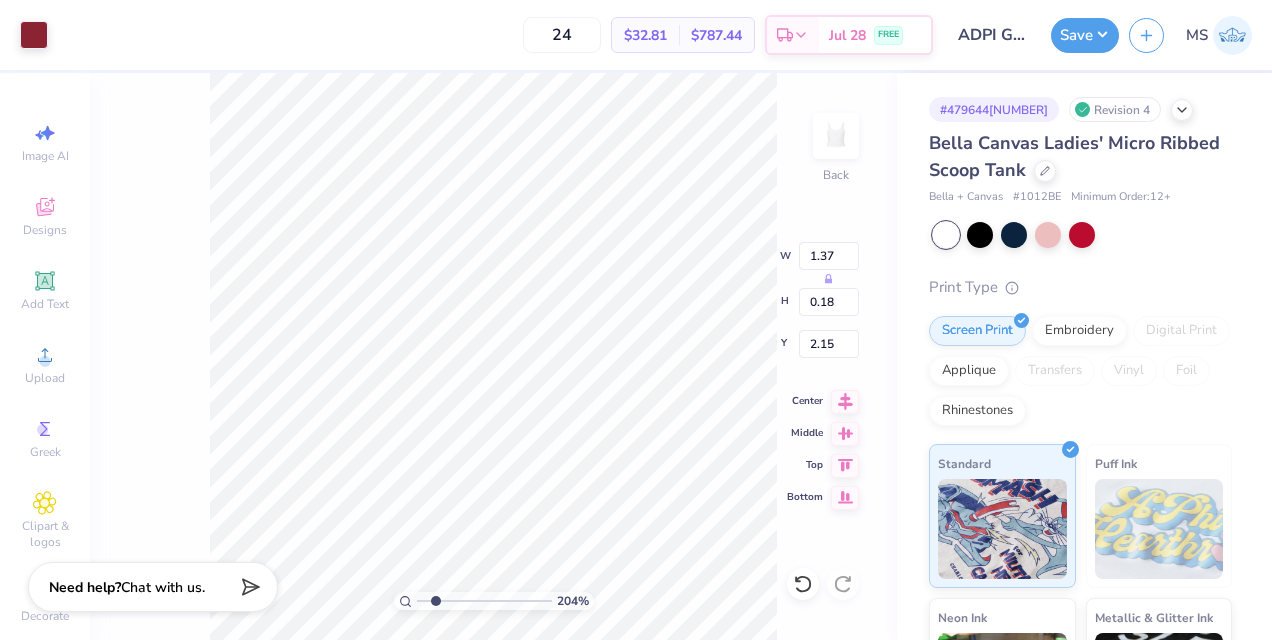 type on "2.14" 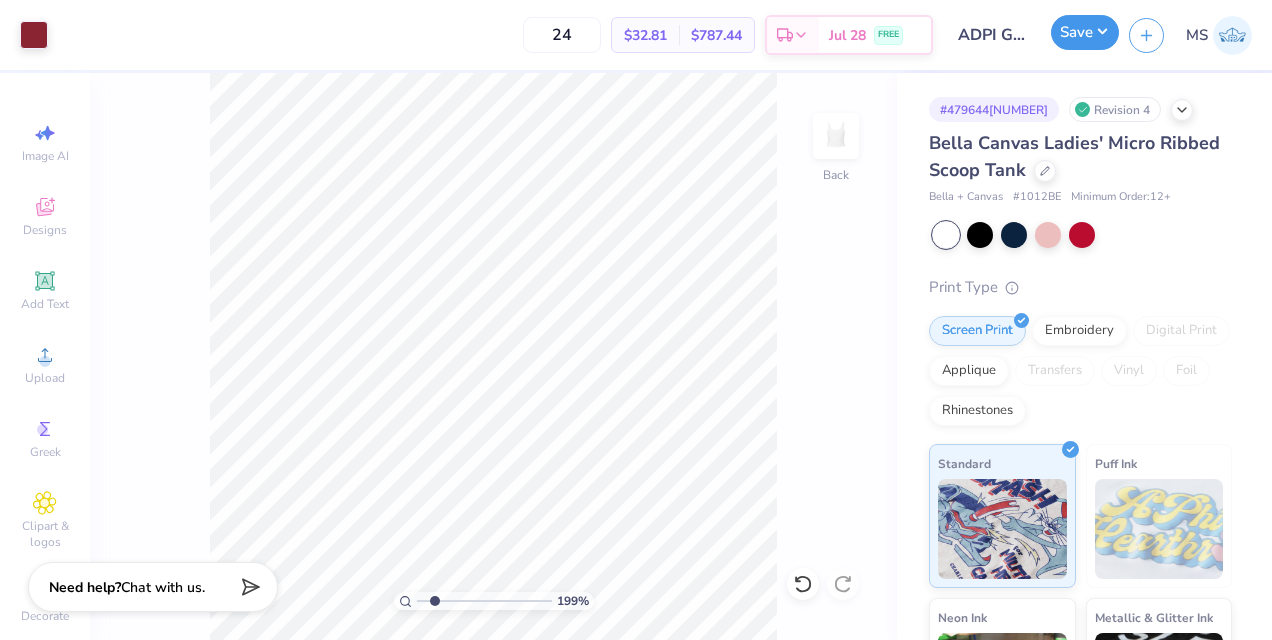 click on "Save" at bounding box center (1085, 32) 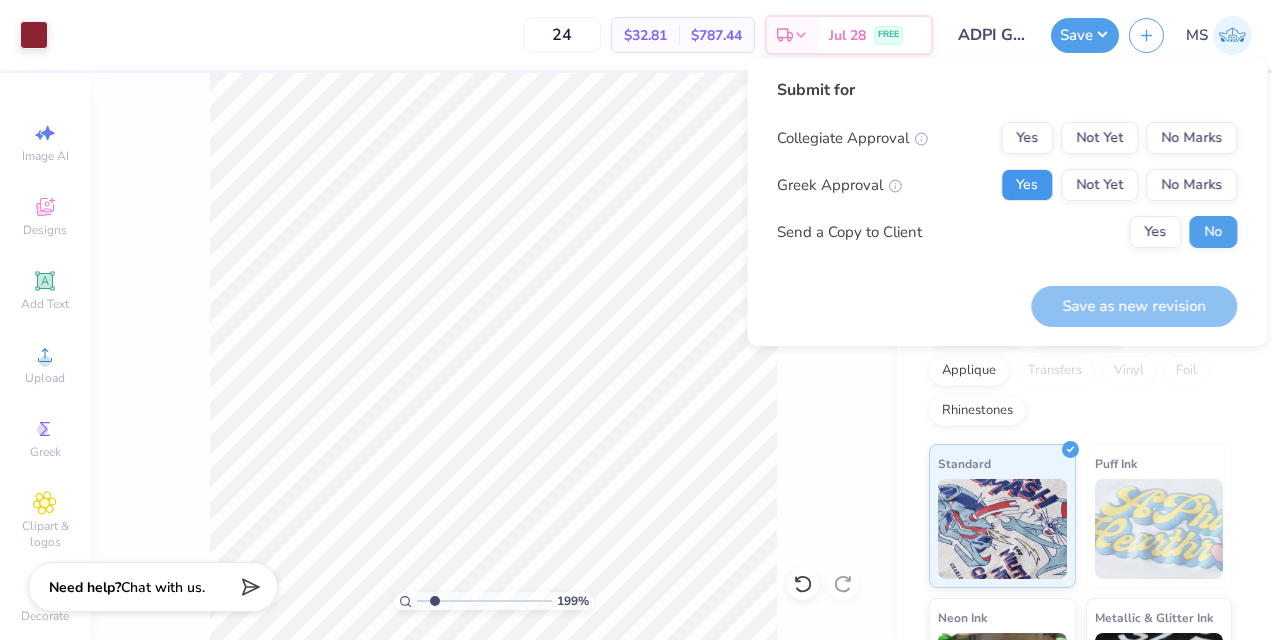 click on "Yes" at bounding box center (1027, 185) 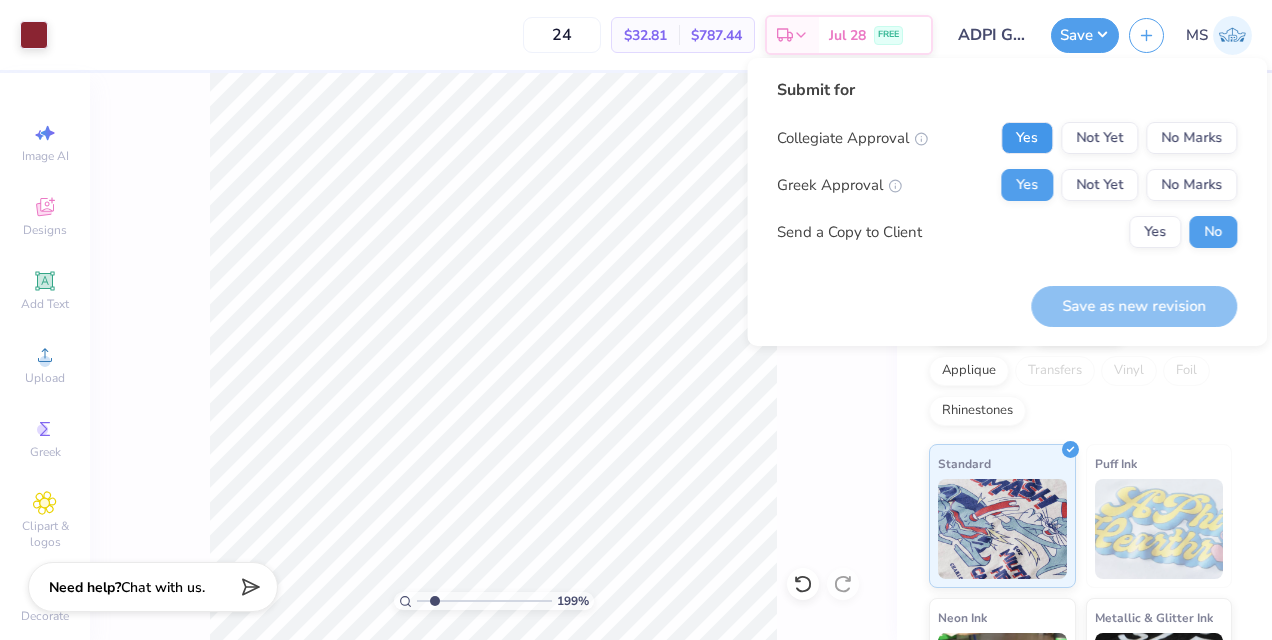 click on "Yes" at bounding box center [1027, 138] 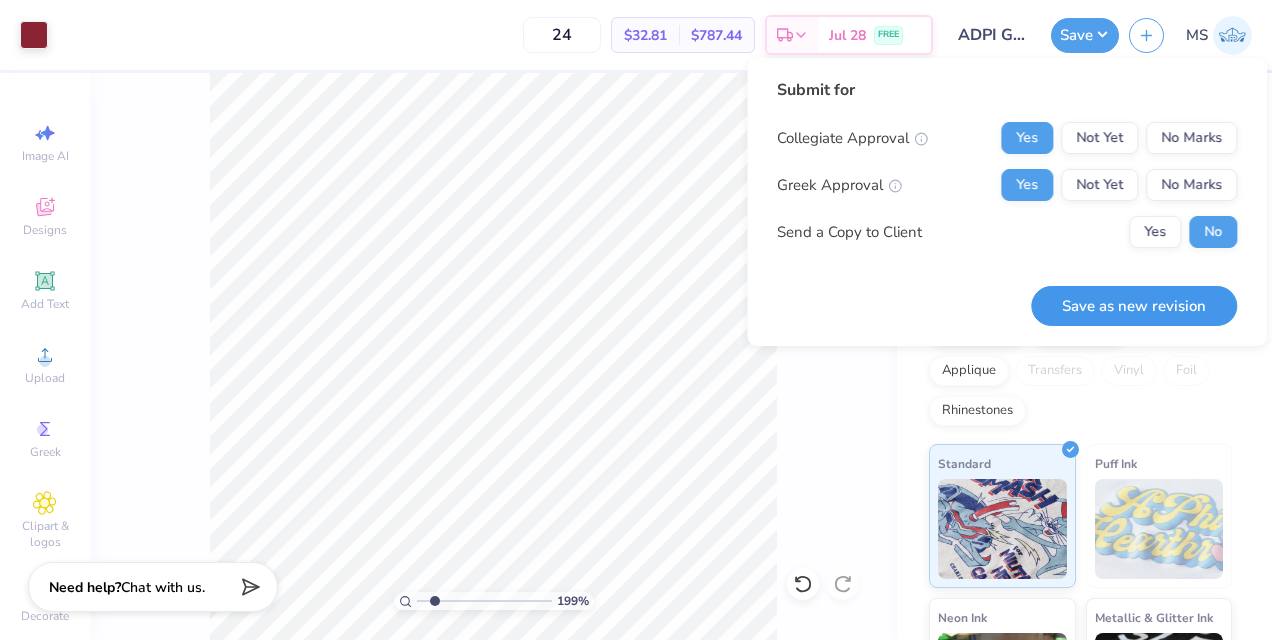 click on "Save as new revision" at bounding box center [1134, 306] 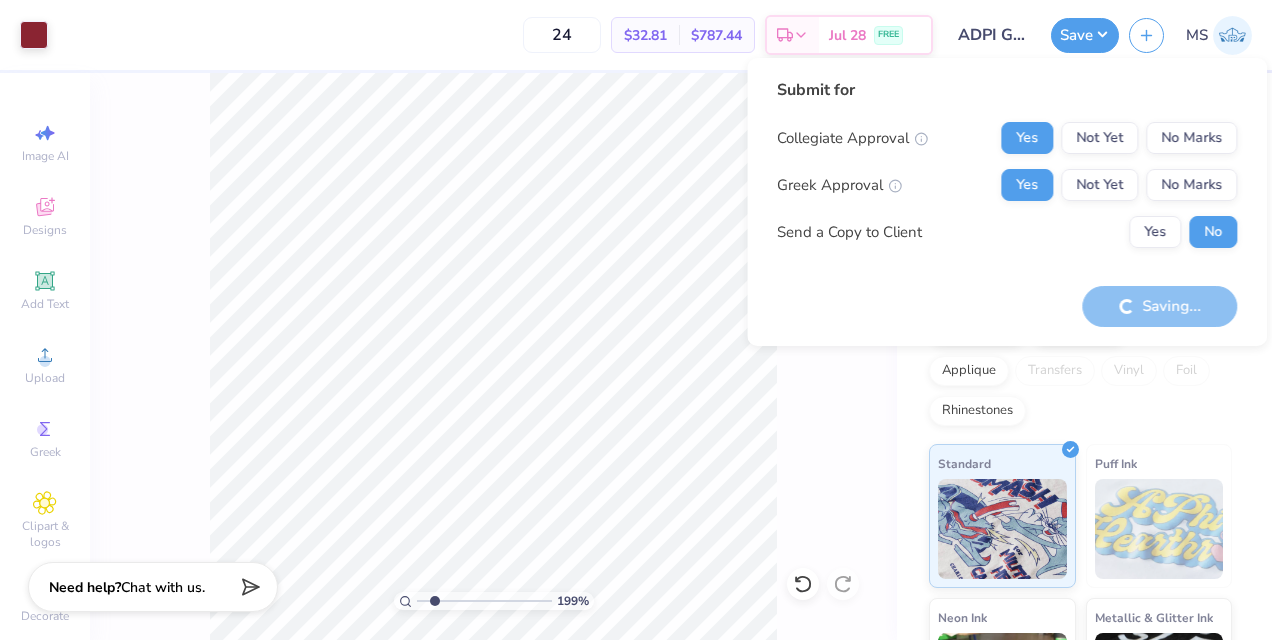 type on "1.9876347814869" 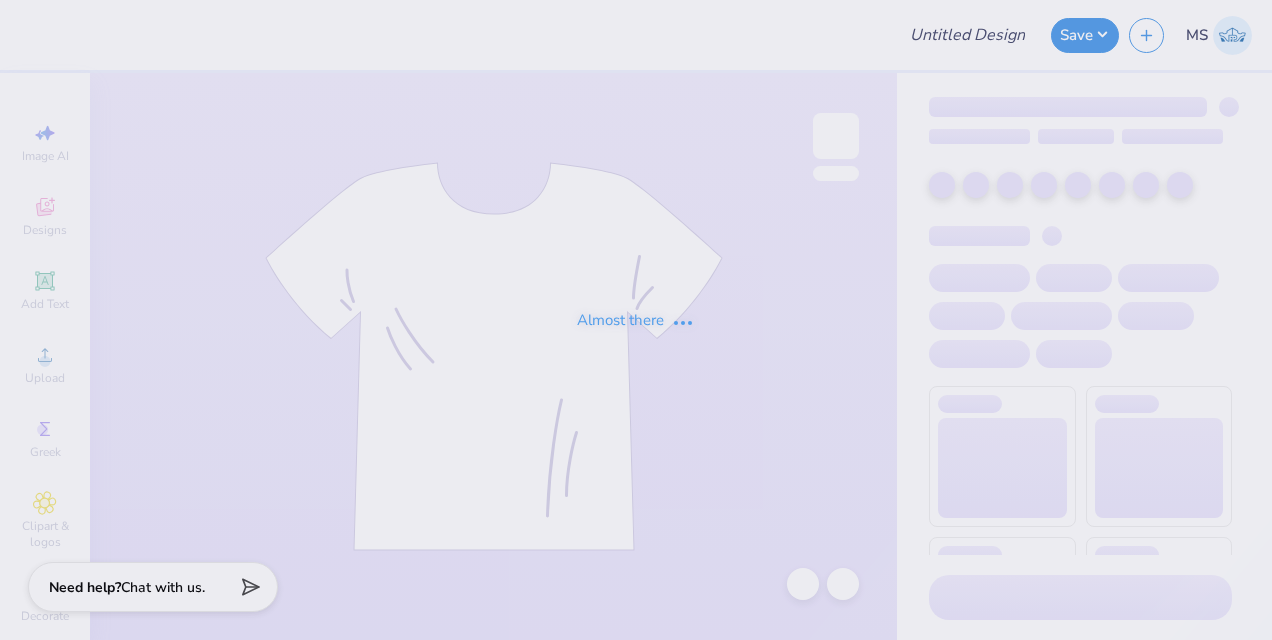 scroll, scrollTop: 0, scrollLeft: 0, axis: both 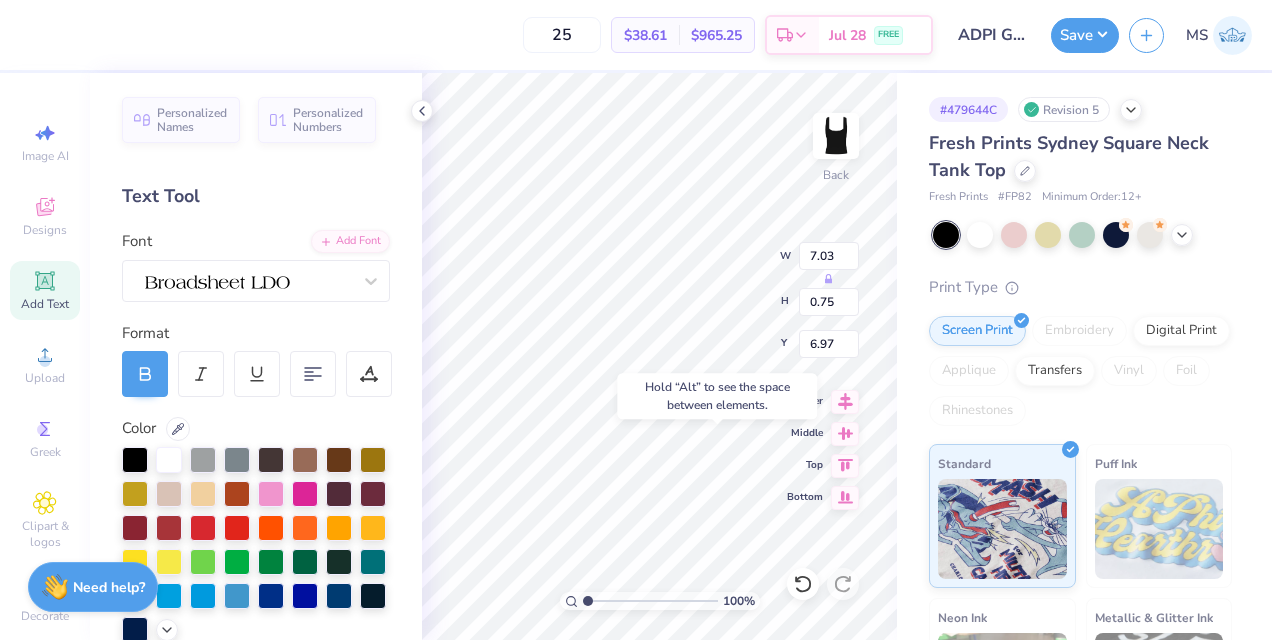 type on "6.97" 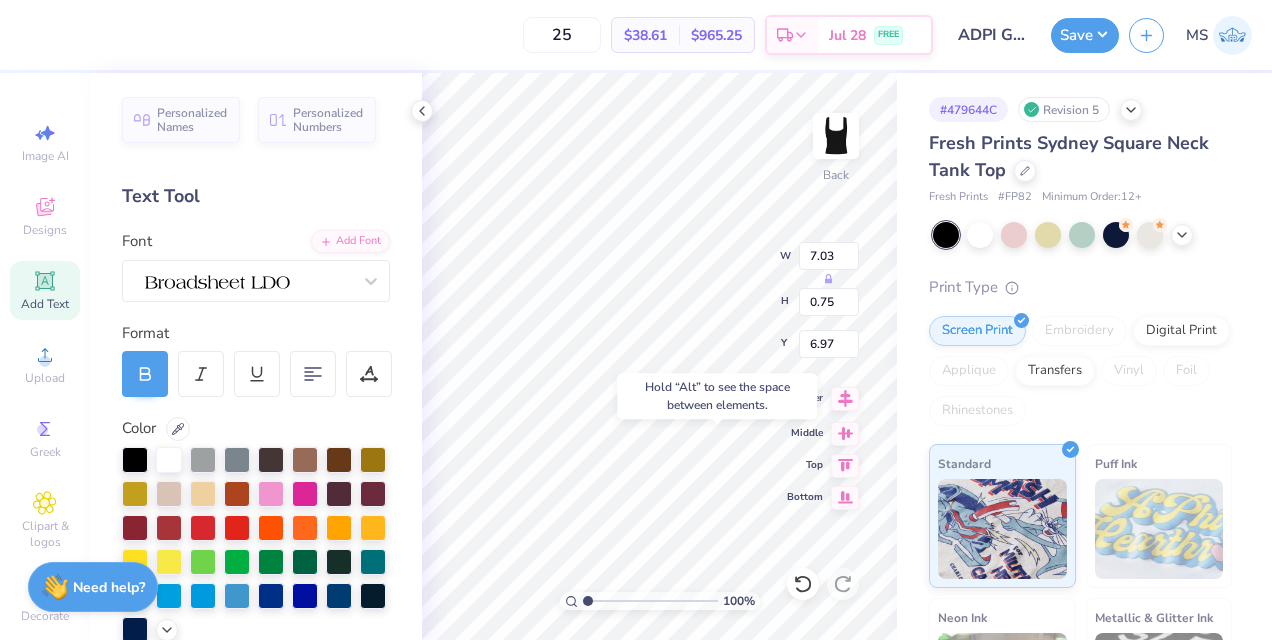 click 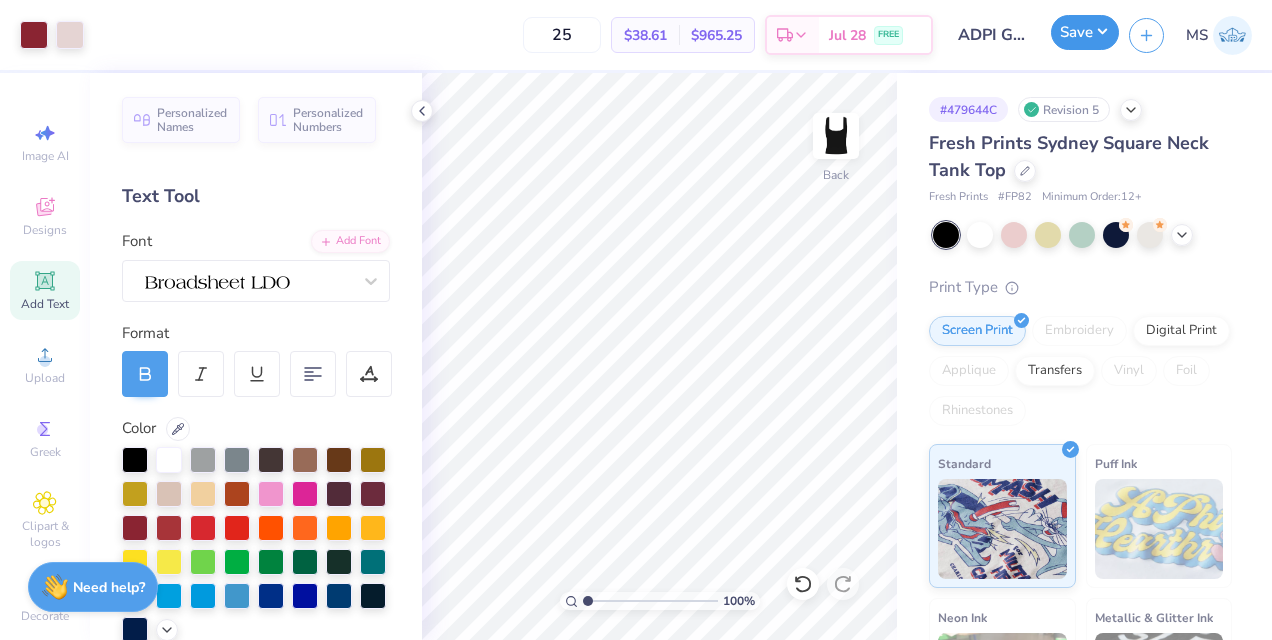 click on "Save" at bounding box center (1085, 32) 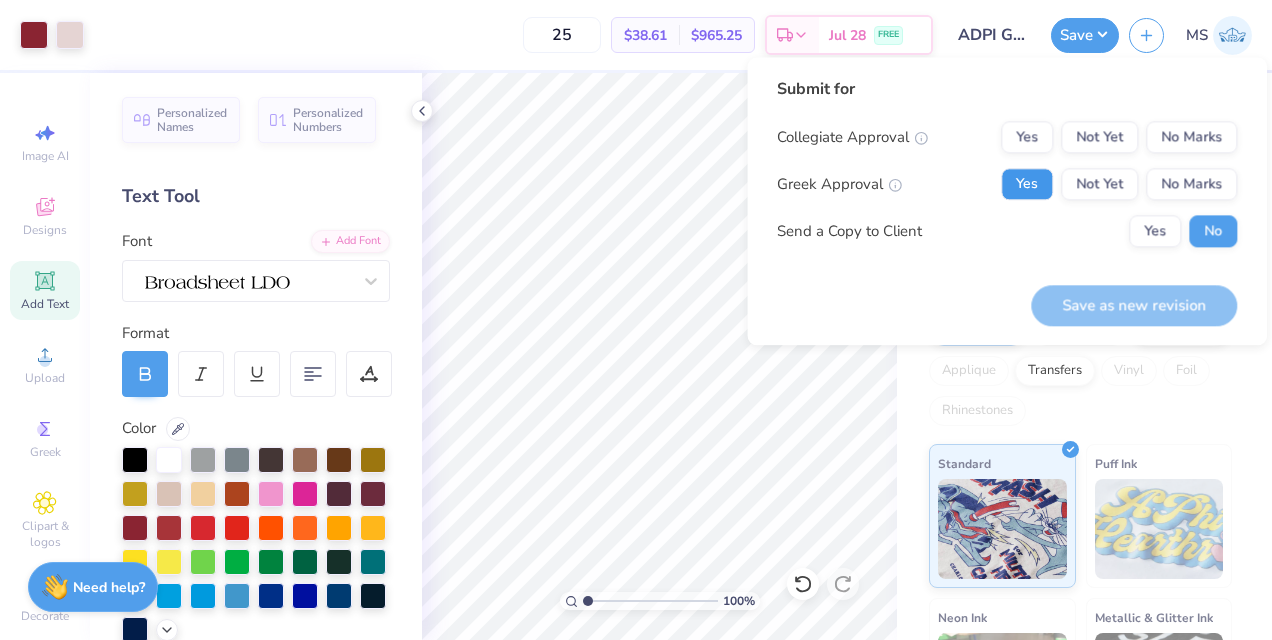 click on "Yes" at bounding box center (1027, 184) 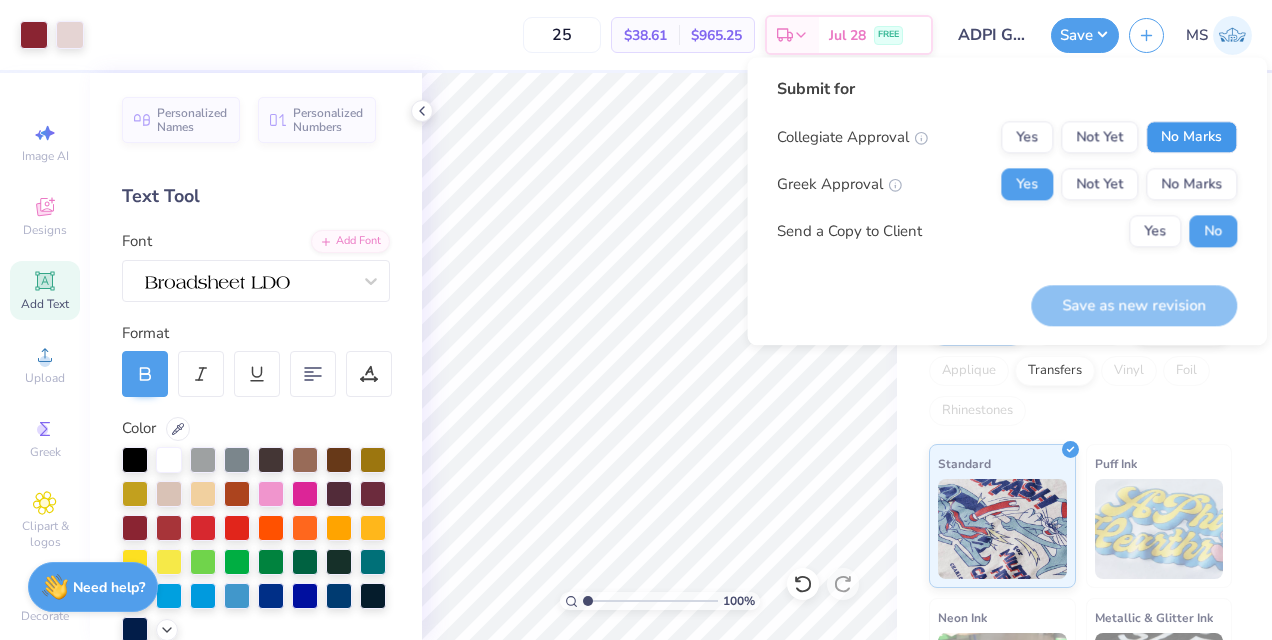 click on "No Marks" at bounding box center (1191, 137) 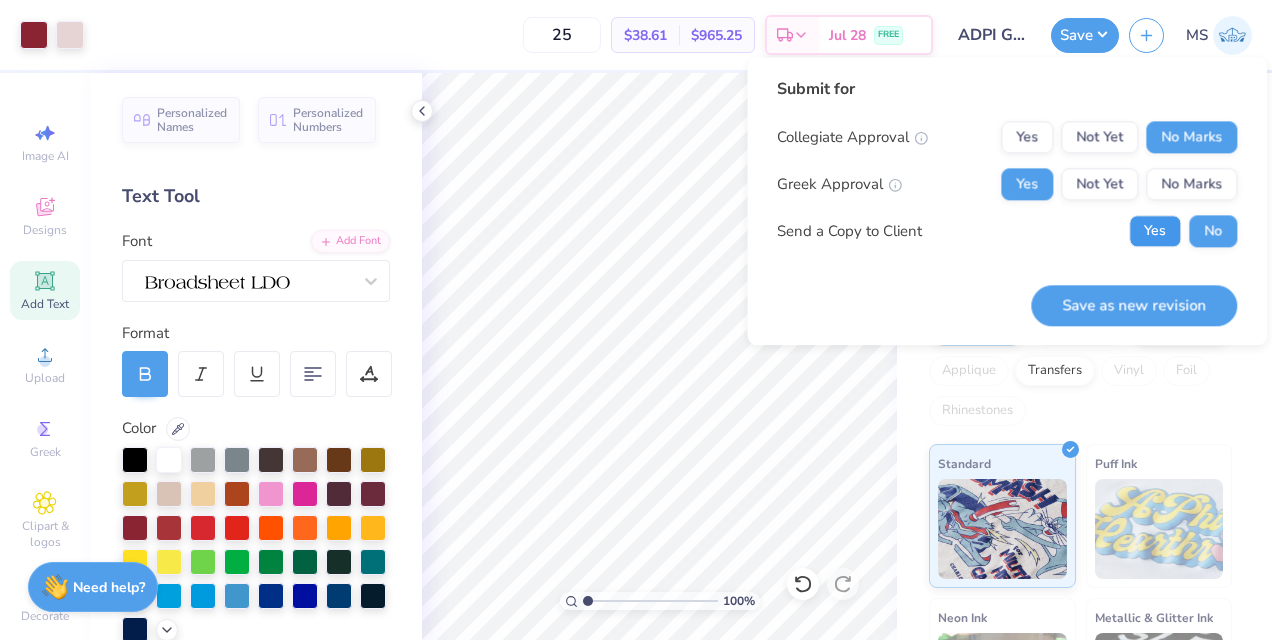 click on "Yes" at bounding box center [1155, 231] 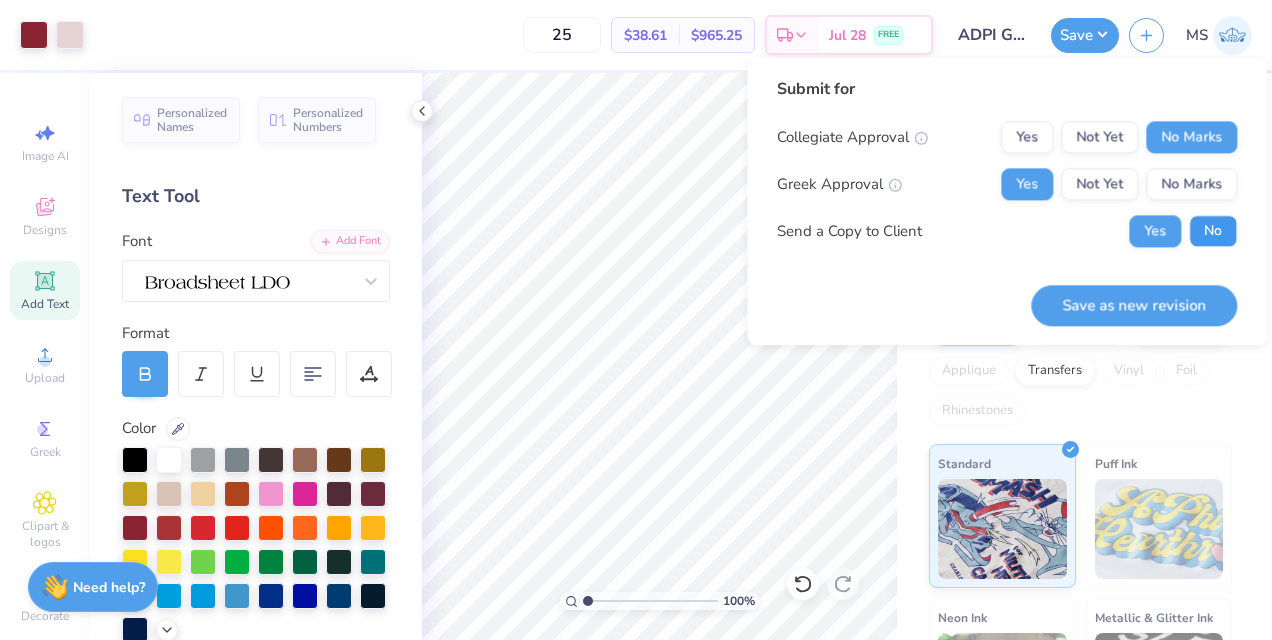 click on "No" at bounding box center (1213, 231) 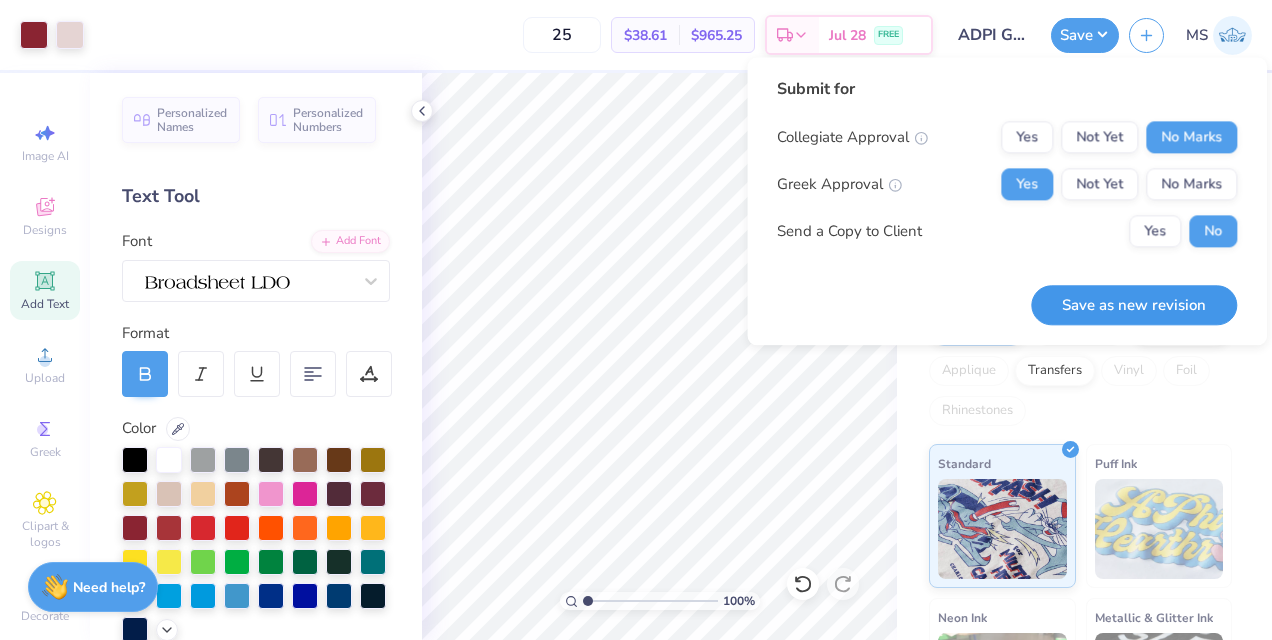 click on "Save as new revision" at bounding box center (1134, 305) 